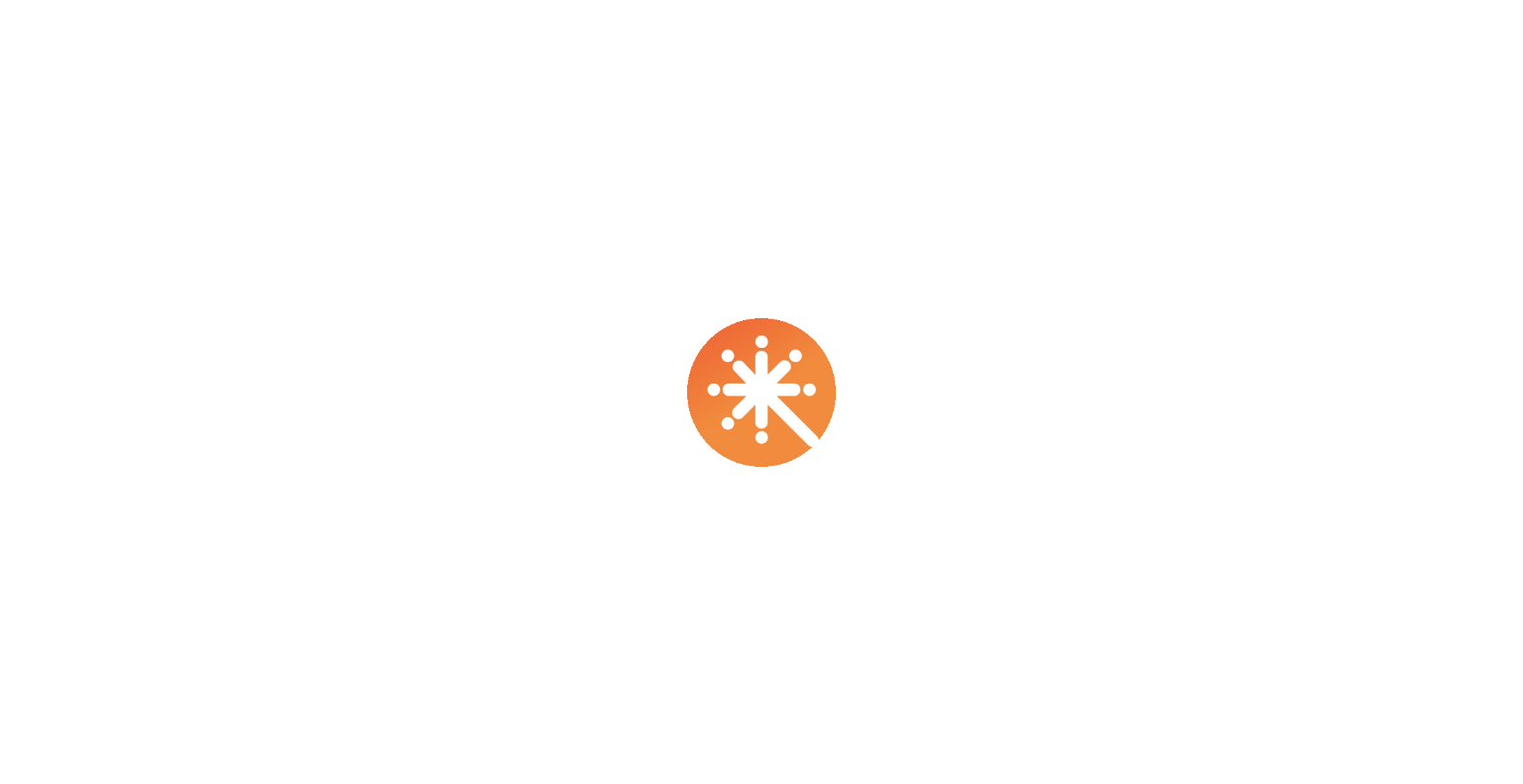 scroll, scrollTop: 0, scrollLeft: 0, axis: both 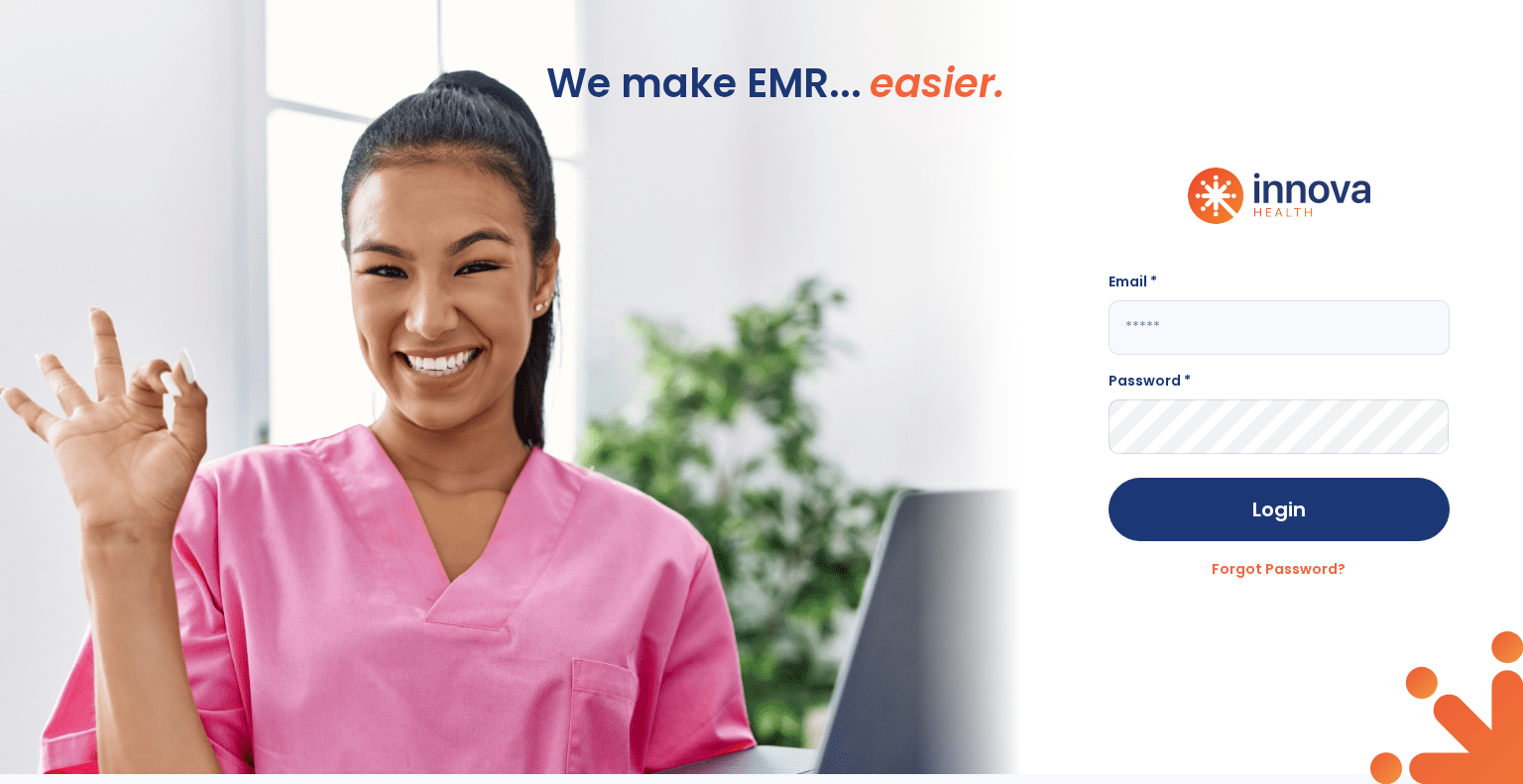 click 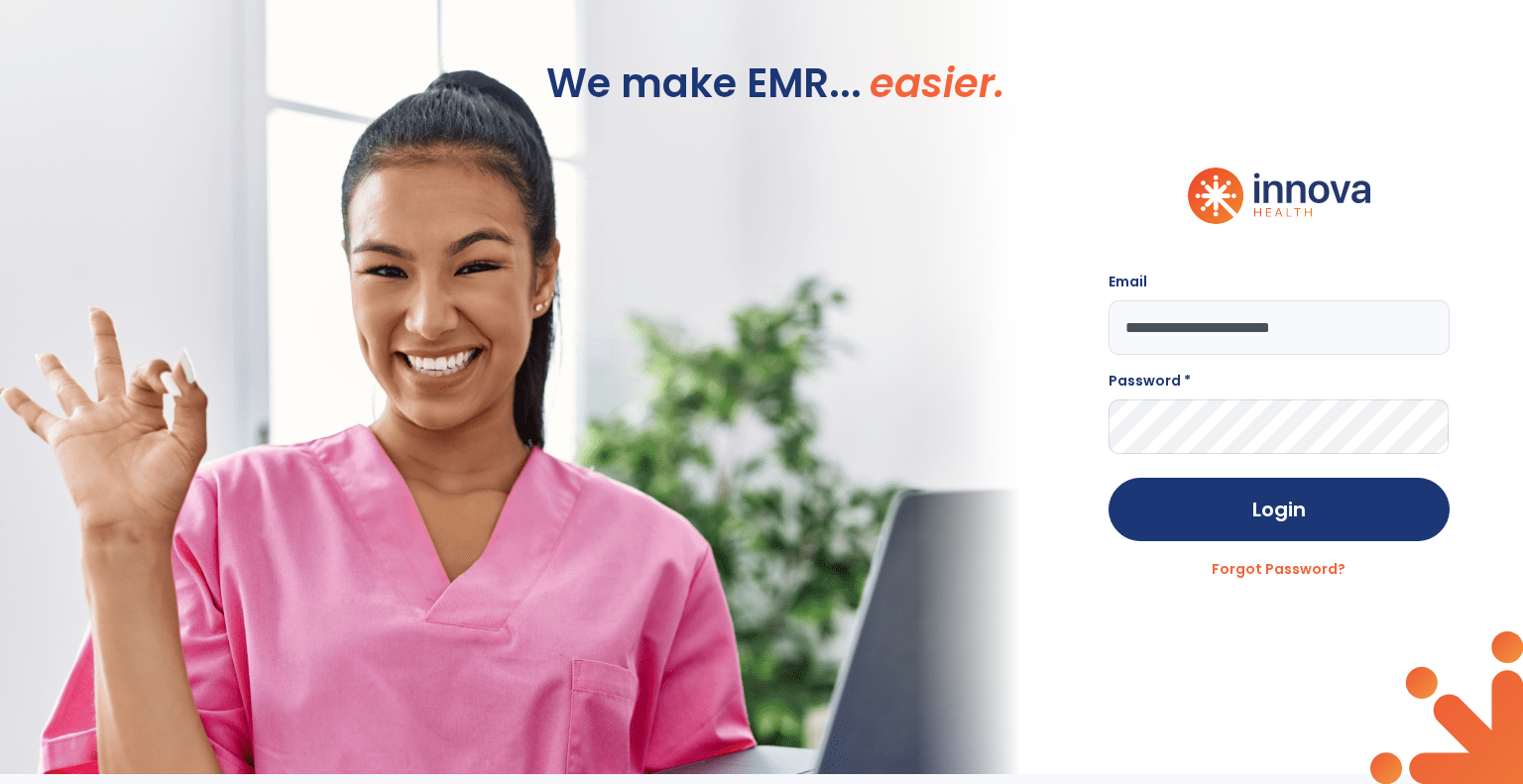 type on "**********" 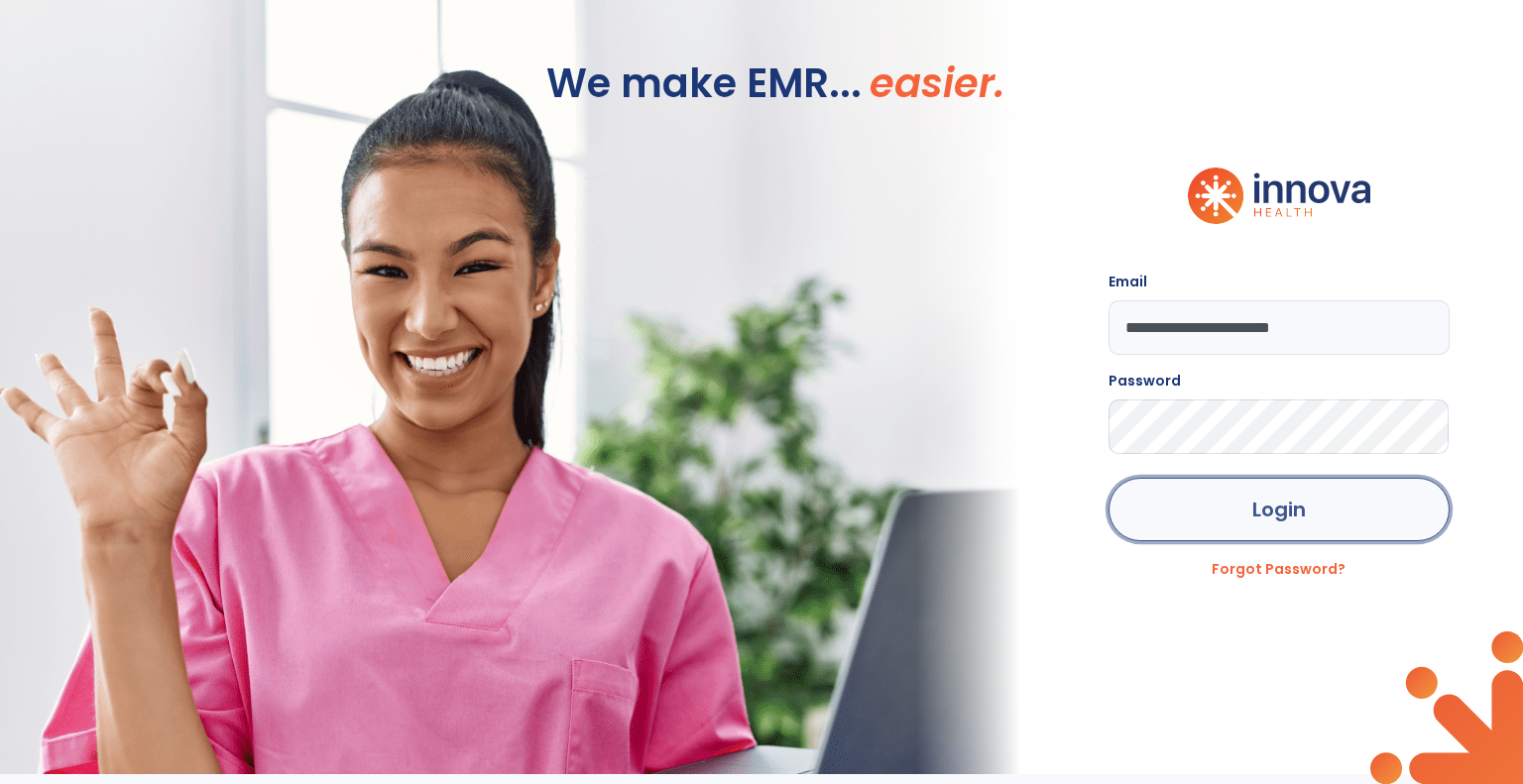 click on "Login" 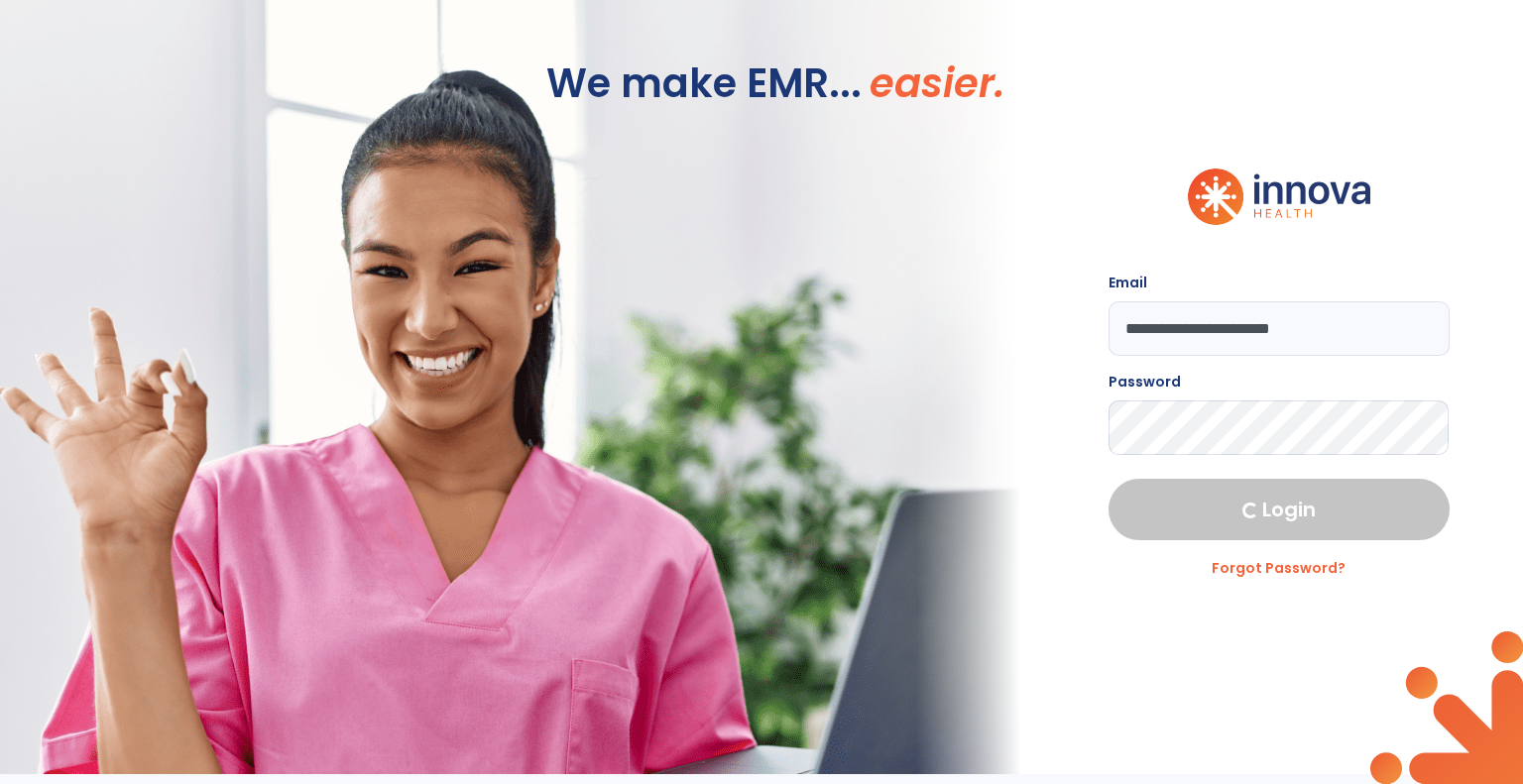 select on "****" 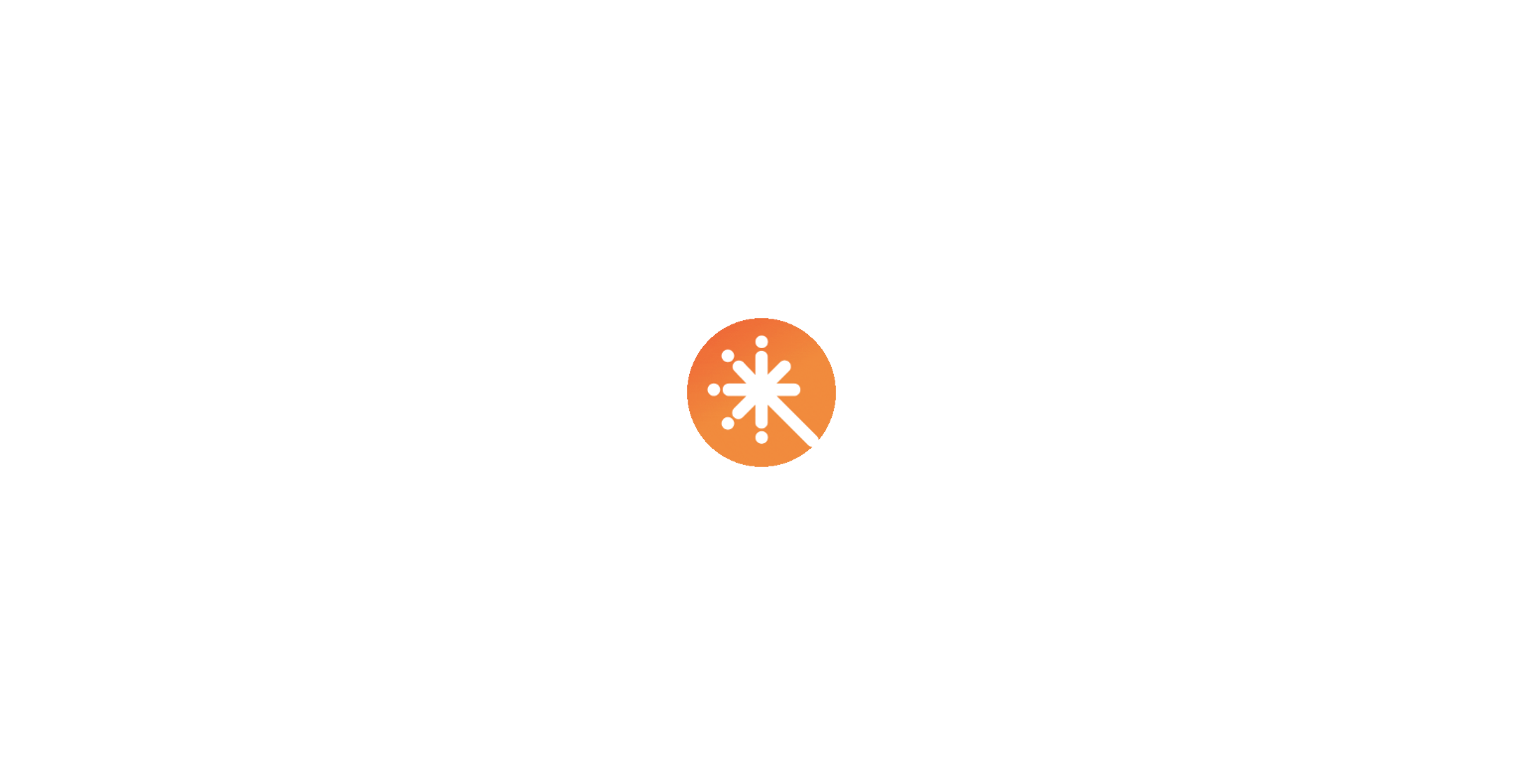 scroll, scrollTop: 0, scrollLeft: 0, axis: both 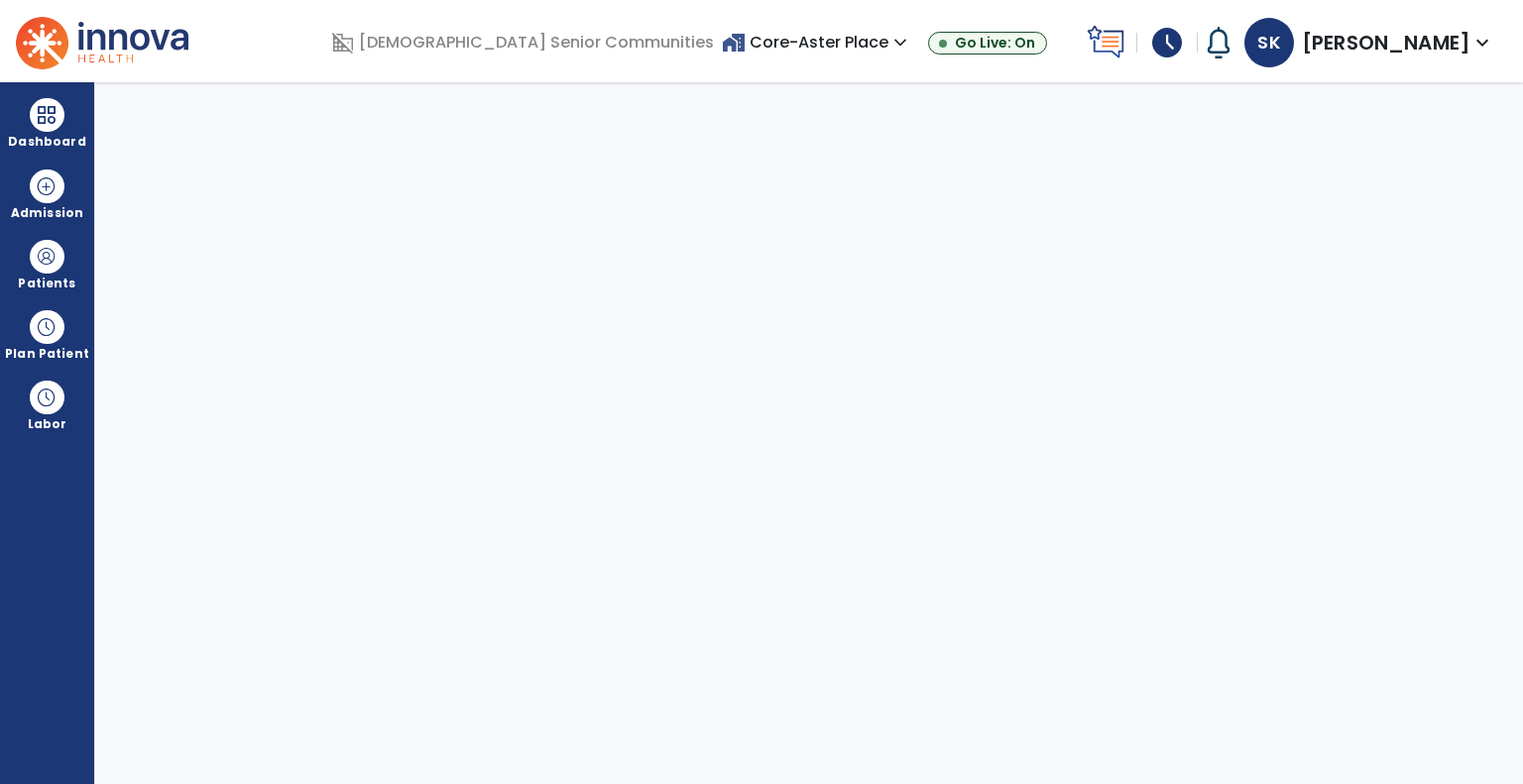 select on "****" 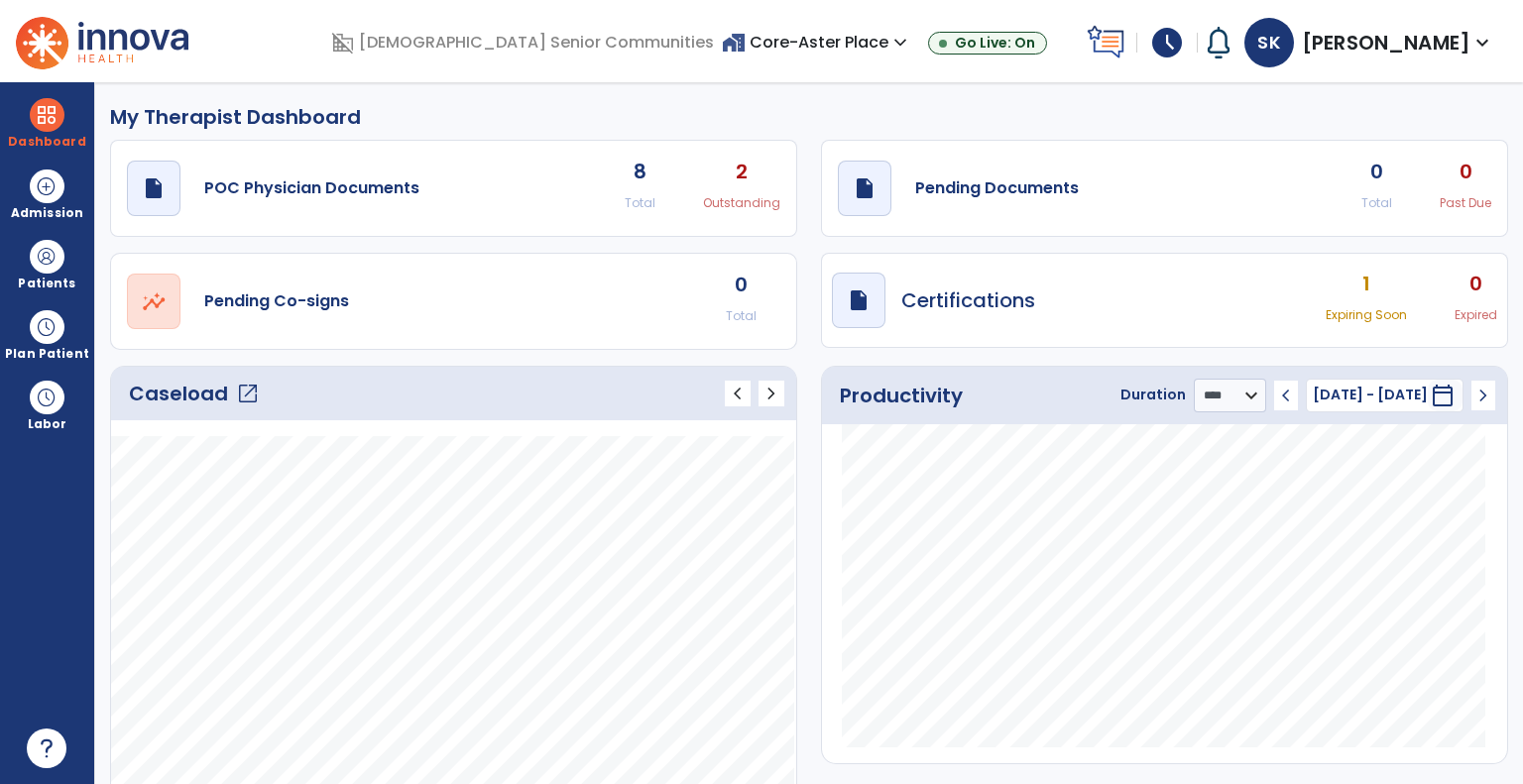 click on "expand_more" at bounding box center [900, 43] 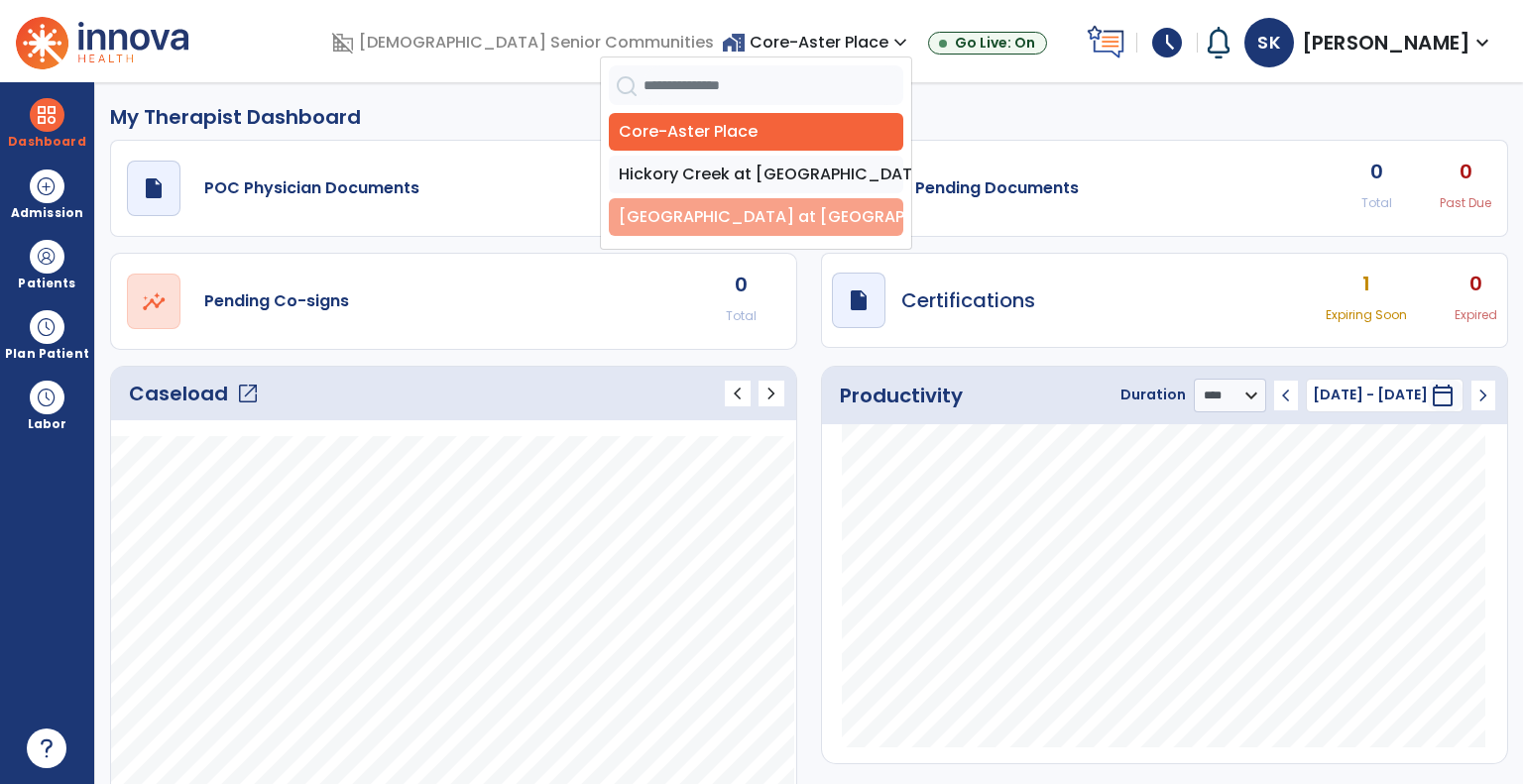 click on "[GEOGRAPHIC_DATA] at [GEOGRAPHIC_DATA]" at bounding box center (756, 217) 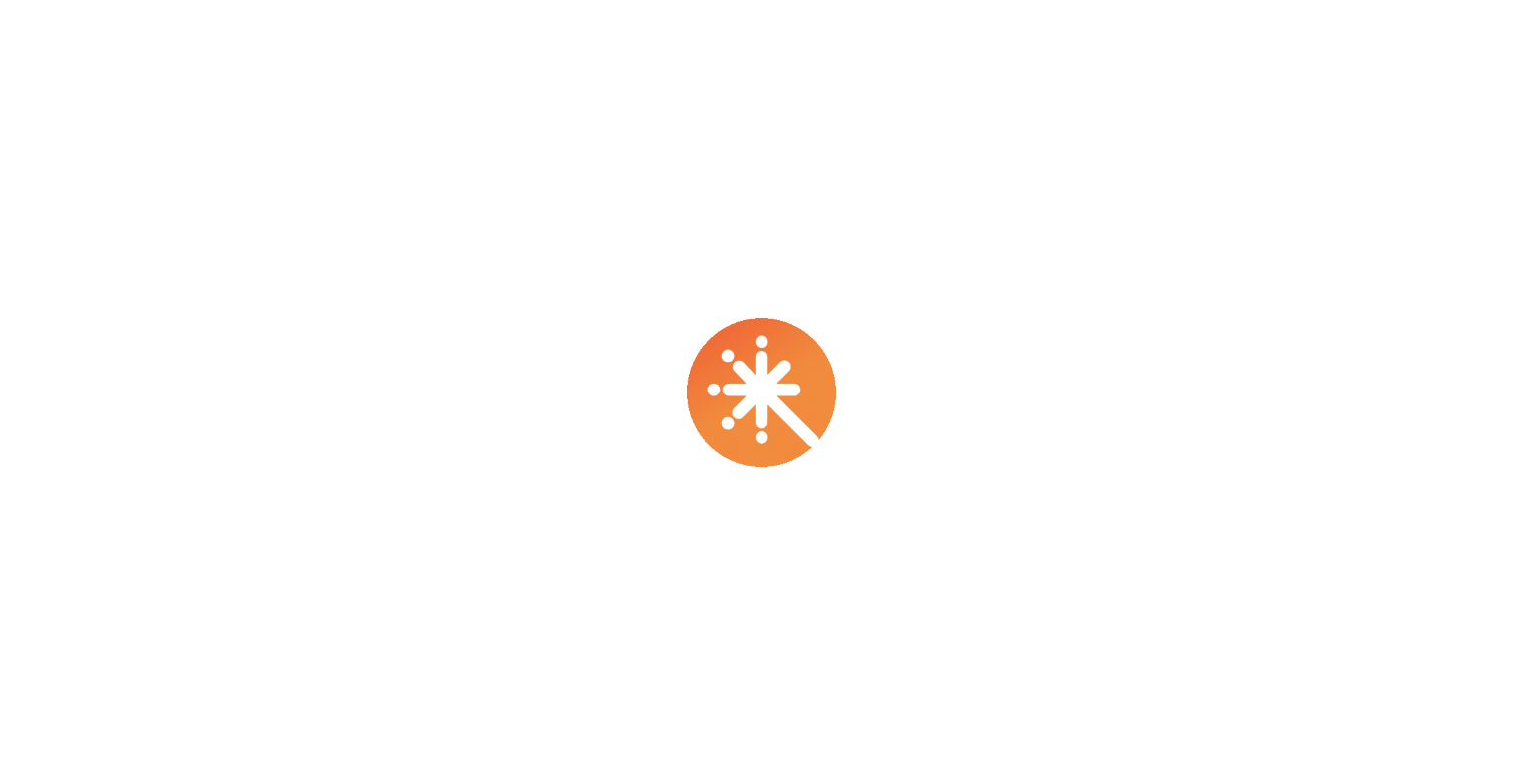 scroll, scrollTop: 0, scrollLeft: 0, axis: both 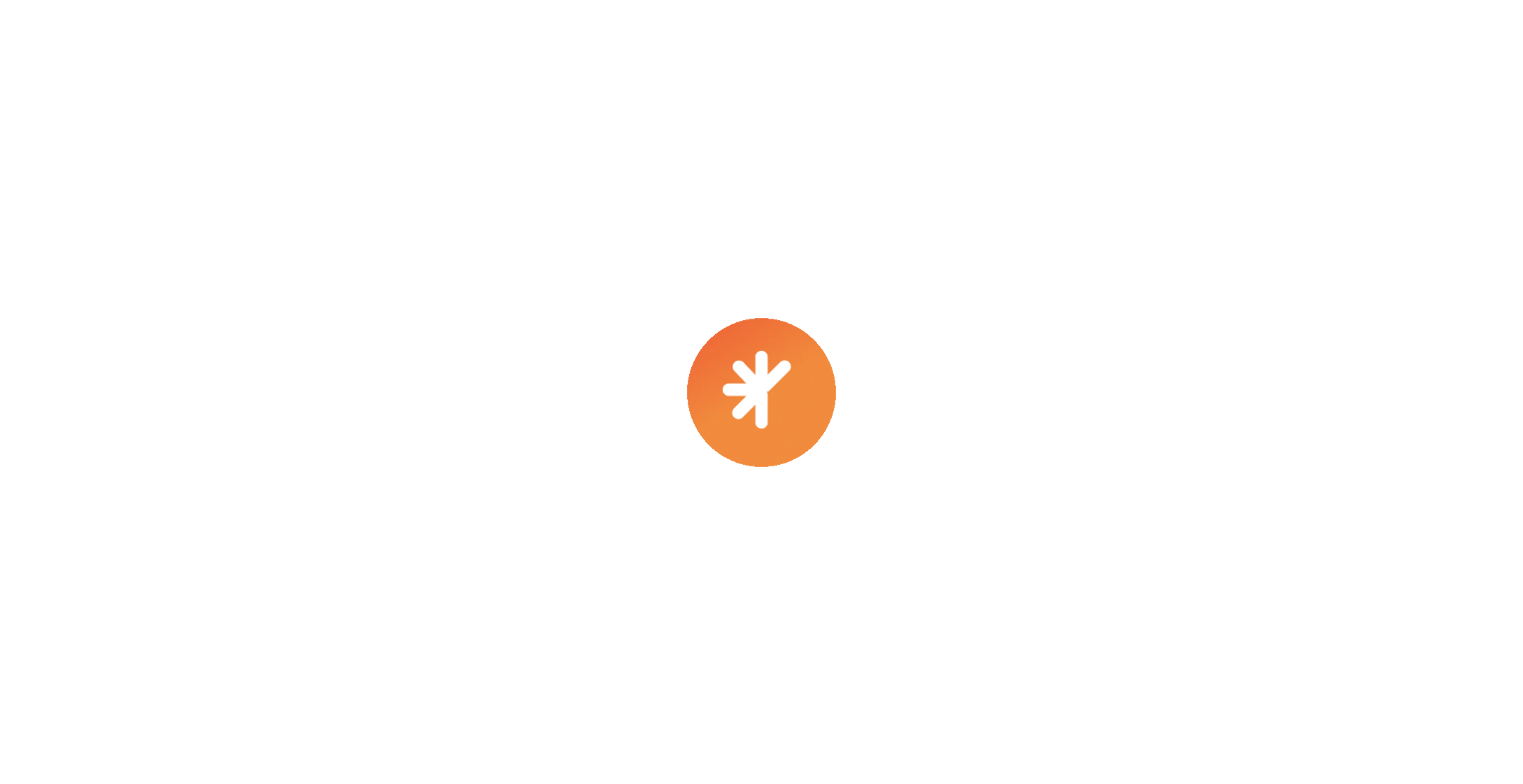 select on "****" 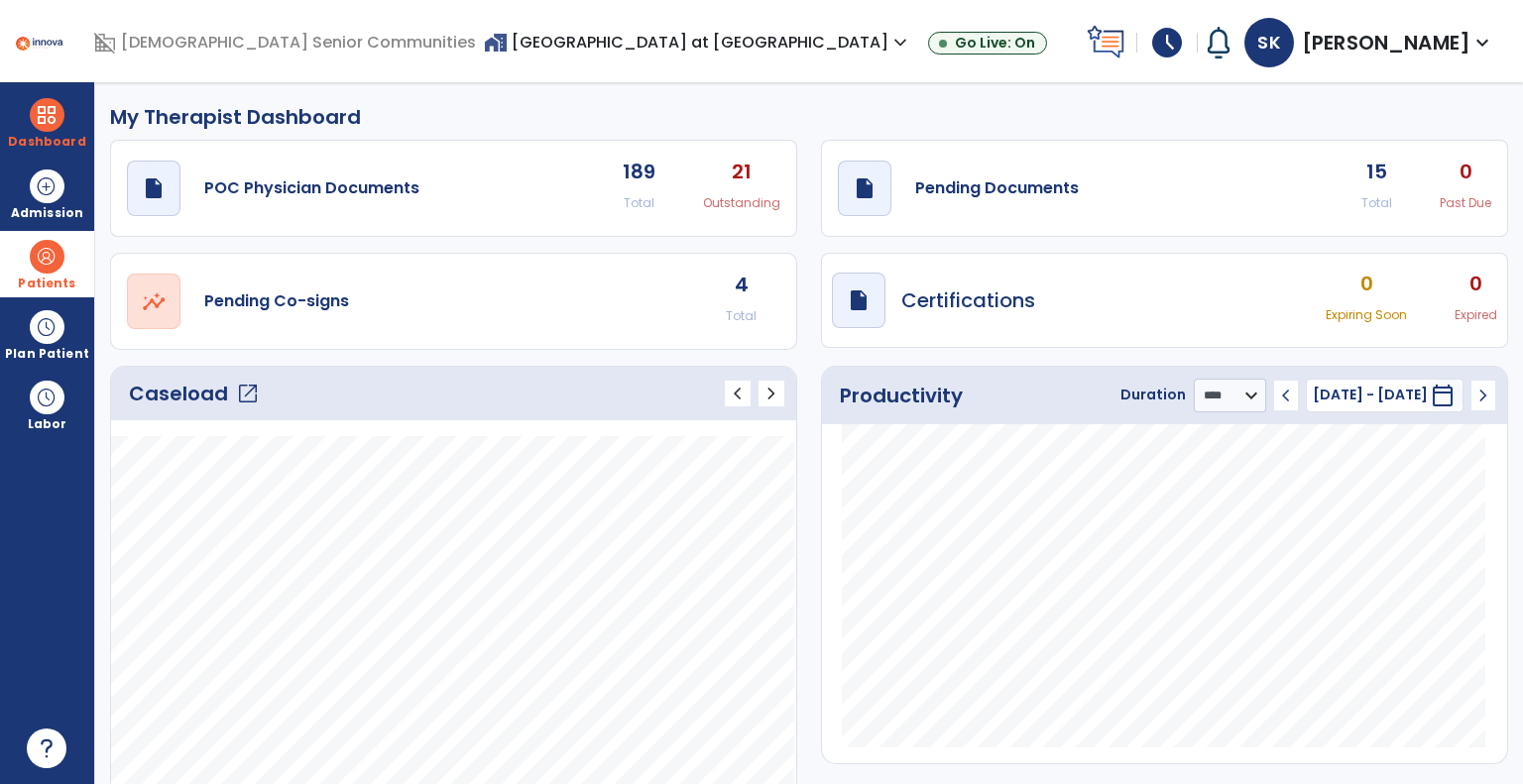 click at bounding box center (47, 257) 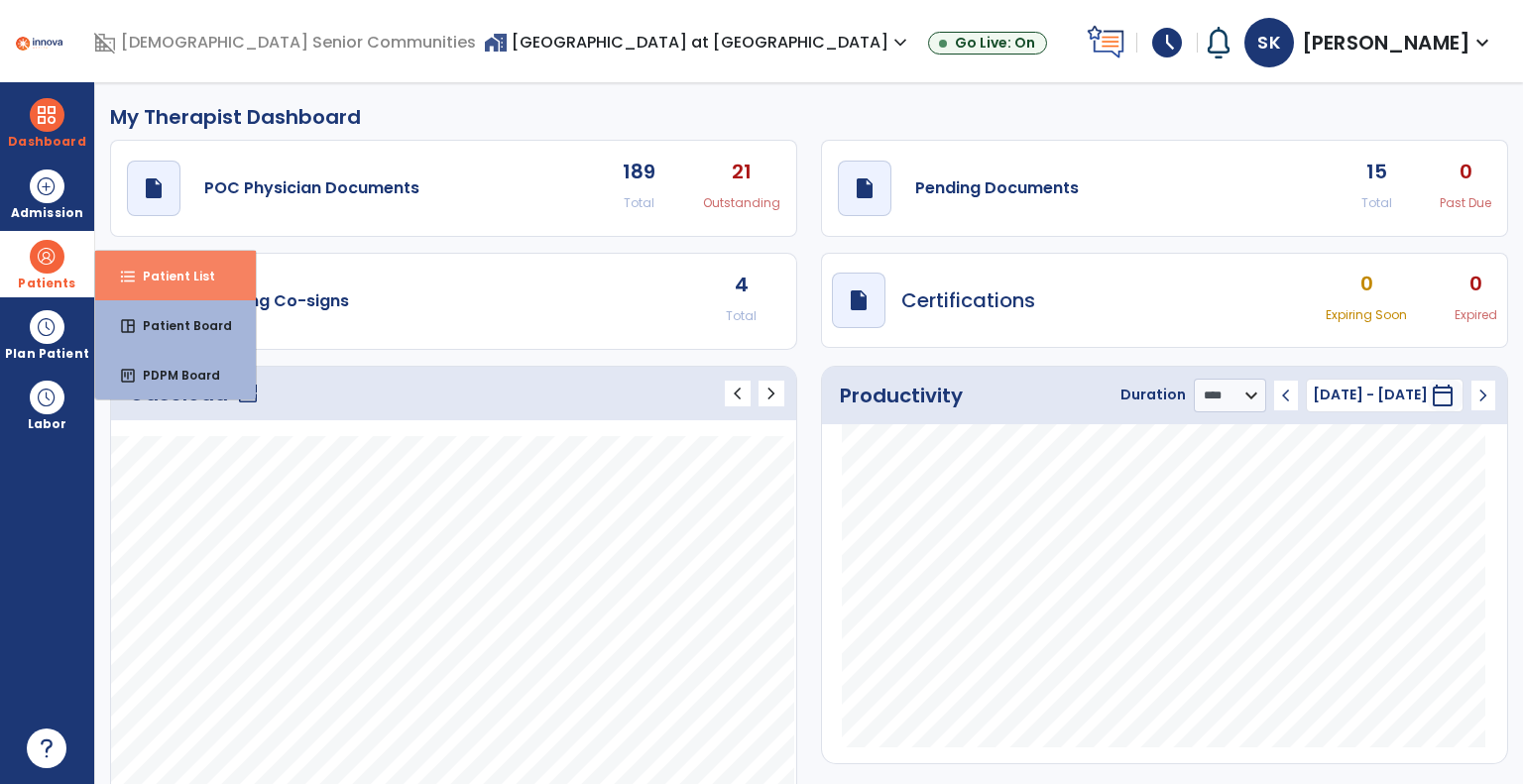 click on "Patient List" at bounding box center [171, 276] 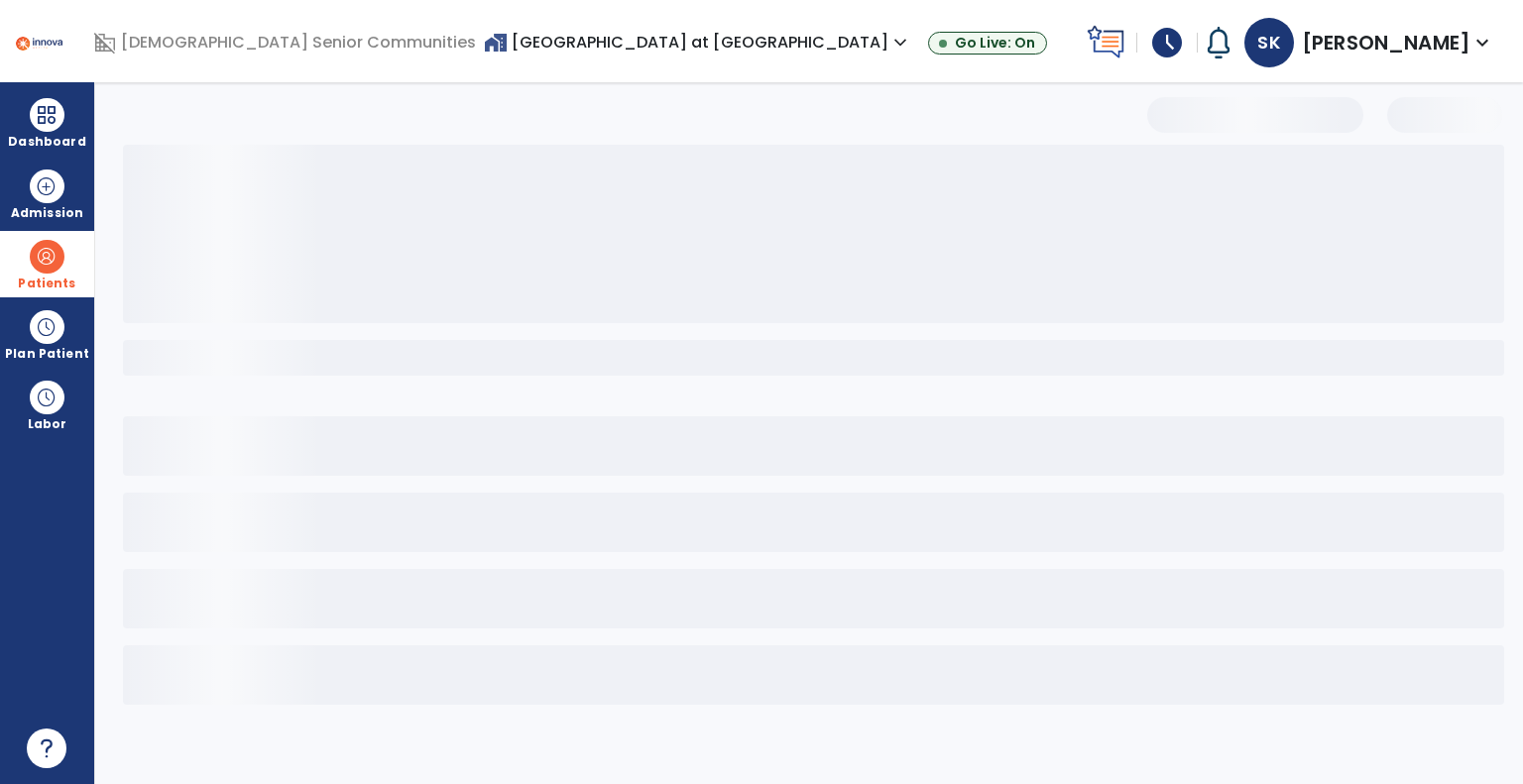 select on "***" 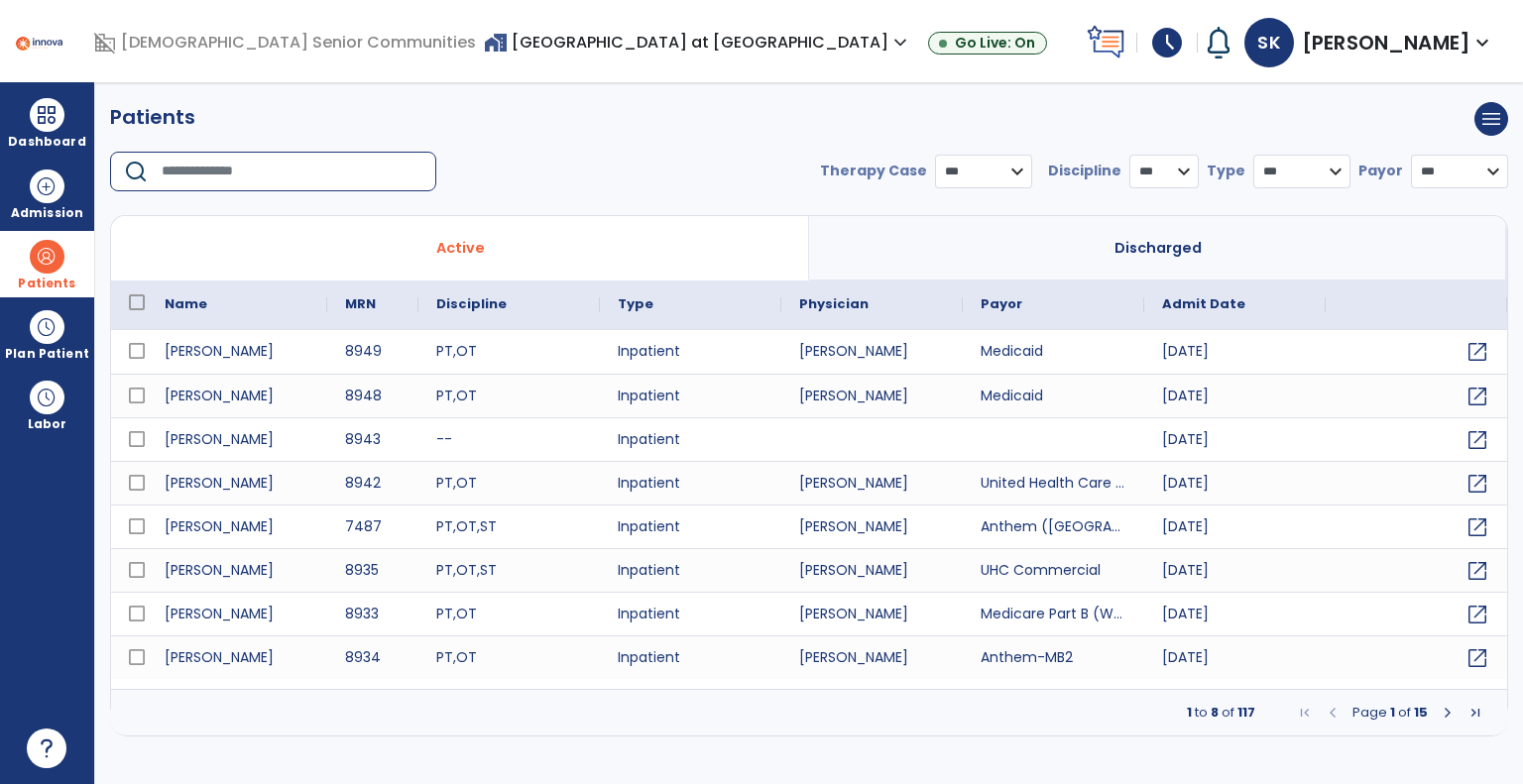 click at bounding box center (292, 171) 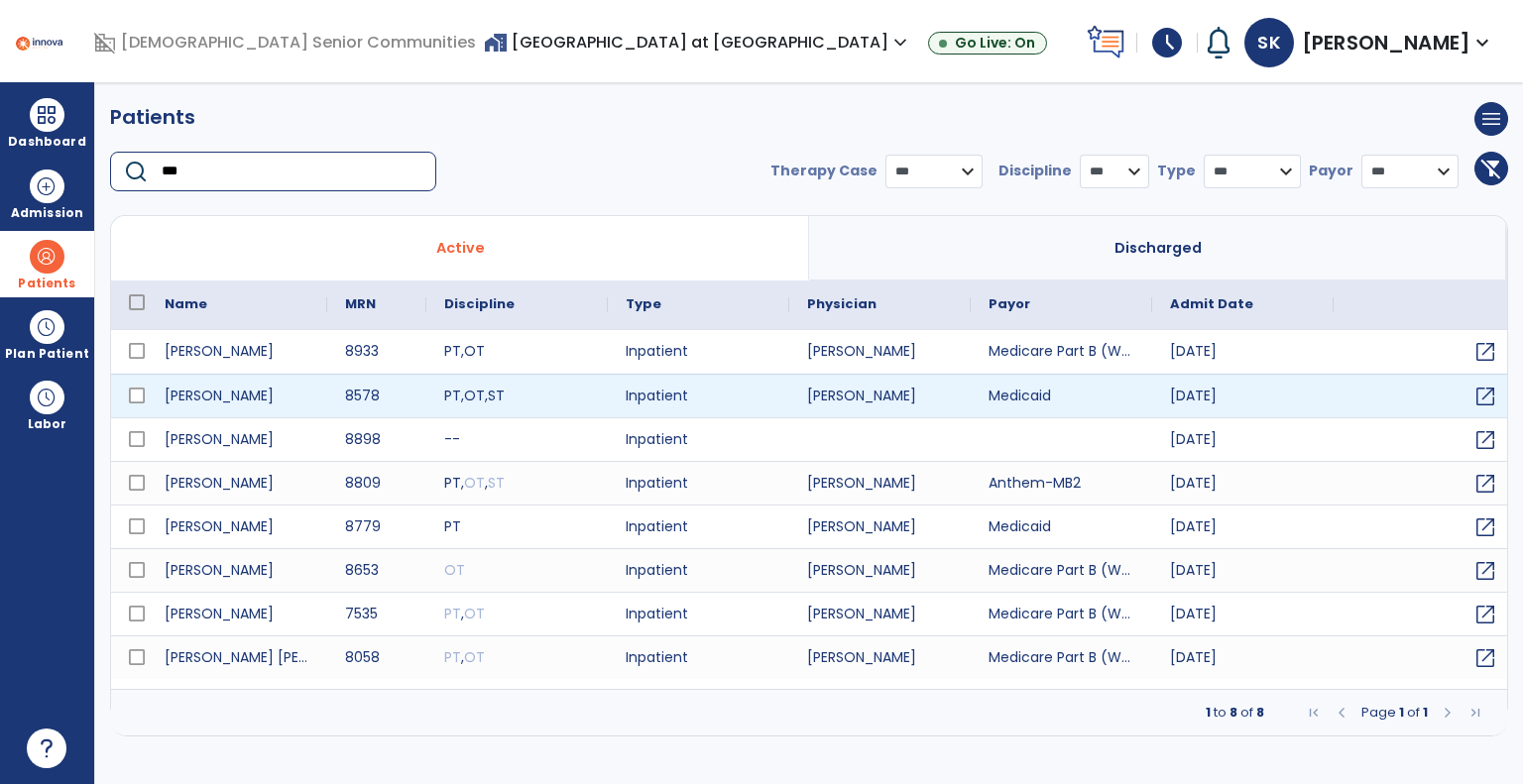 type on "***" 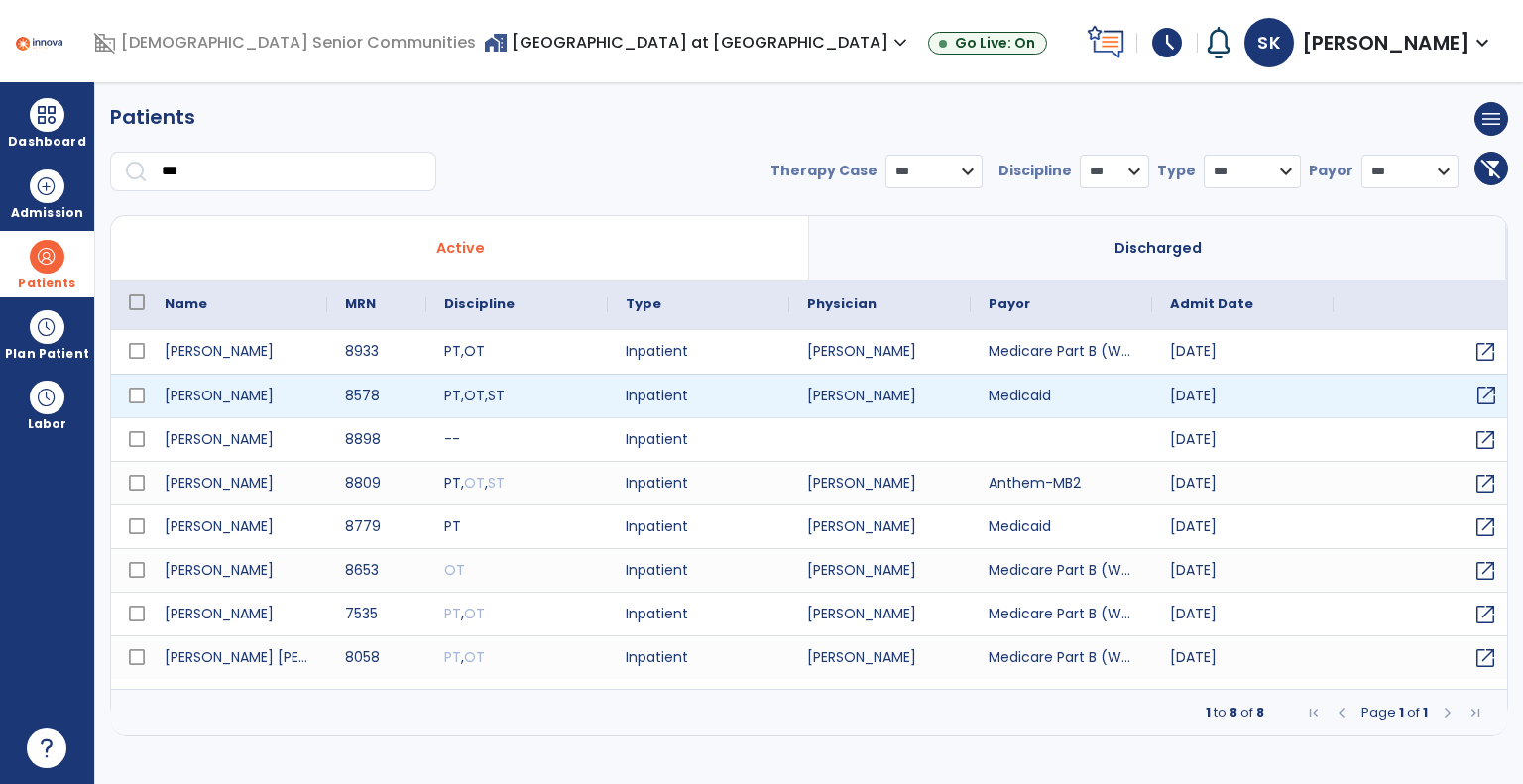 click on "open_in_new" at bounding box center [1486, 395] 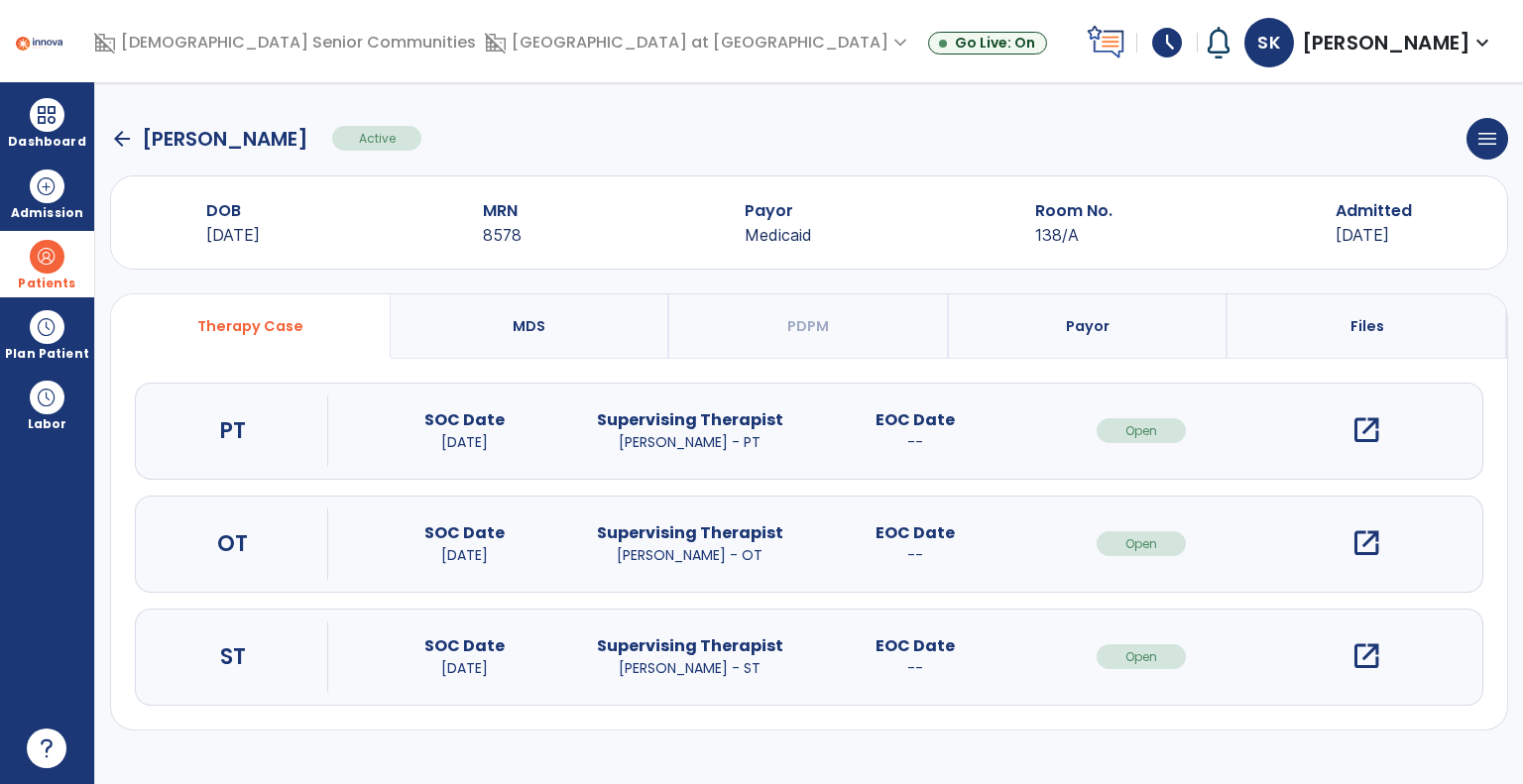 click on "open_in_new" at bounding box center (1366, 543) 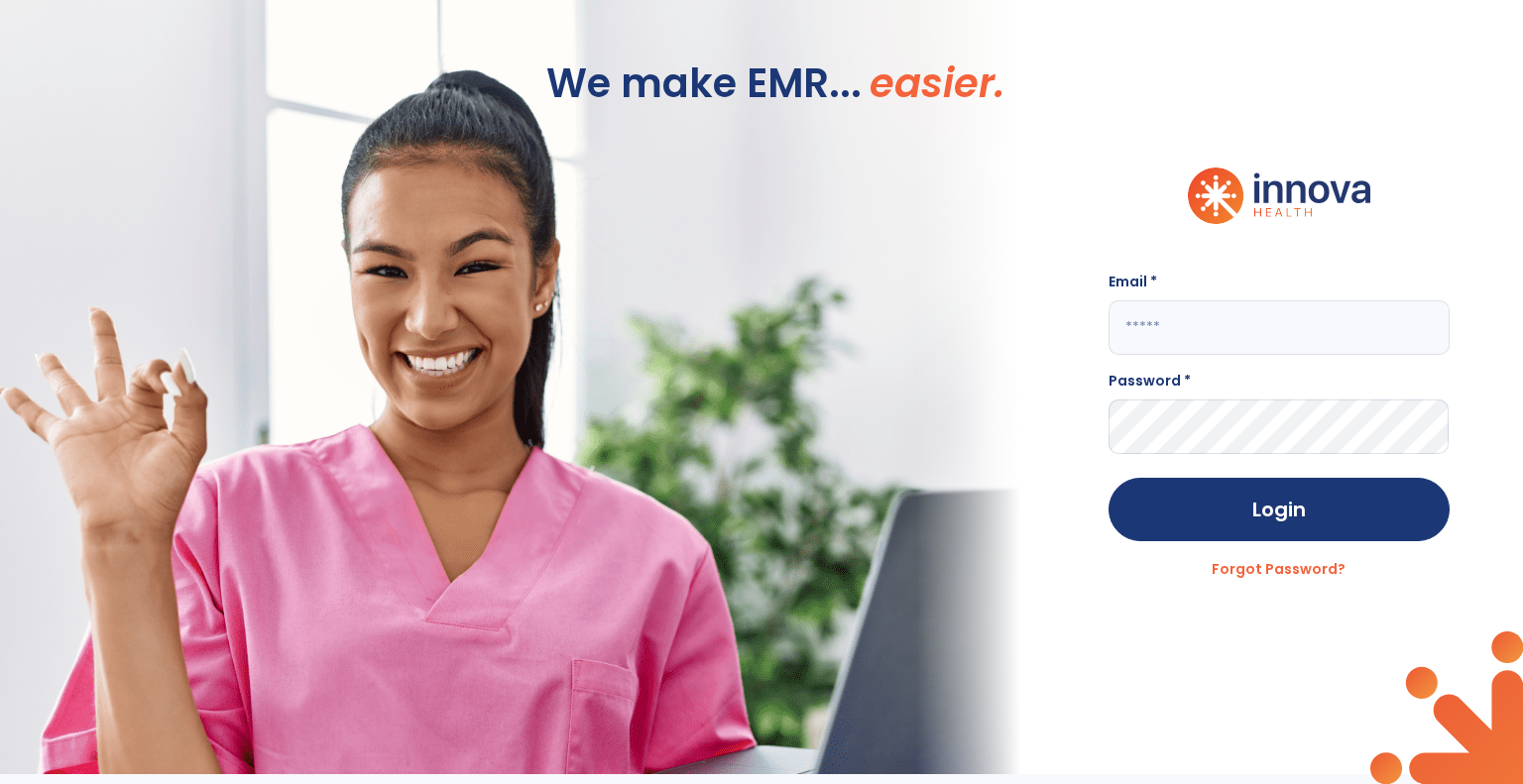 click 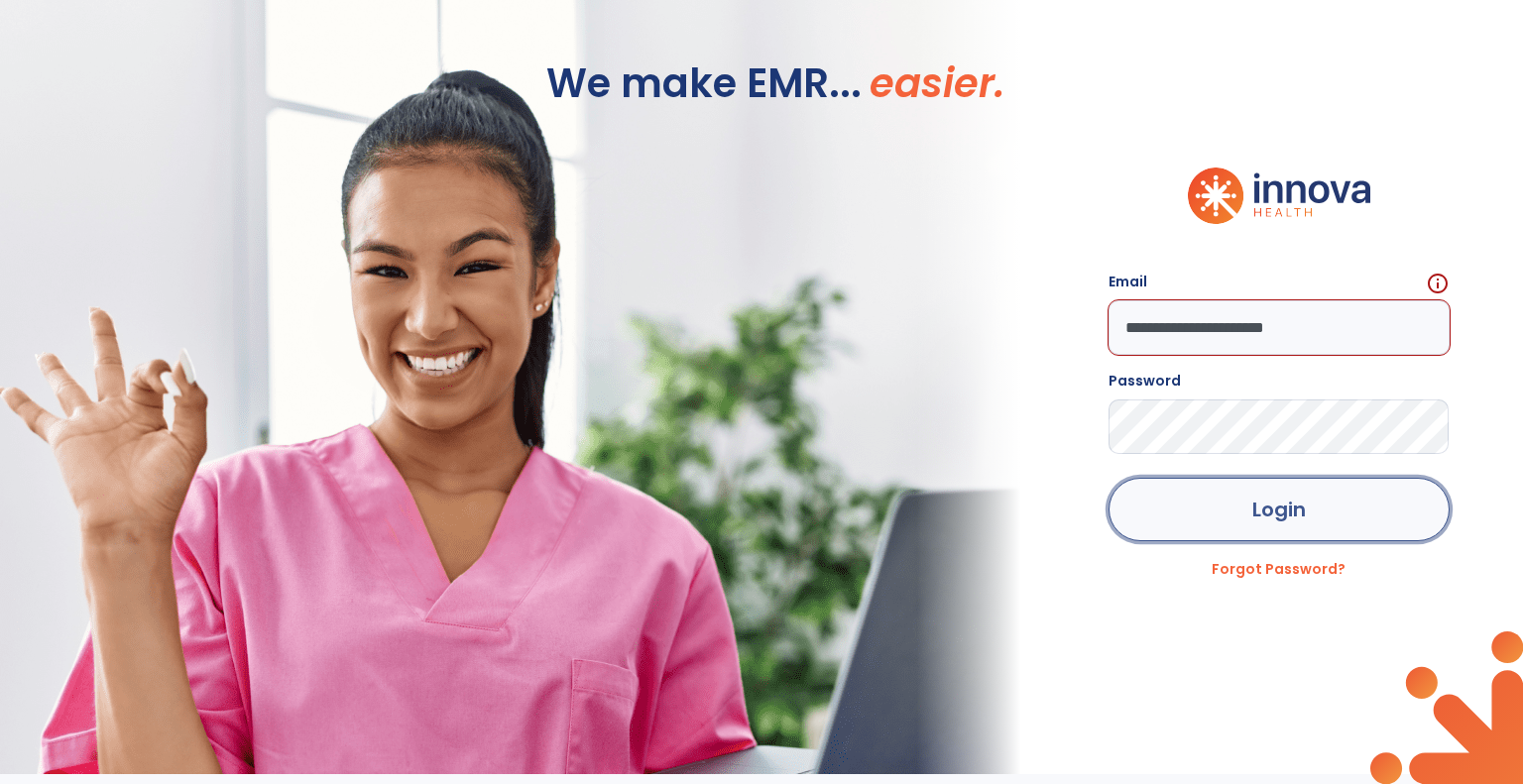 click on "Login" 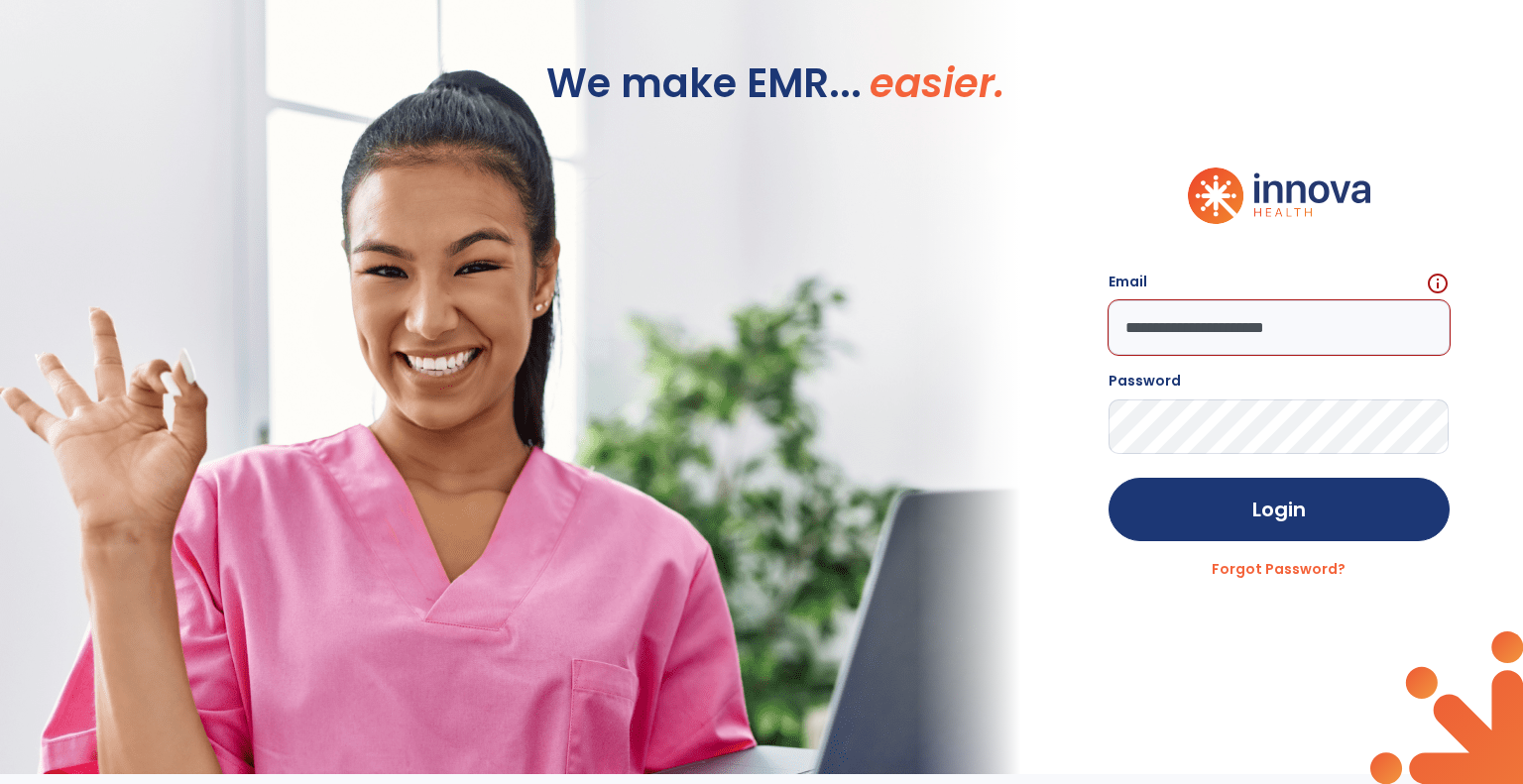 click on "**********" 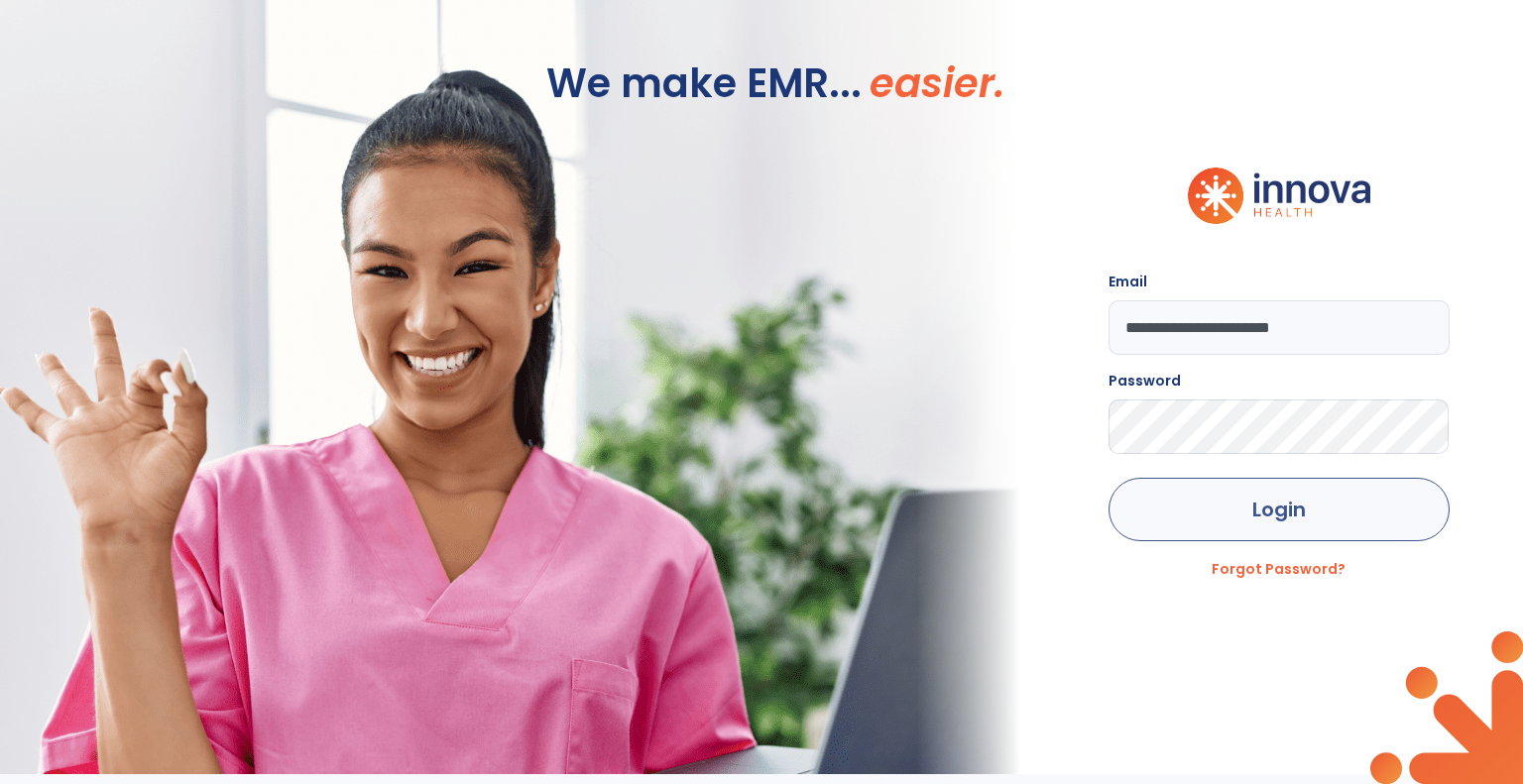 type on "**********" 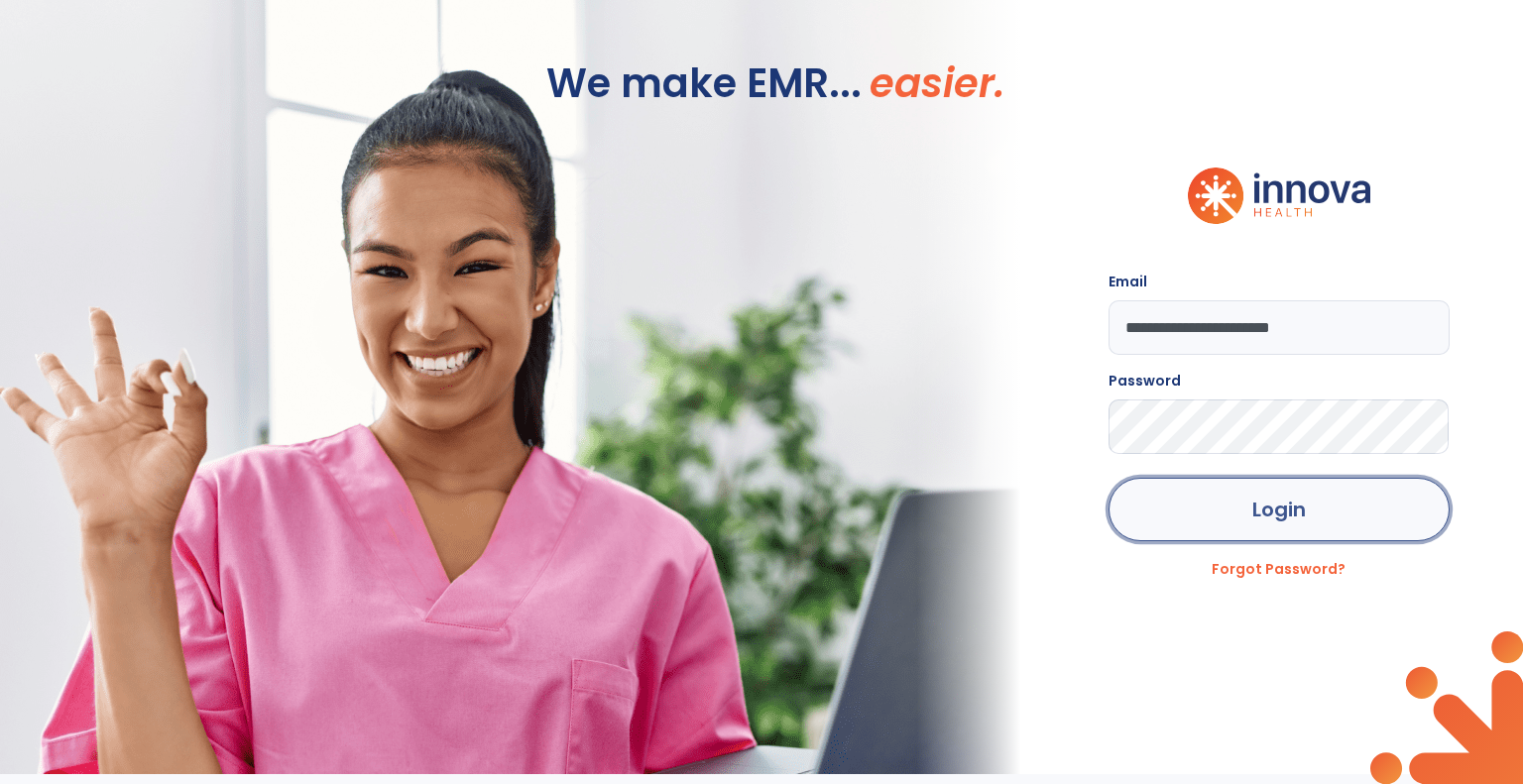 click on "Login" 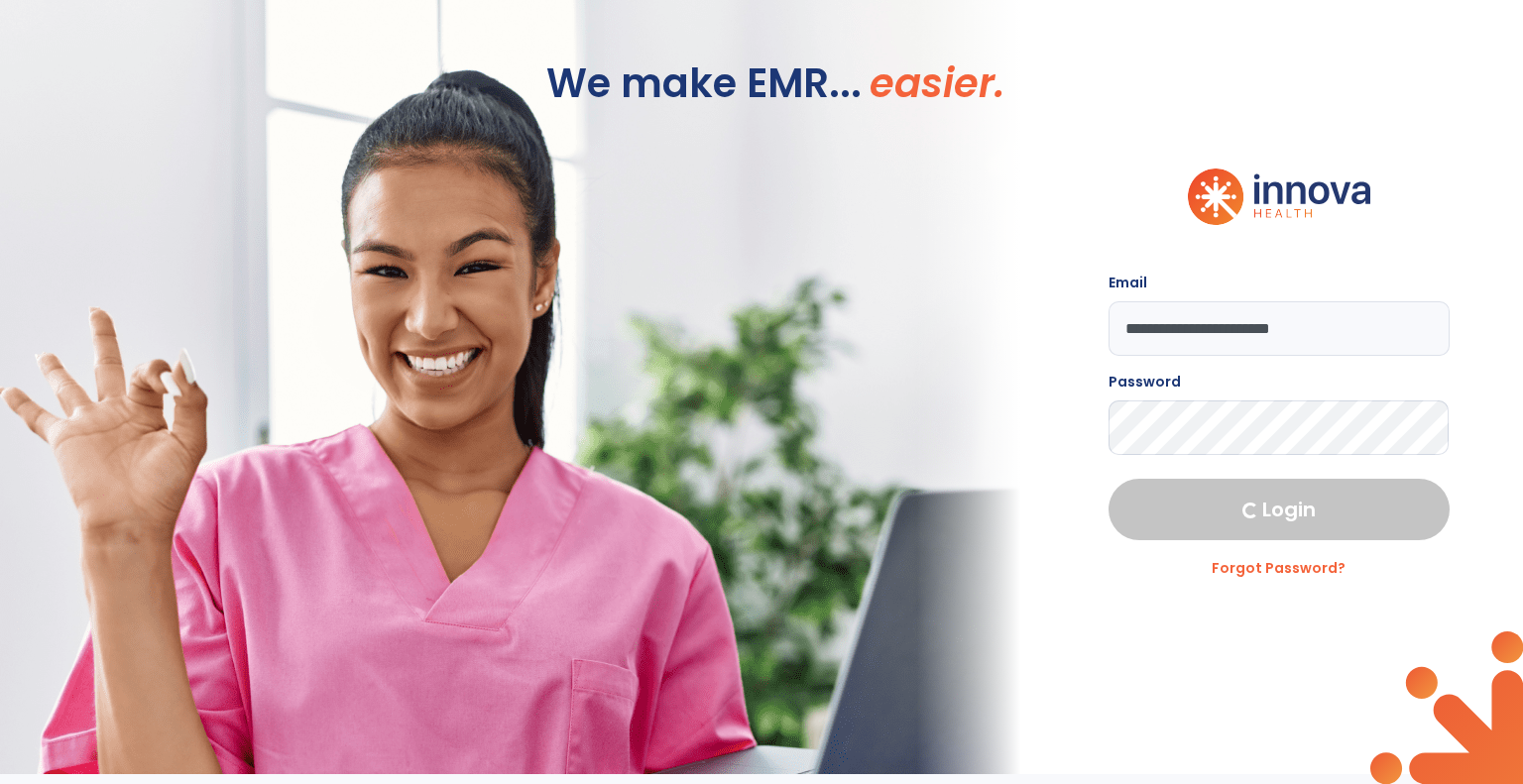 select on "****" 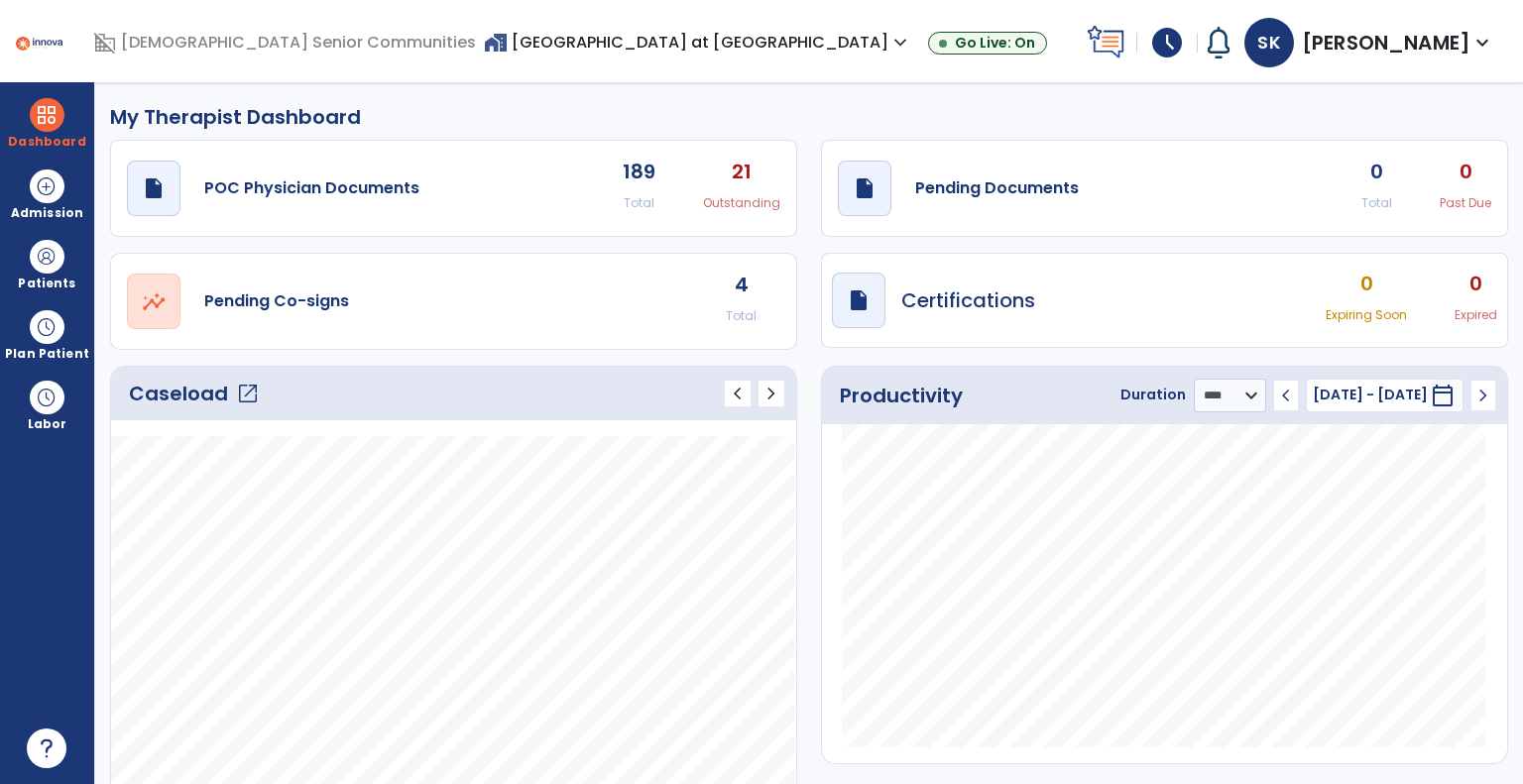 click on "open_in_new" 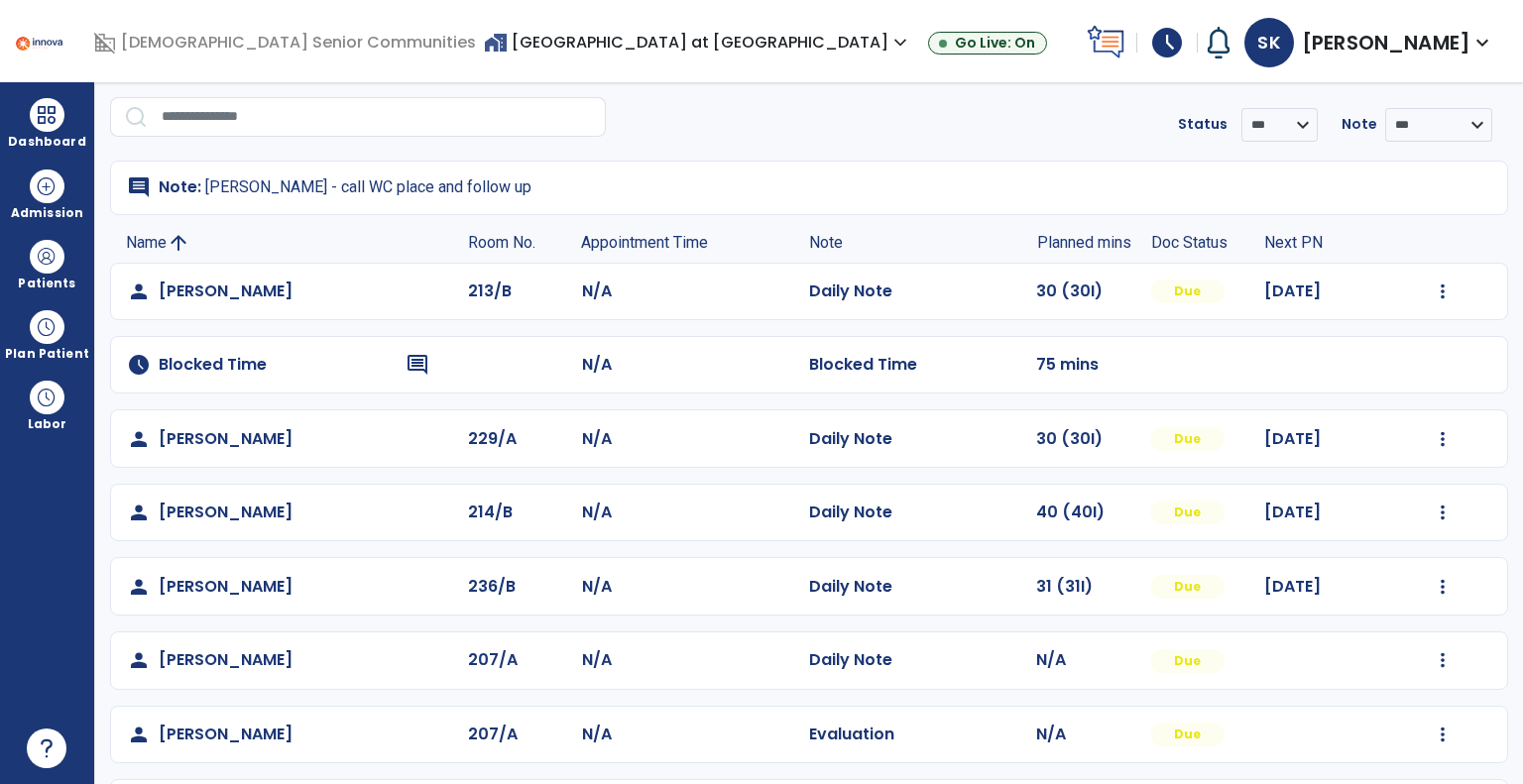 scroll, scrollTop: 99, scrollLeft: 0, axis: vertical 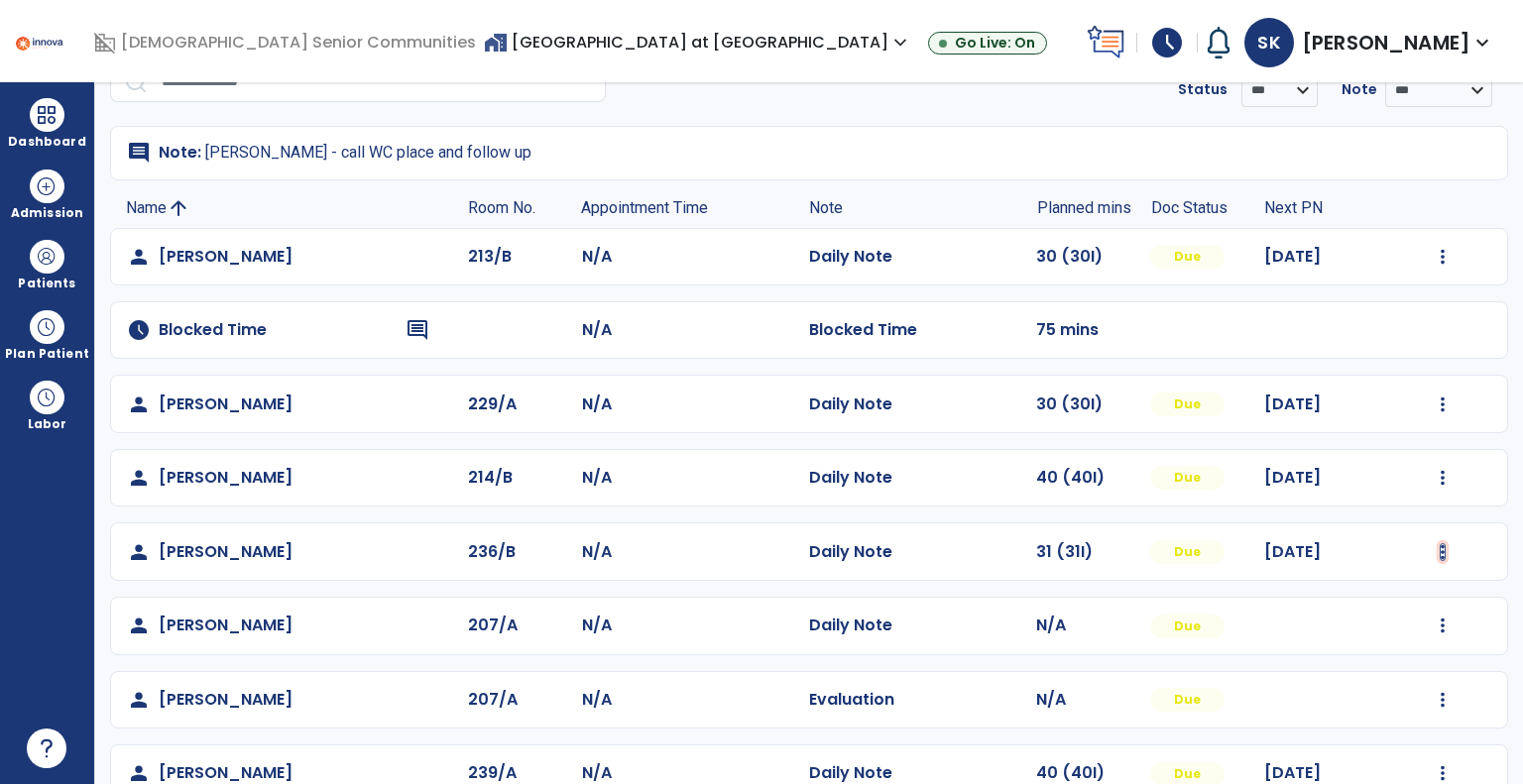 click at bounding box center (1443, 257) 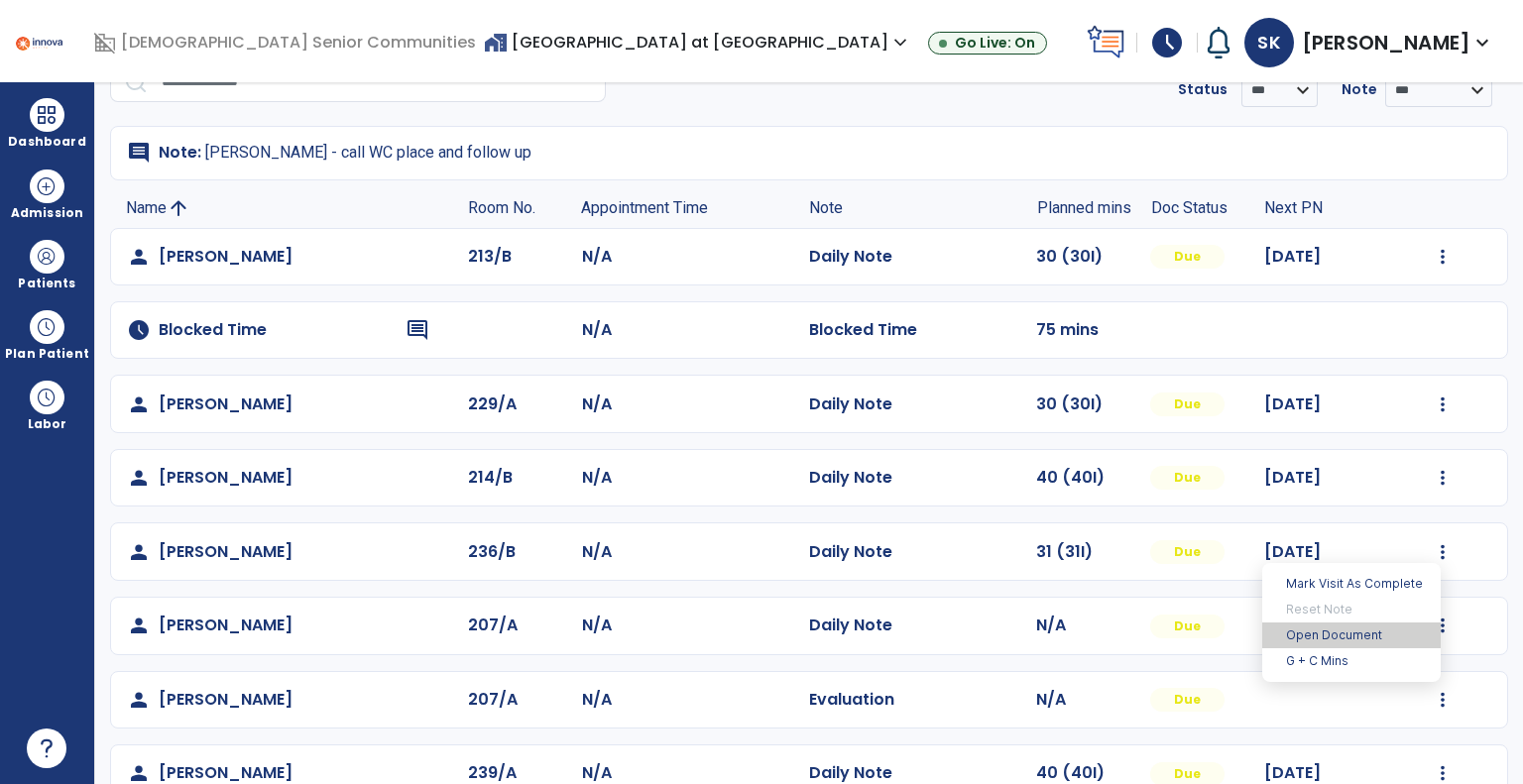 click on "Open Document" at bounding box center [1351, 635] 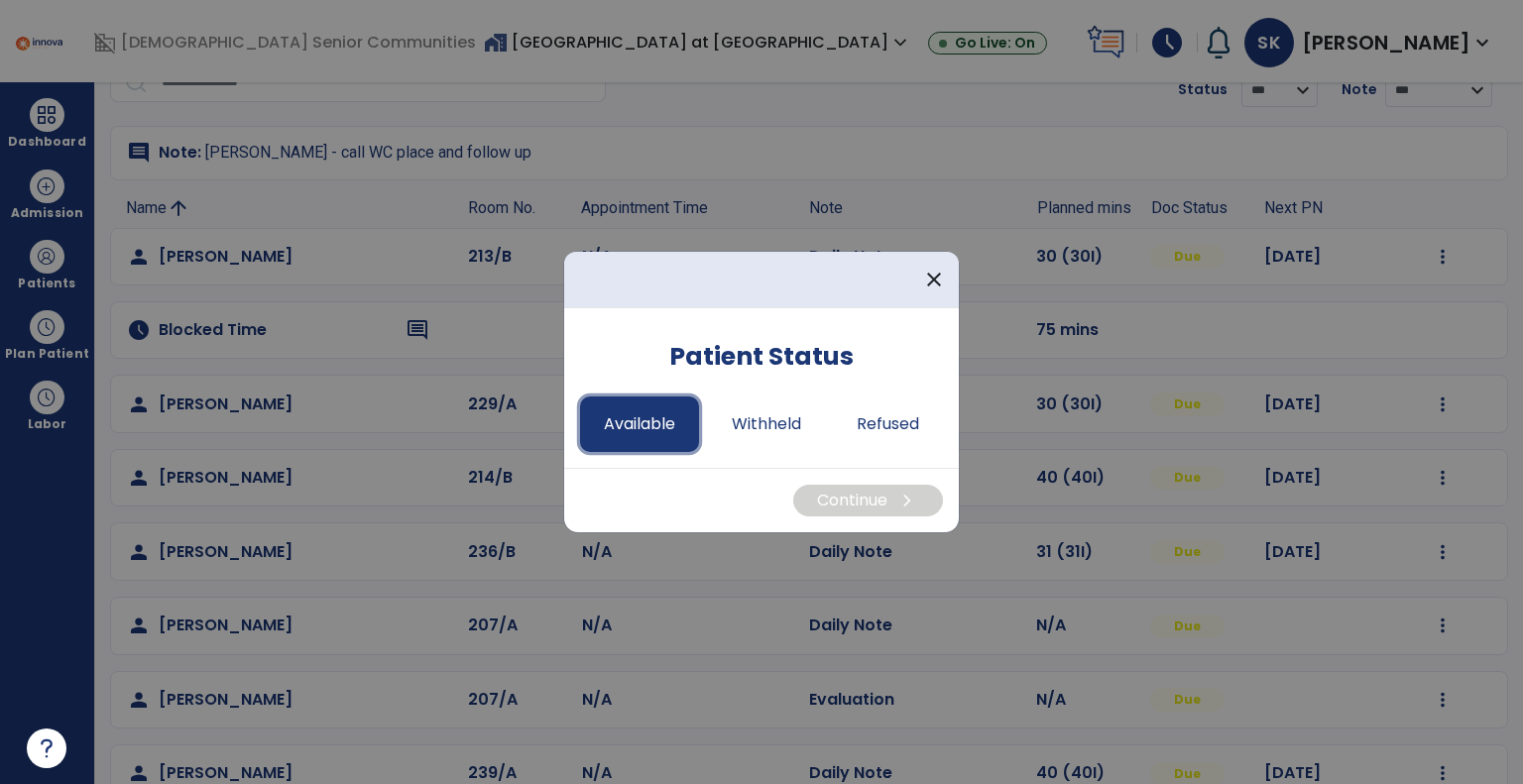 click on "Available" at bounding box center (640, 424) 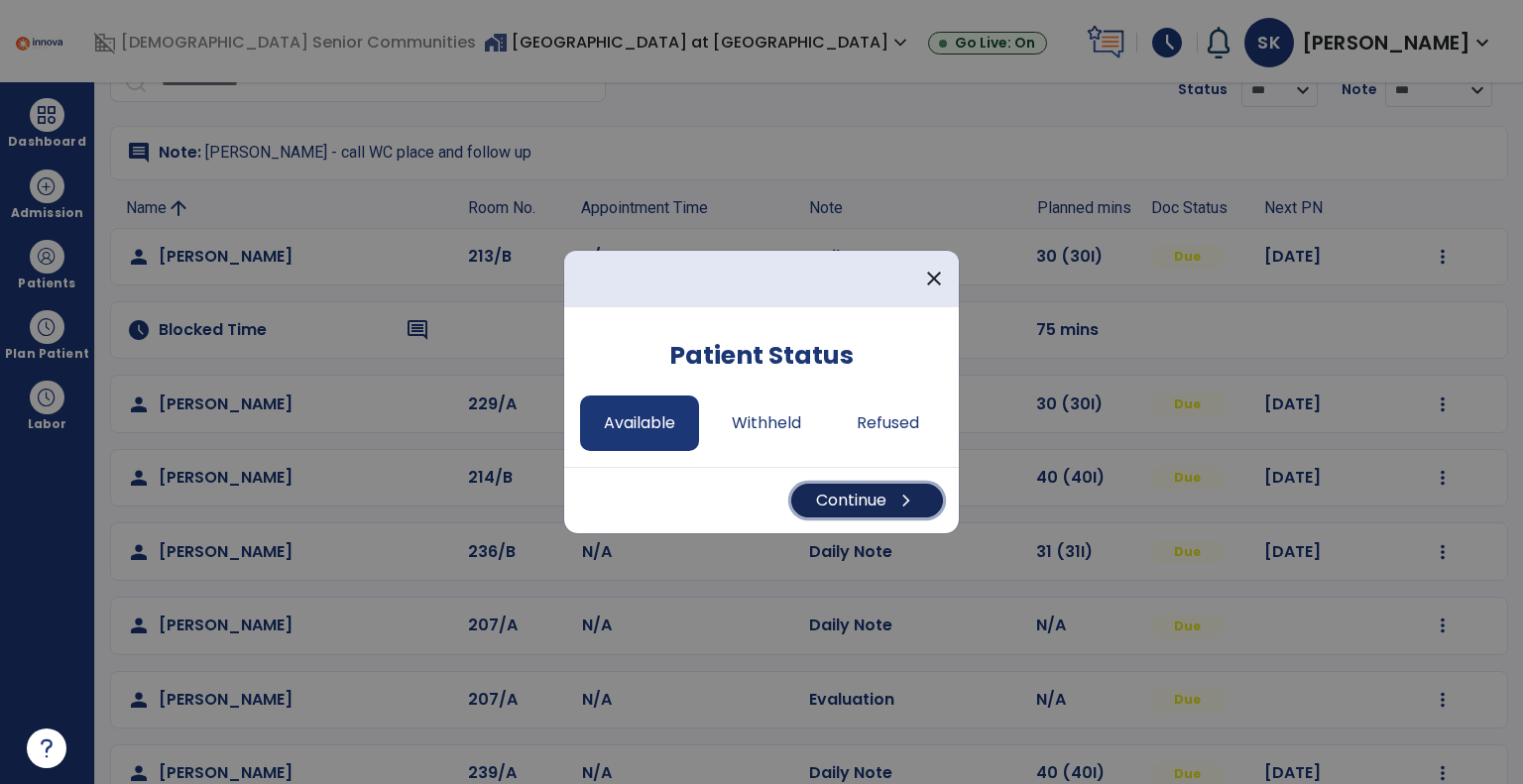 click on "Continue   chevron_right" at bounding box center [867, 501] 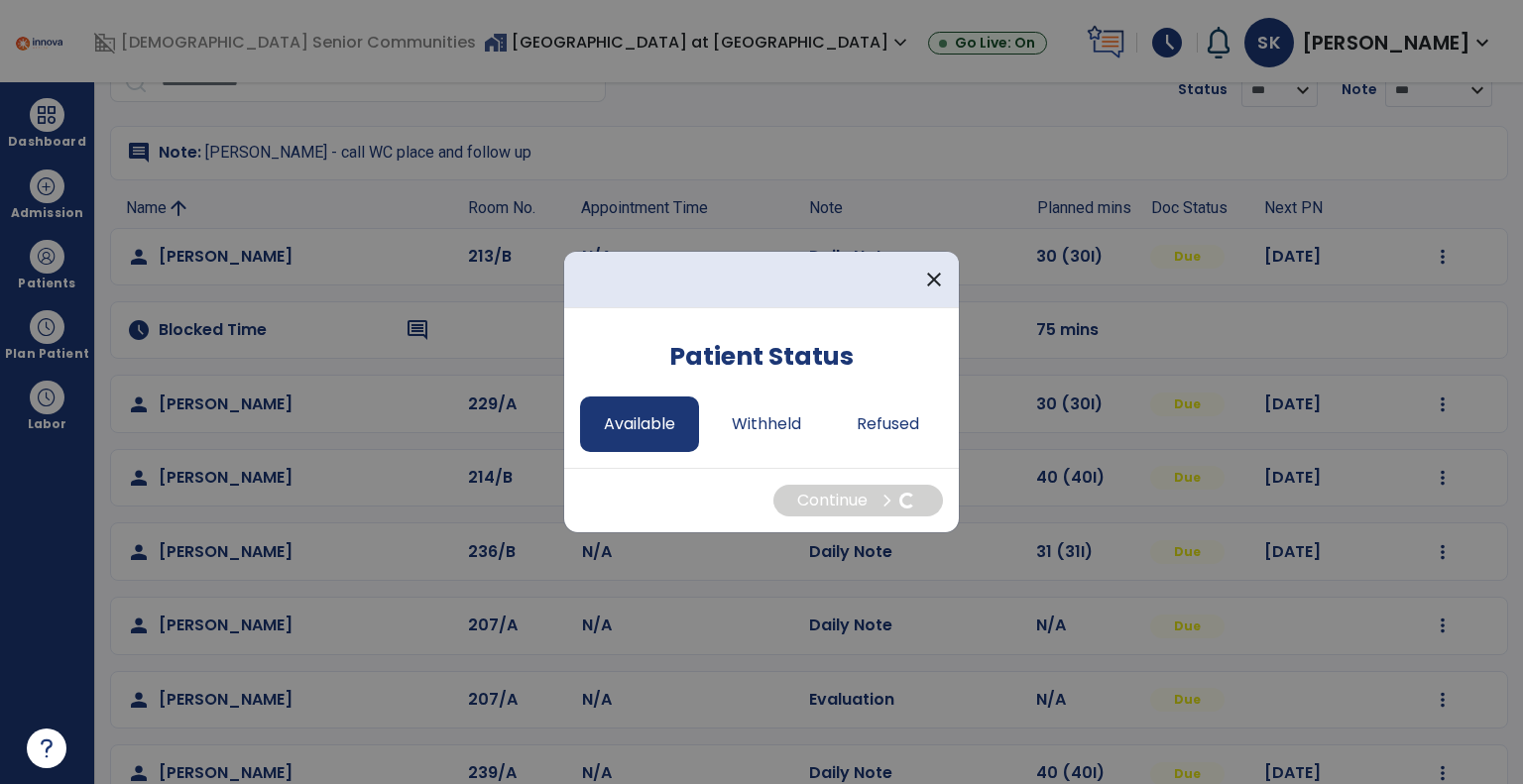 select on "*" 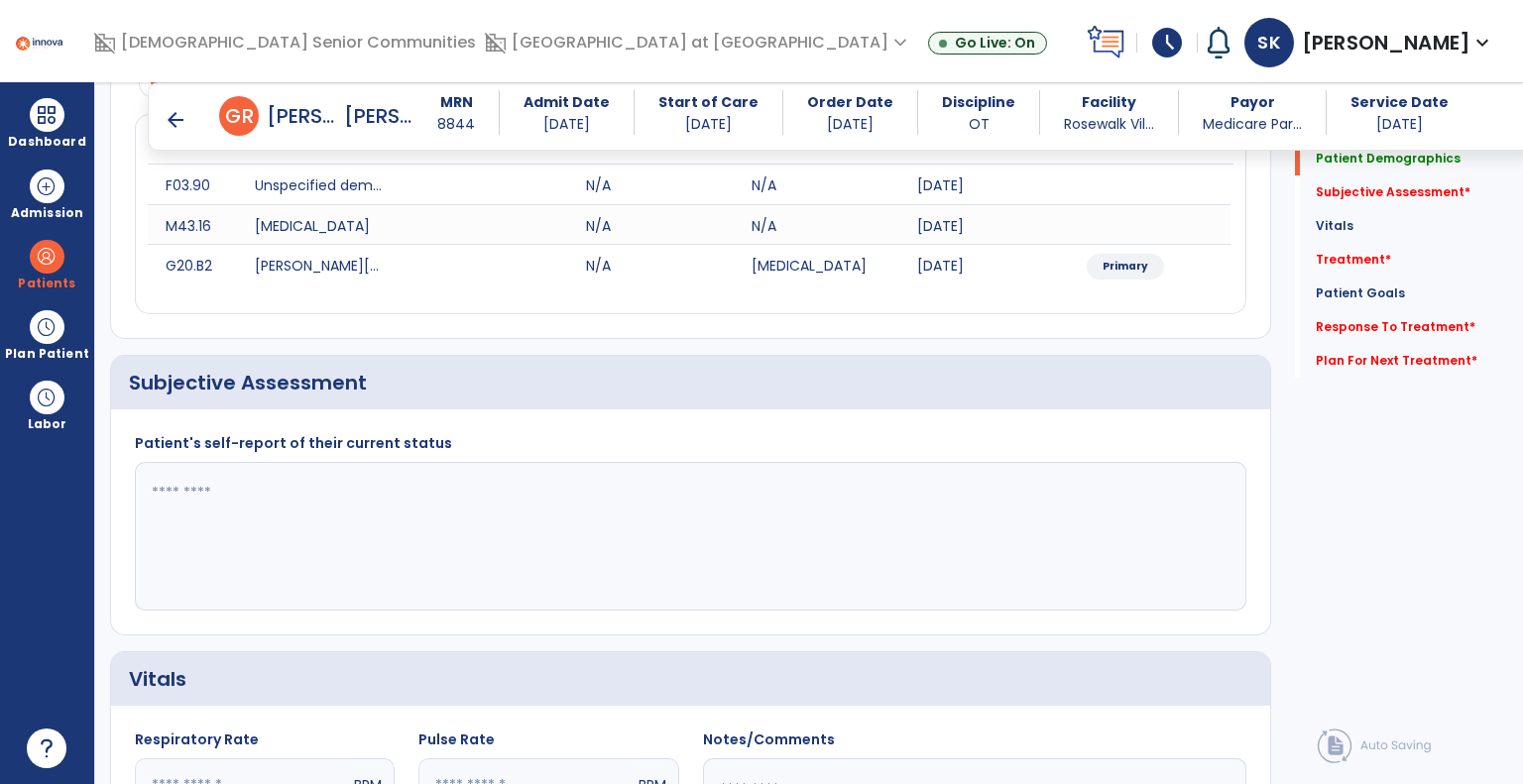 scroll, scrollTop: 396, scrollLeft: 0, axis: vertical 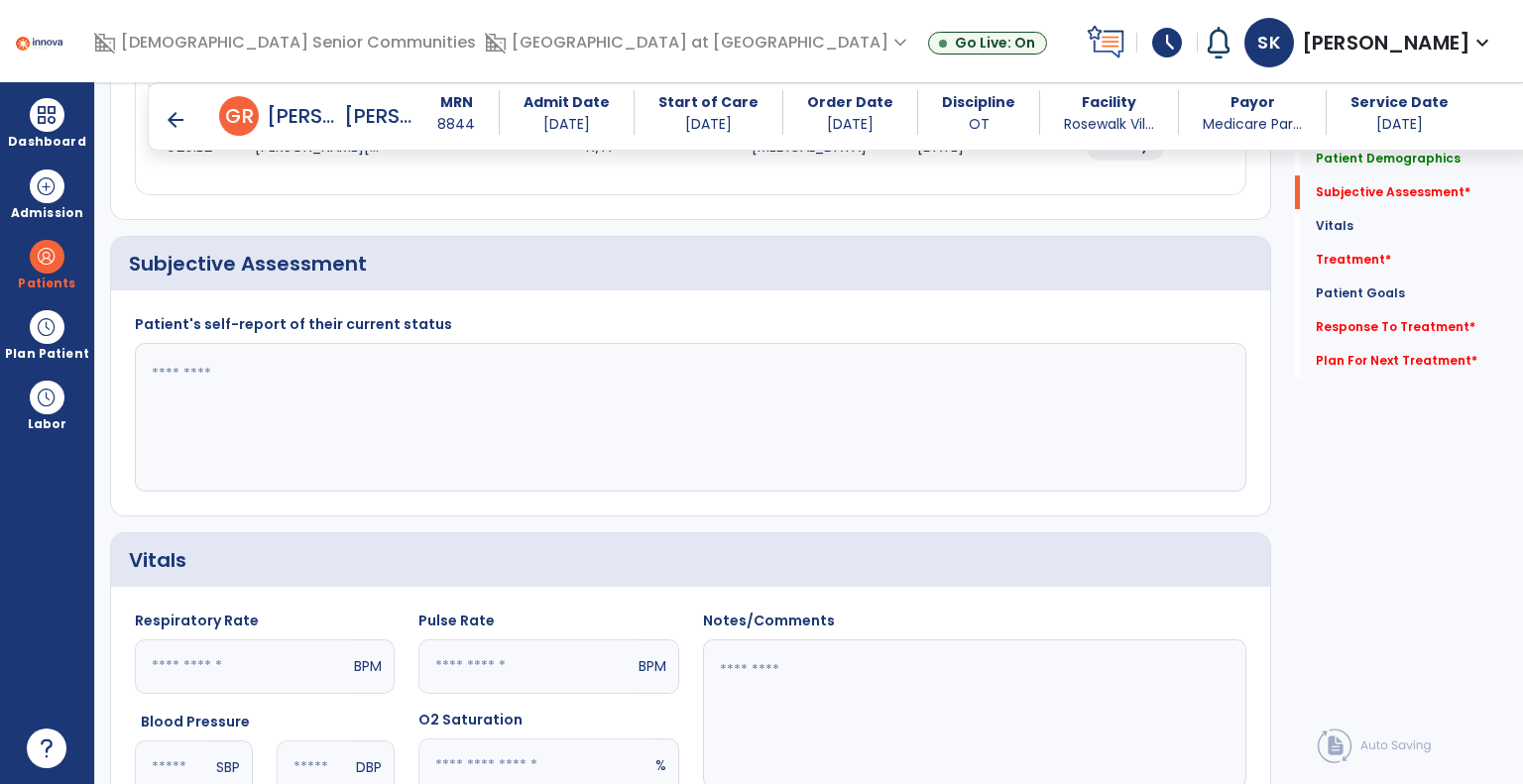 click 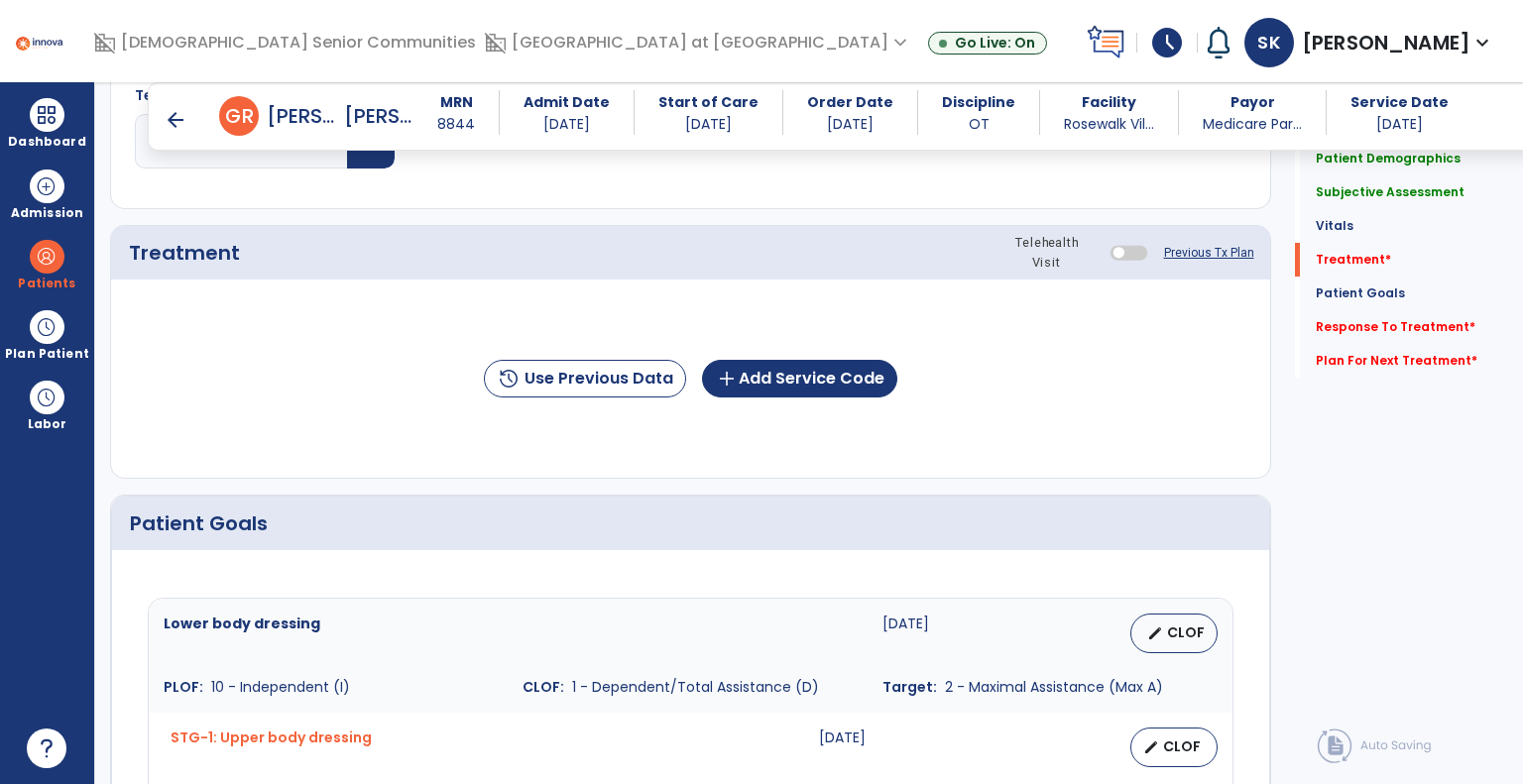 scroll, scrollTop: 1189, scrollLeft: 0, axis: vertical 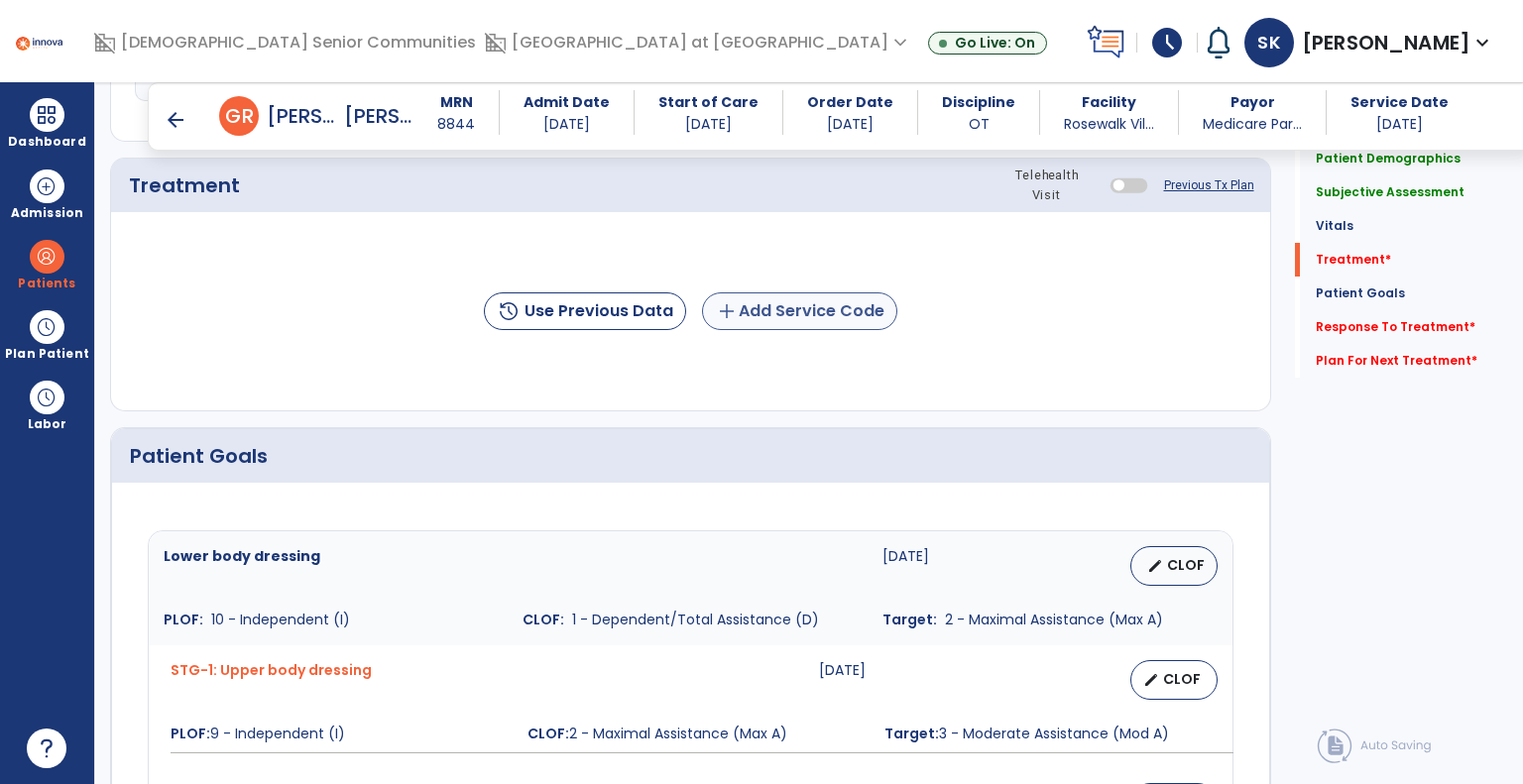 type on "*********" 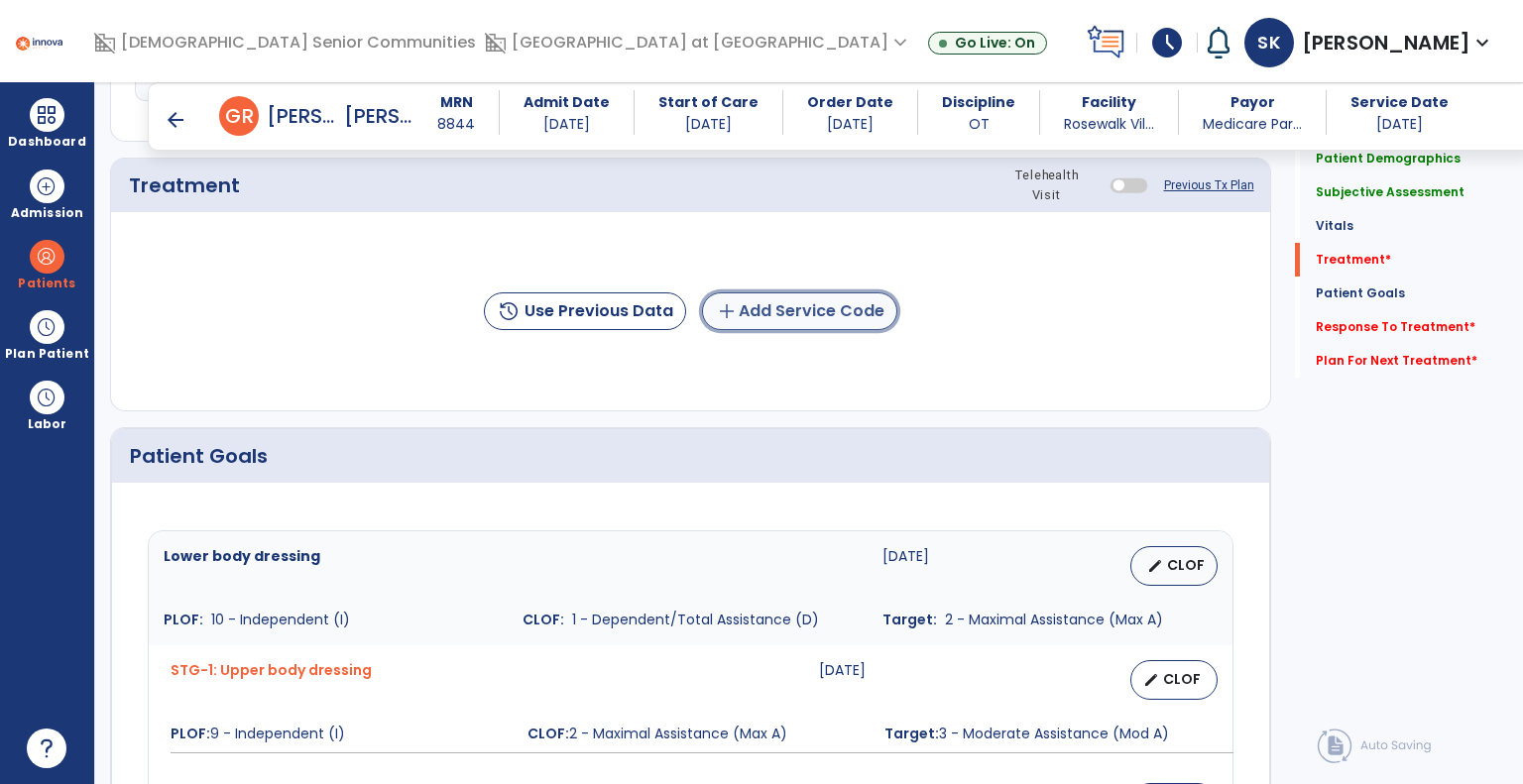 click on "add" 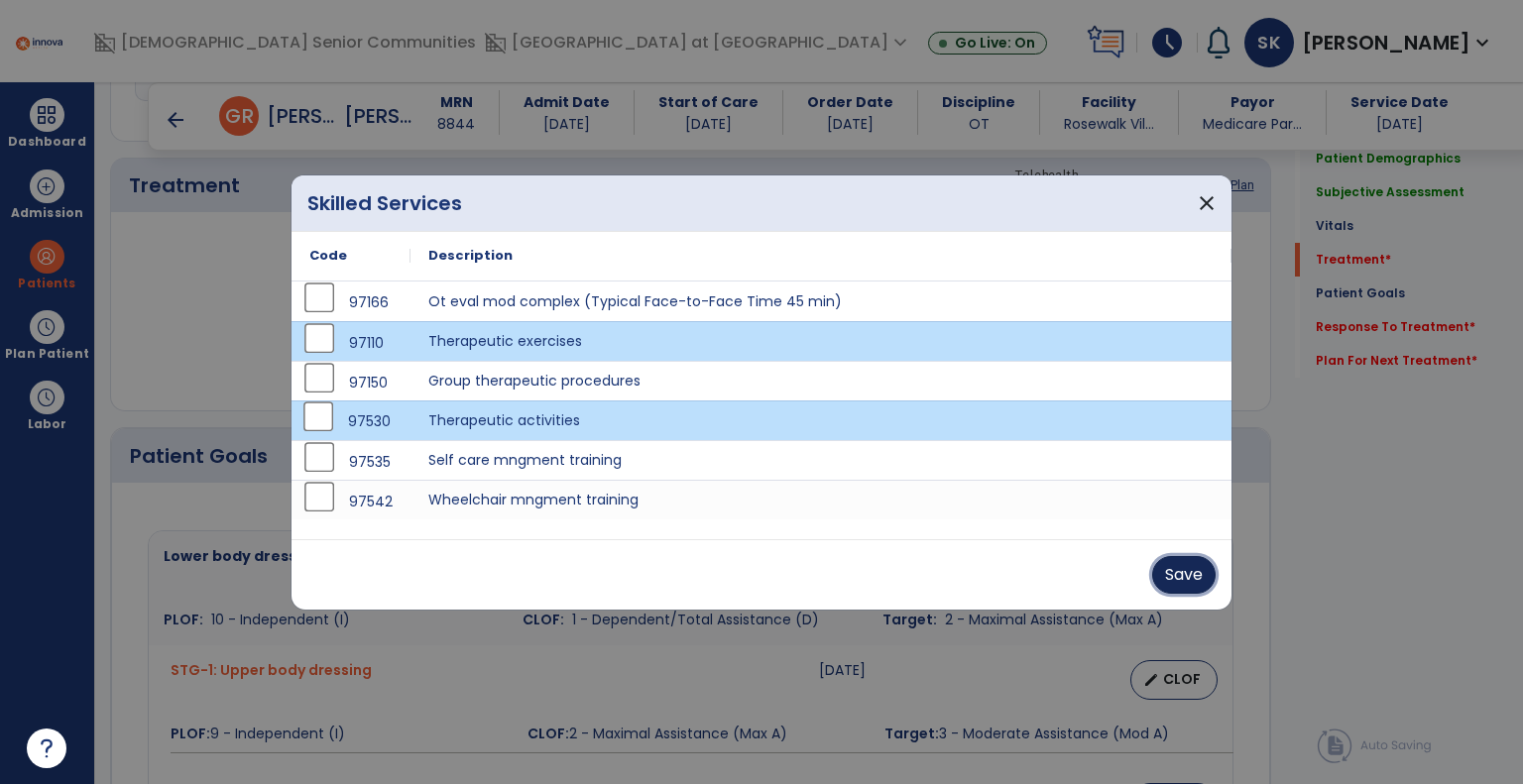 click on "Save" at bounding box center [1184, 575] 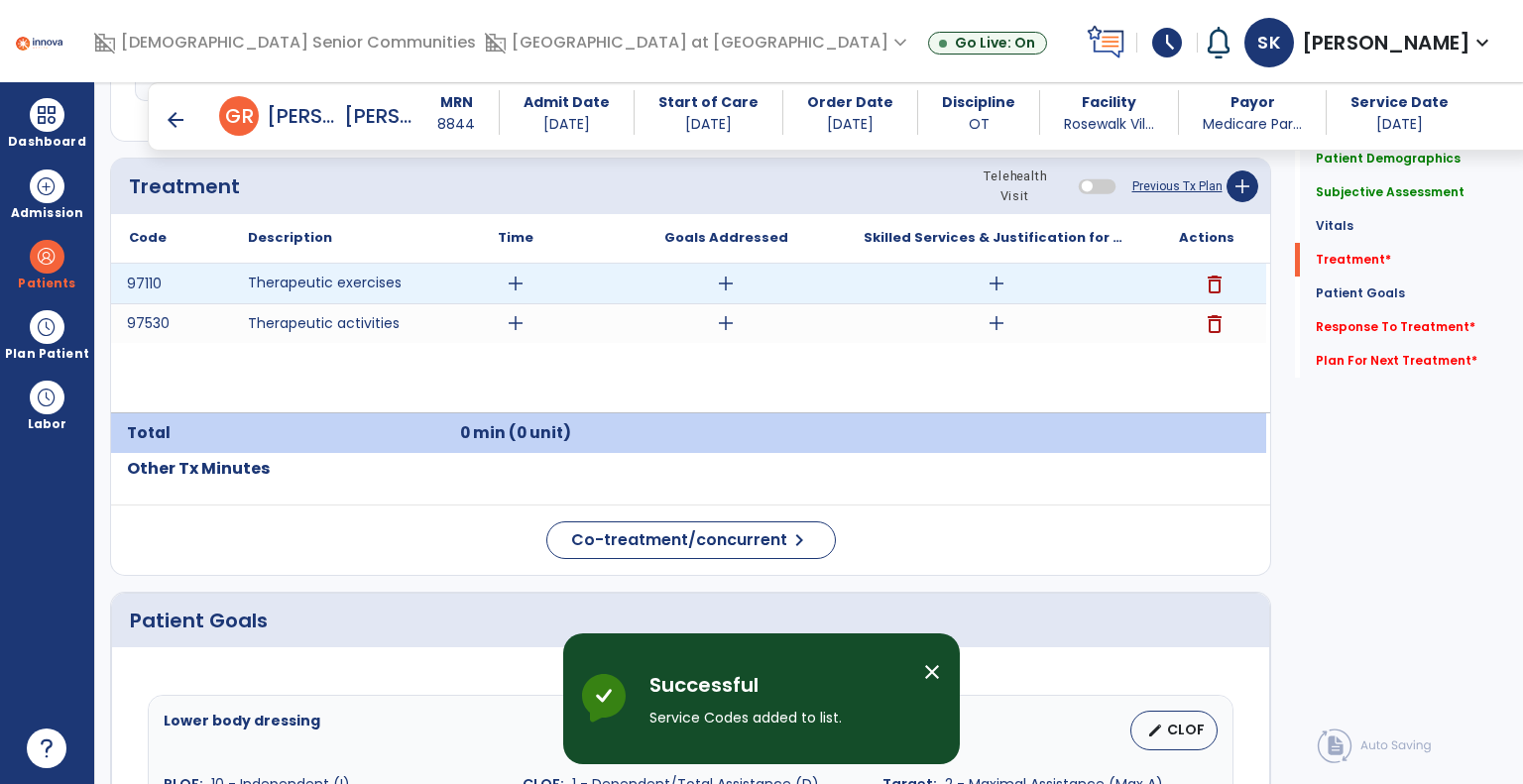 click on "add" at bounding box center (516, 283) 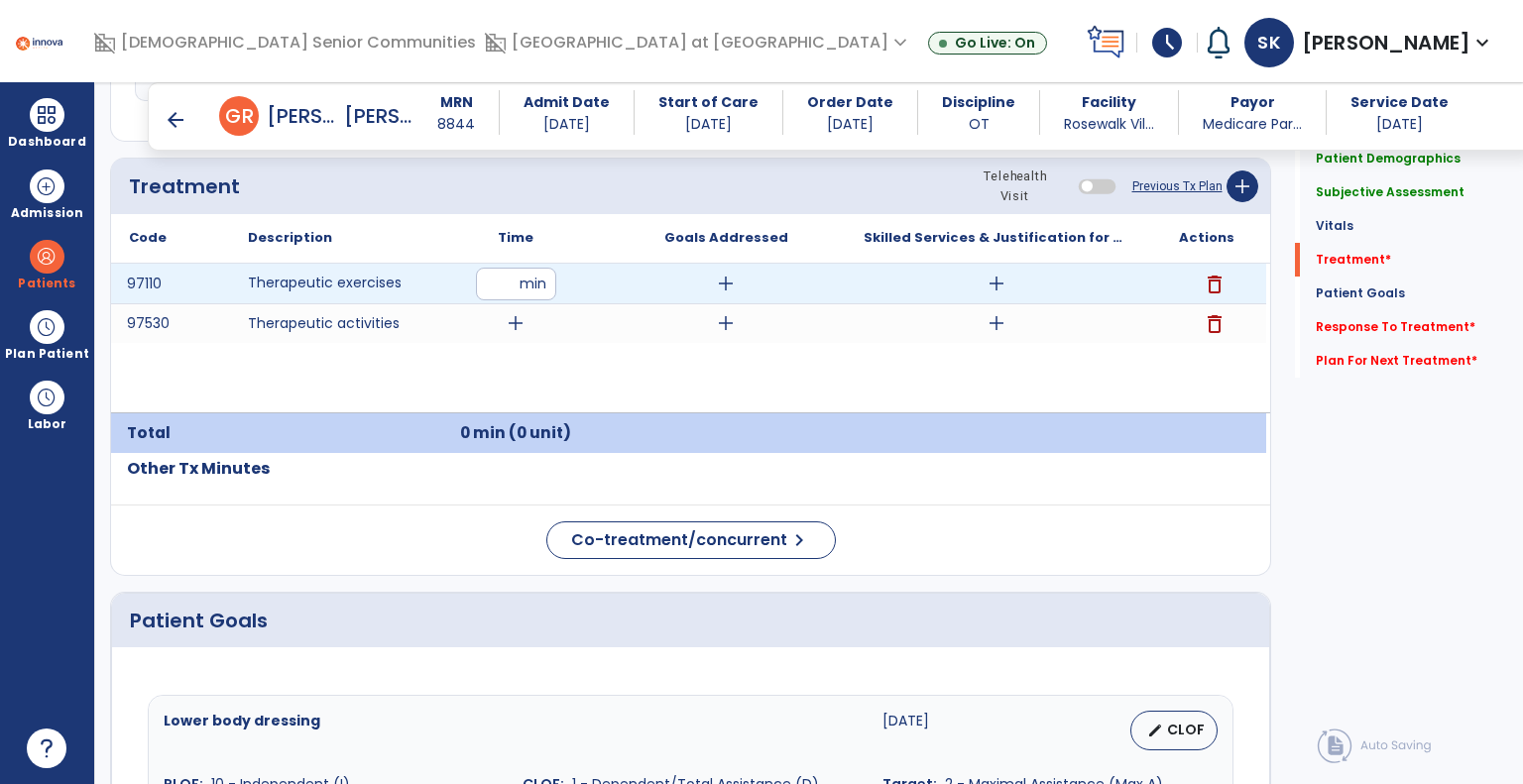 type on "**" 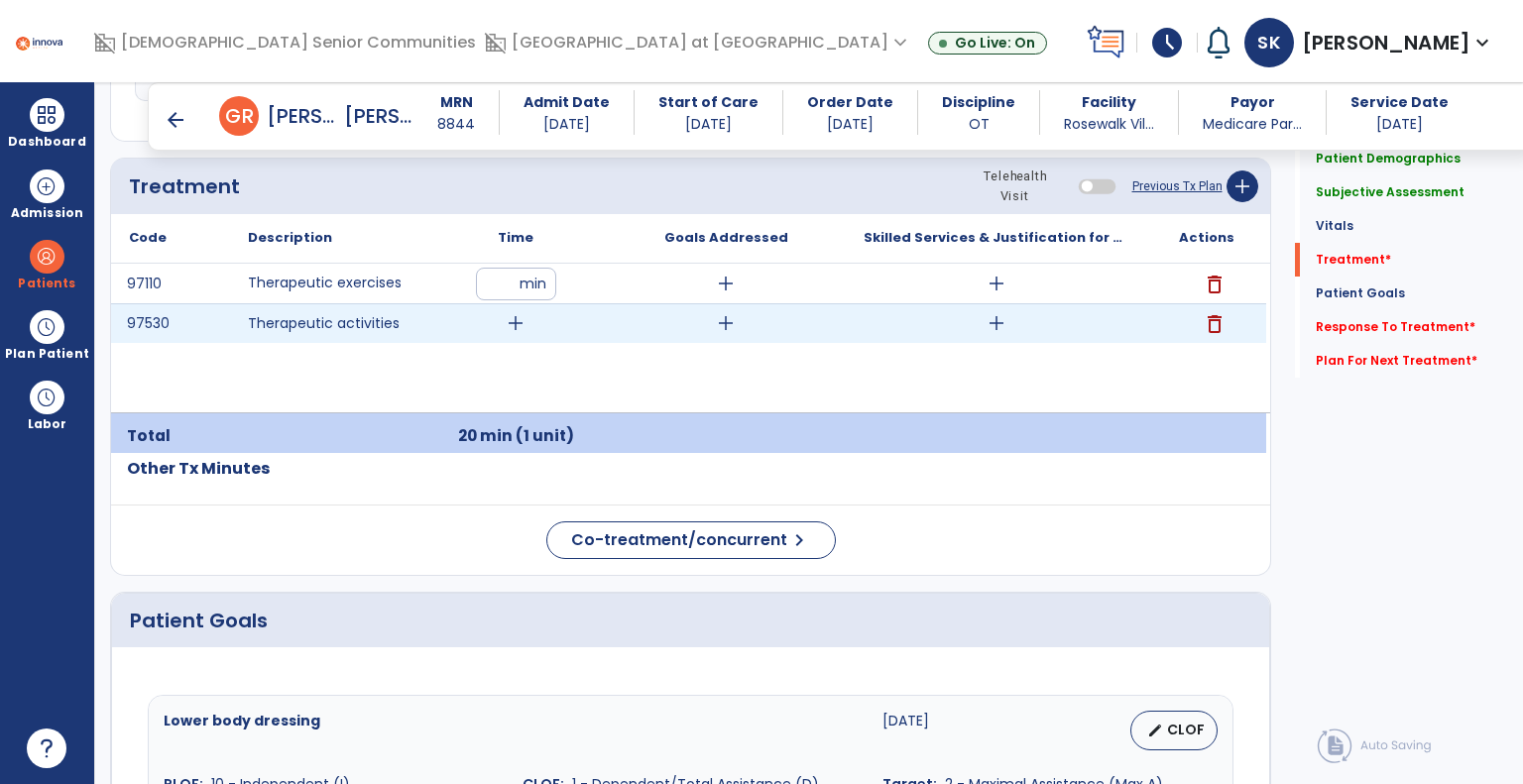 click on "add" at bounding box center [516, 323] 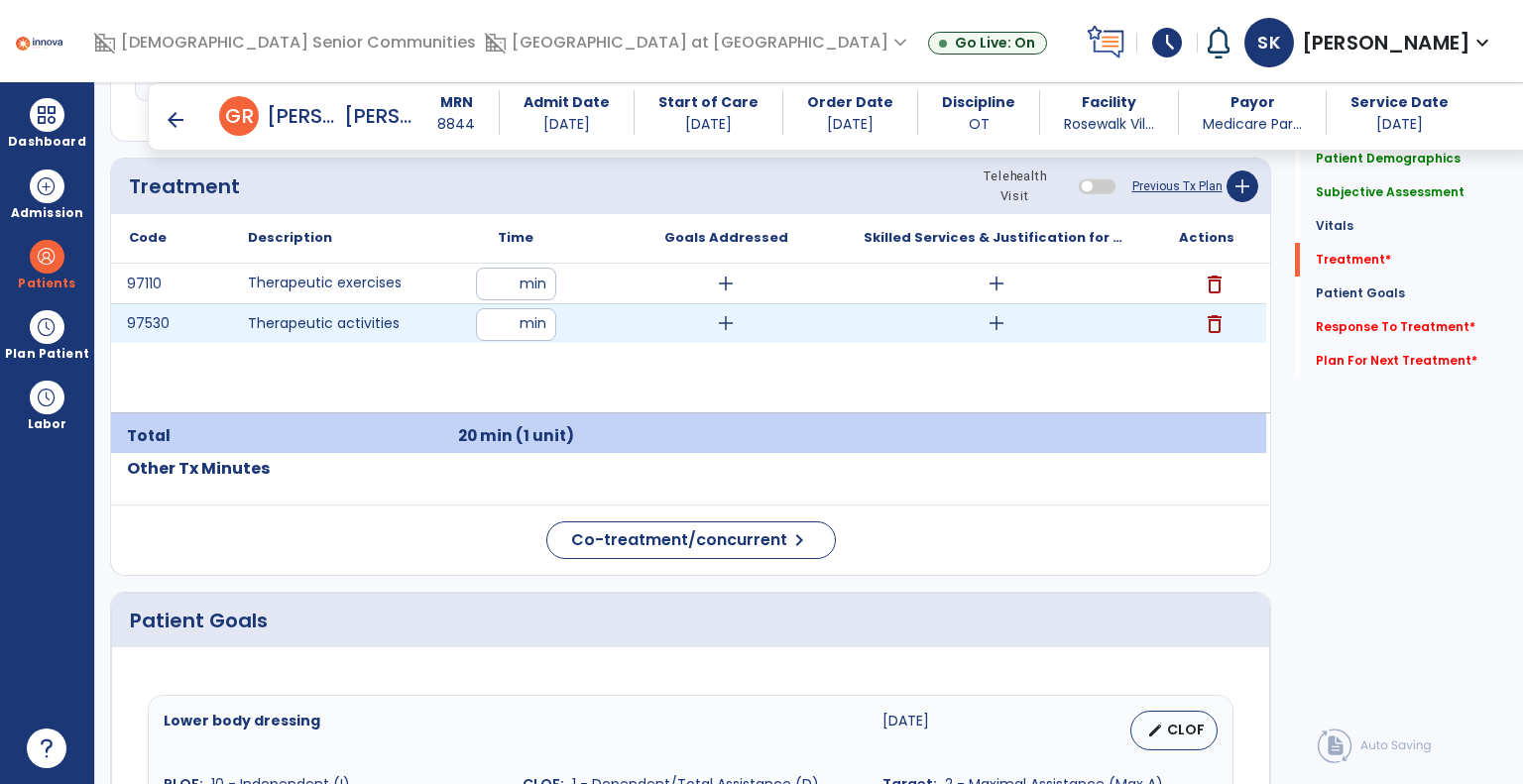 type on "**" 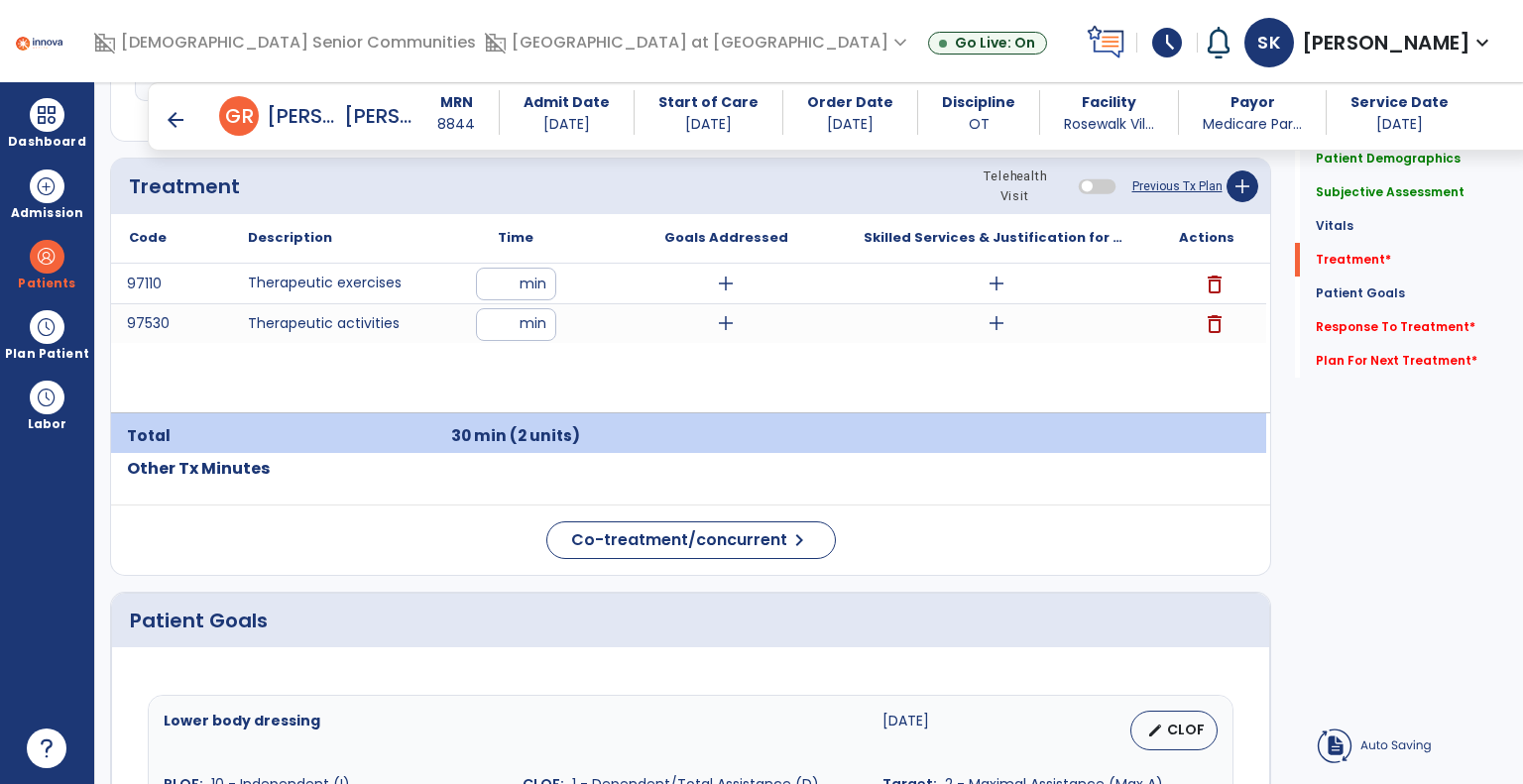click on "arrow_back" at bounding box center [176, 120] 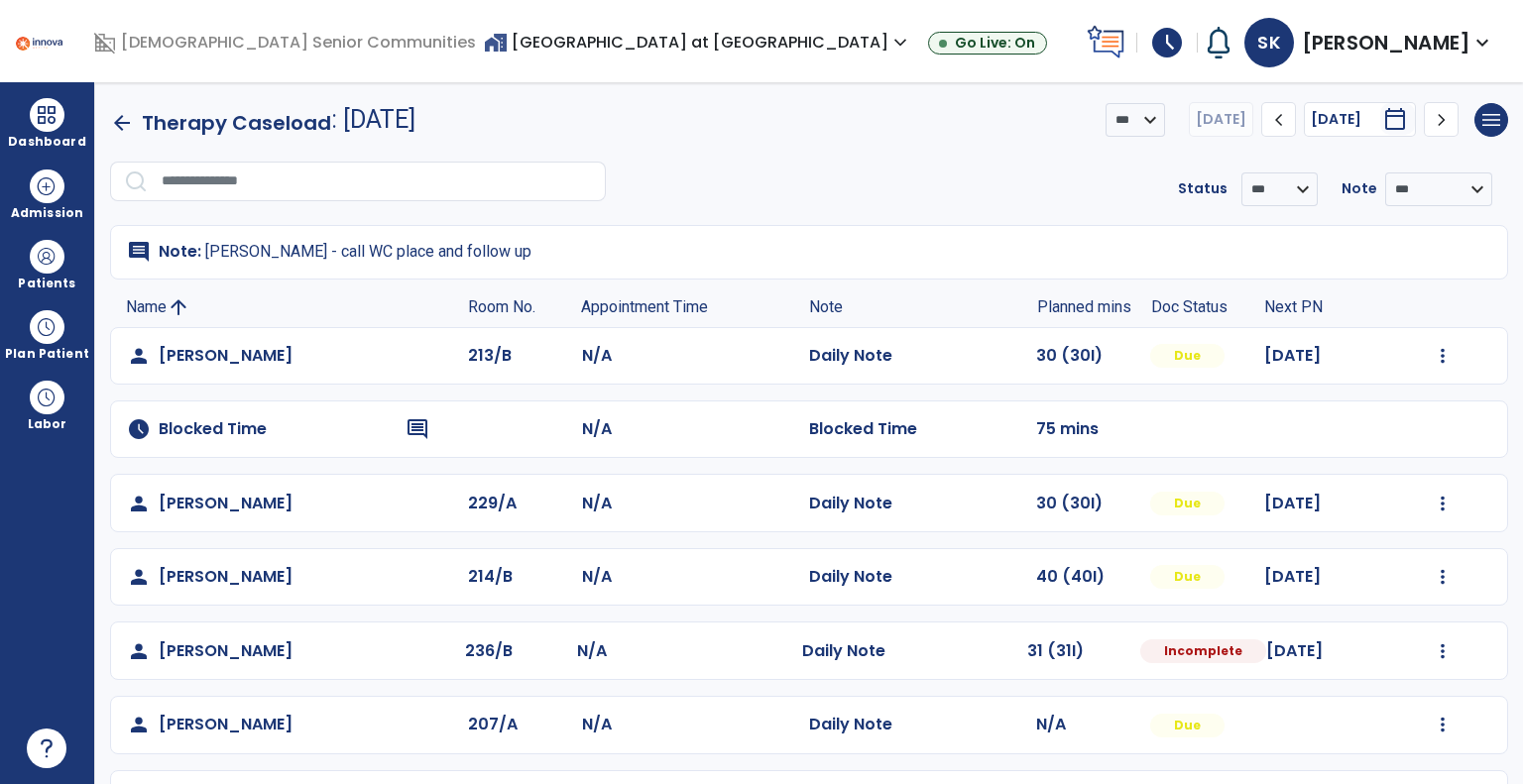 click on "Mark Visit As Complete   Reset Note   Open Document   G + C Mins" 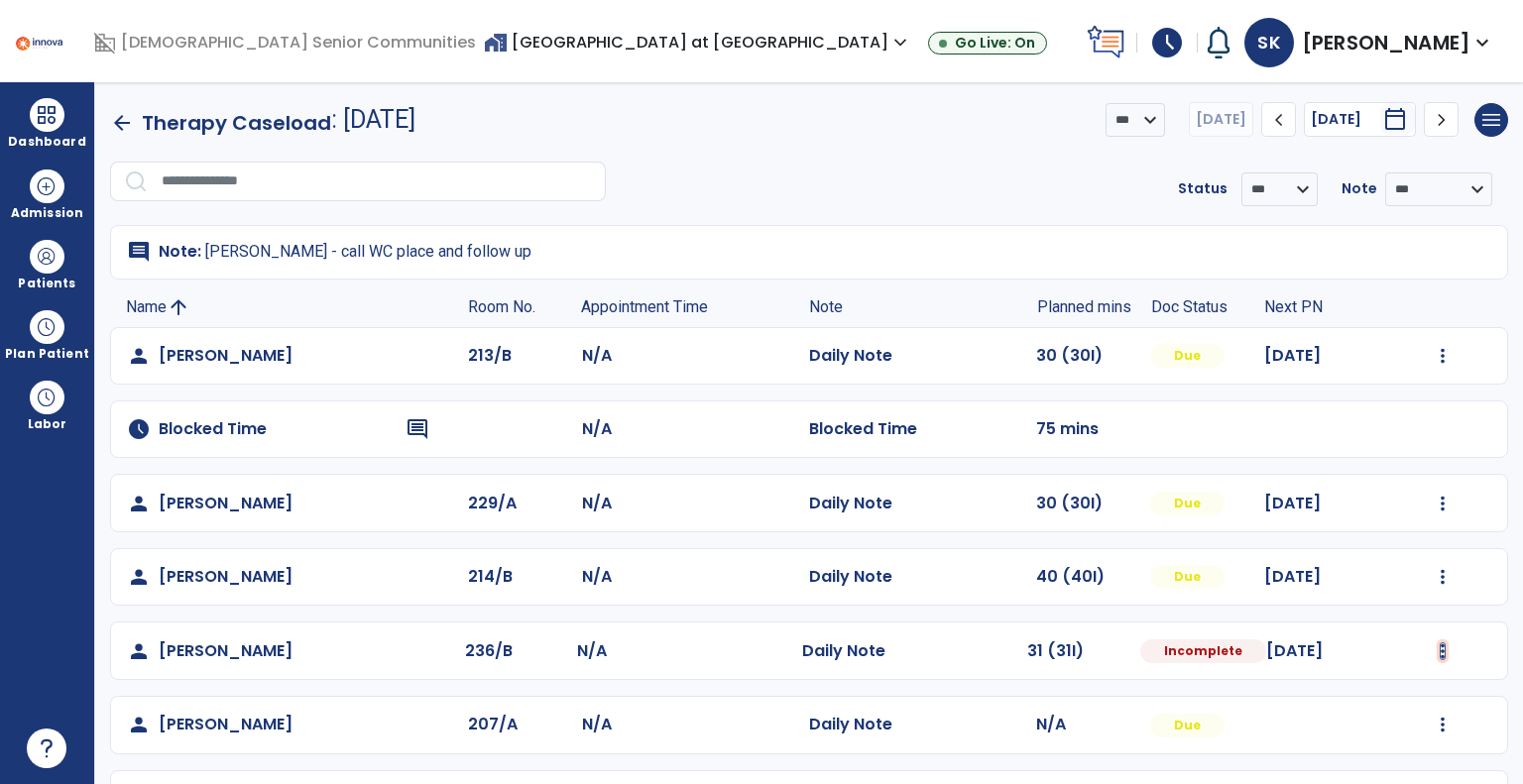 click at bounding box center (1443, 356) 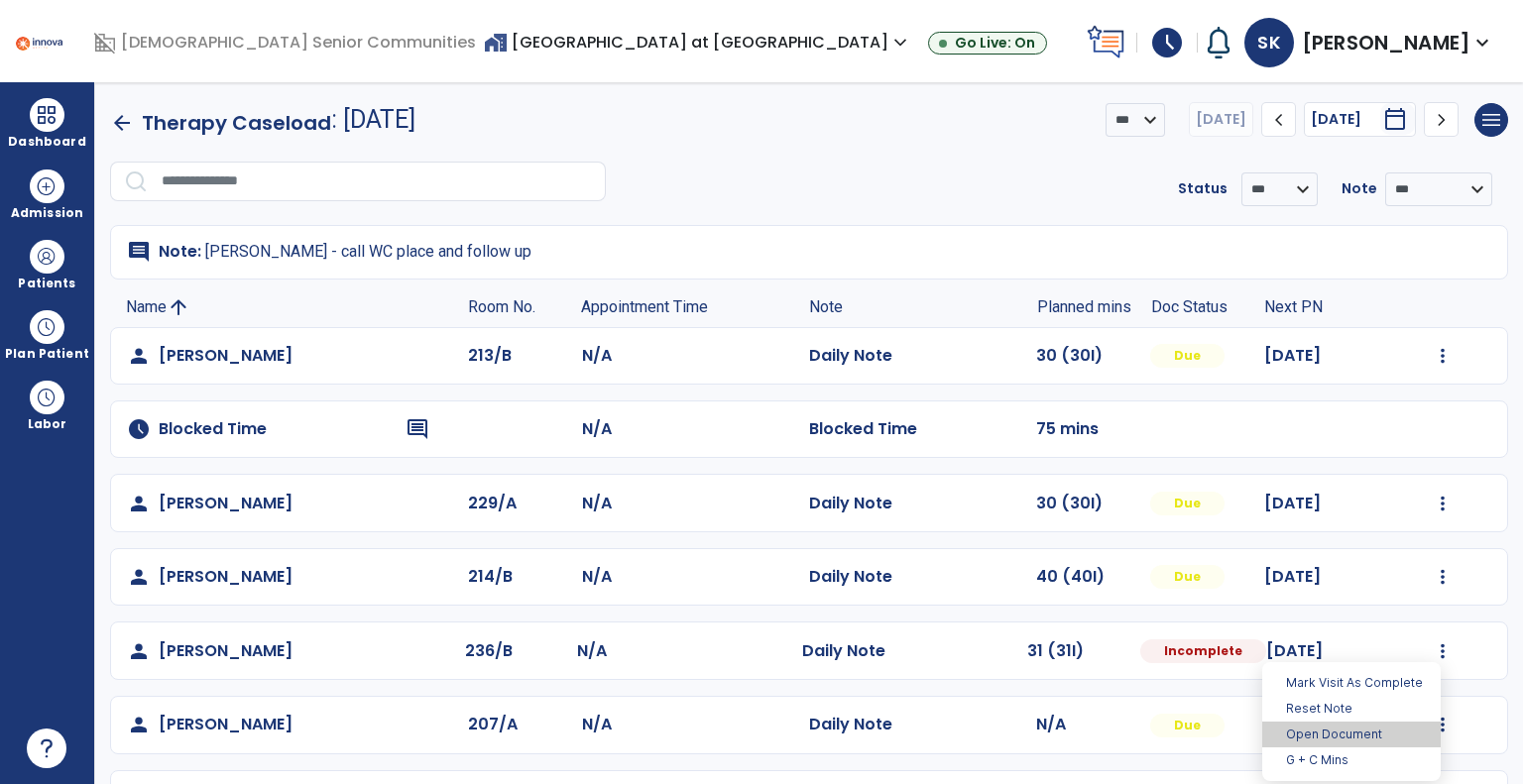 click on "Open Document" at bounding box center [1351, 734] 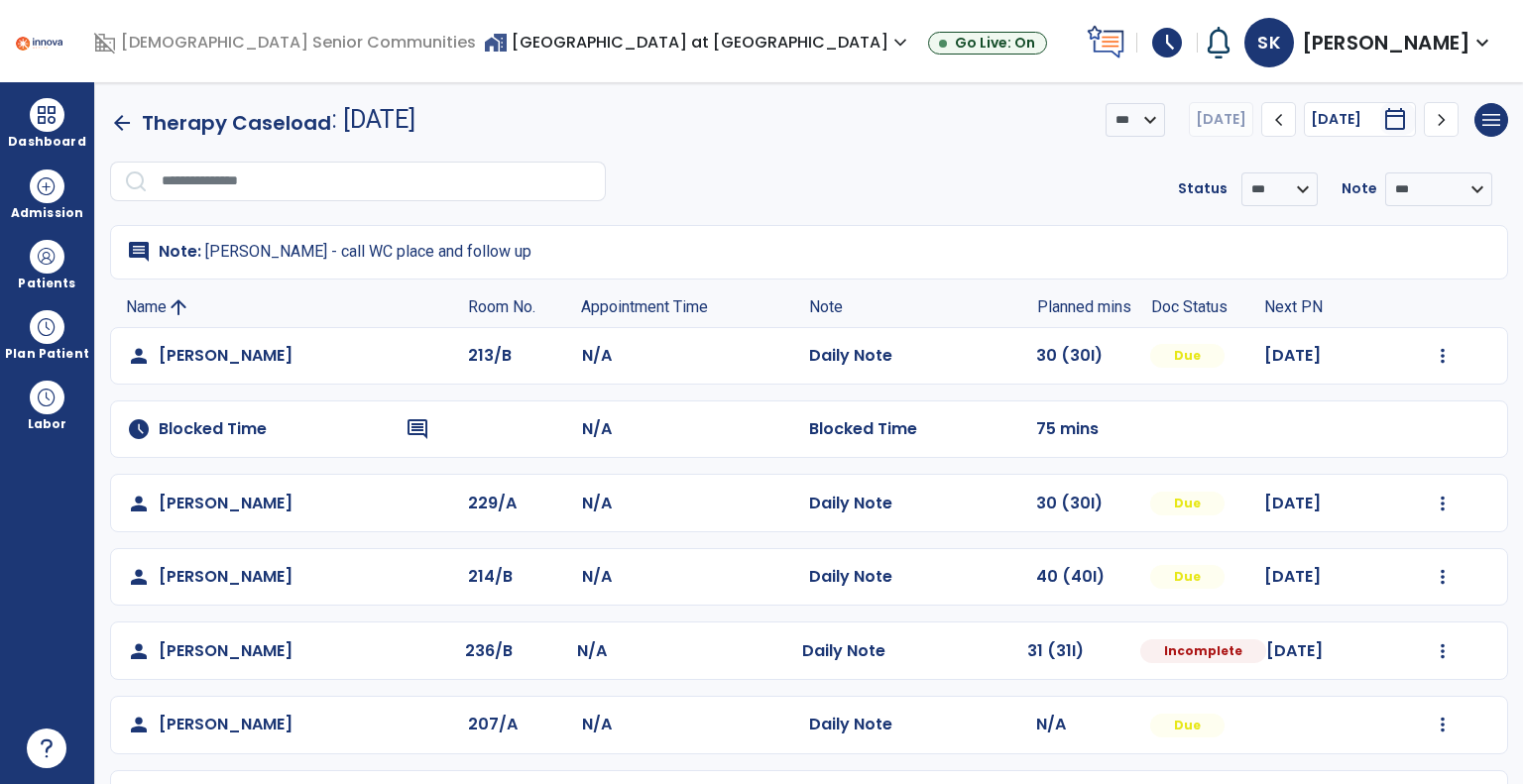 select on "*" 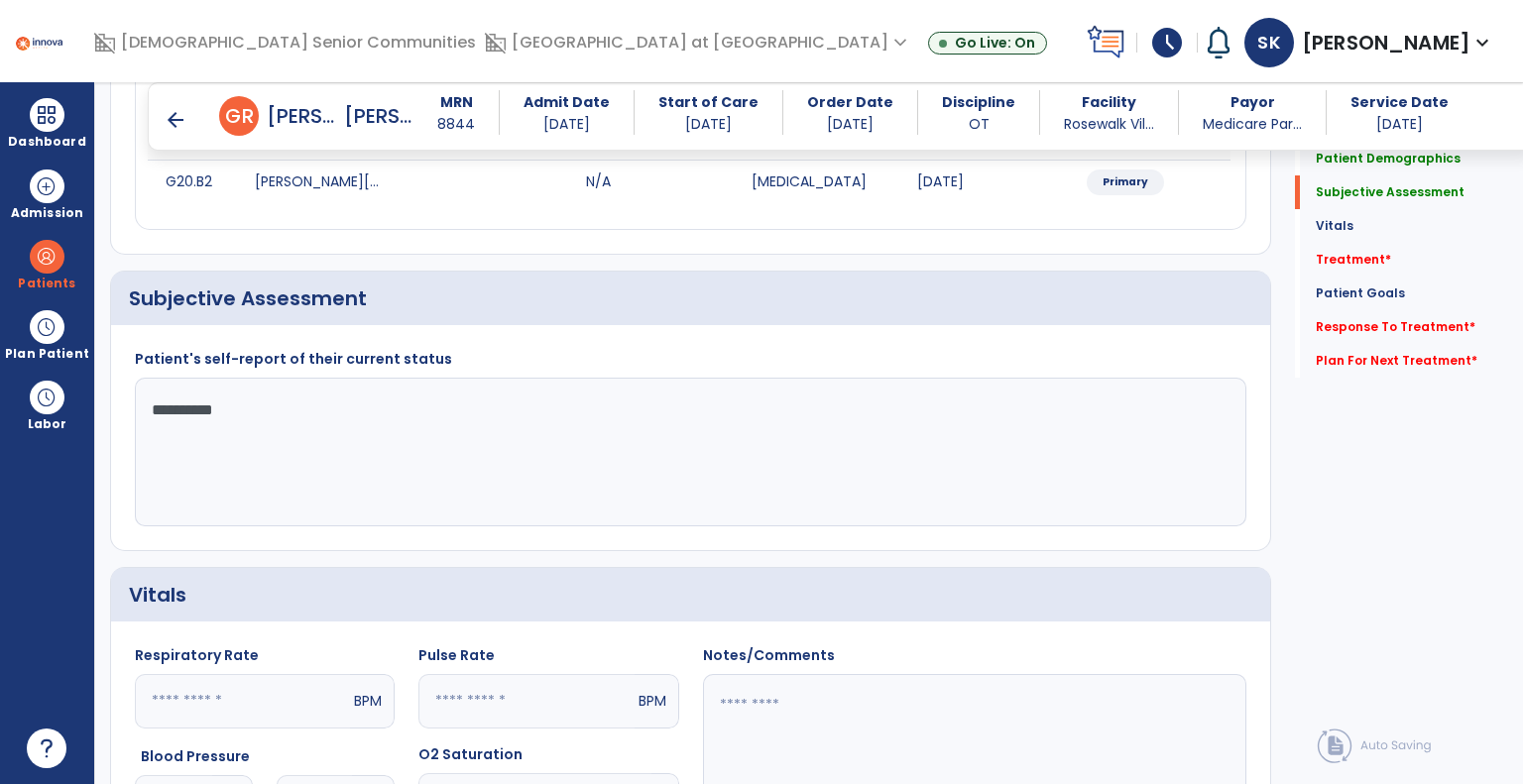 scroll, scrollTop: 396, scrollLeft: 0, axis: vertical 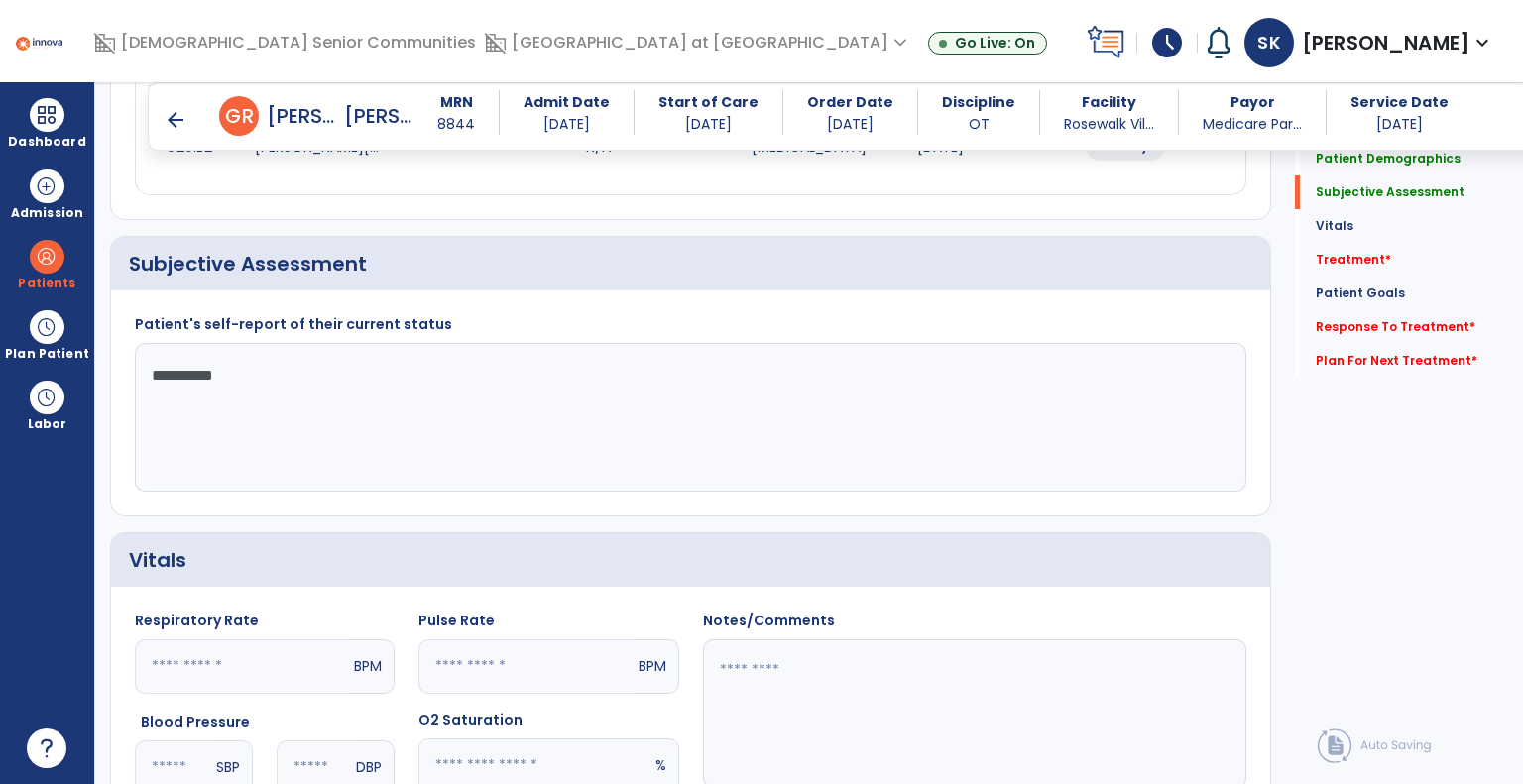 click on "*********" 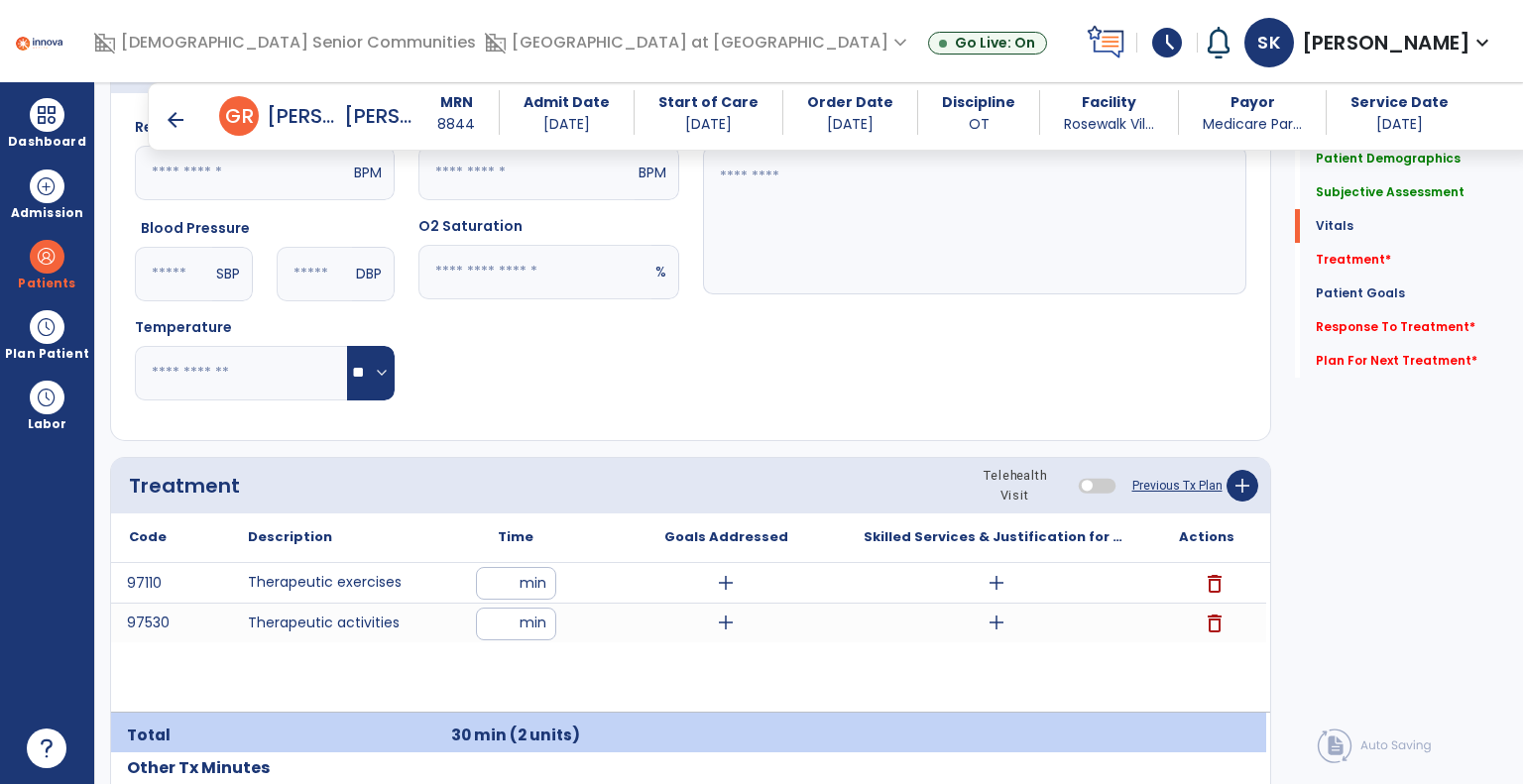 scroll, scrollTop: 1189, scrollLeft: 0, axis: vertical 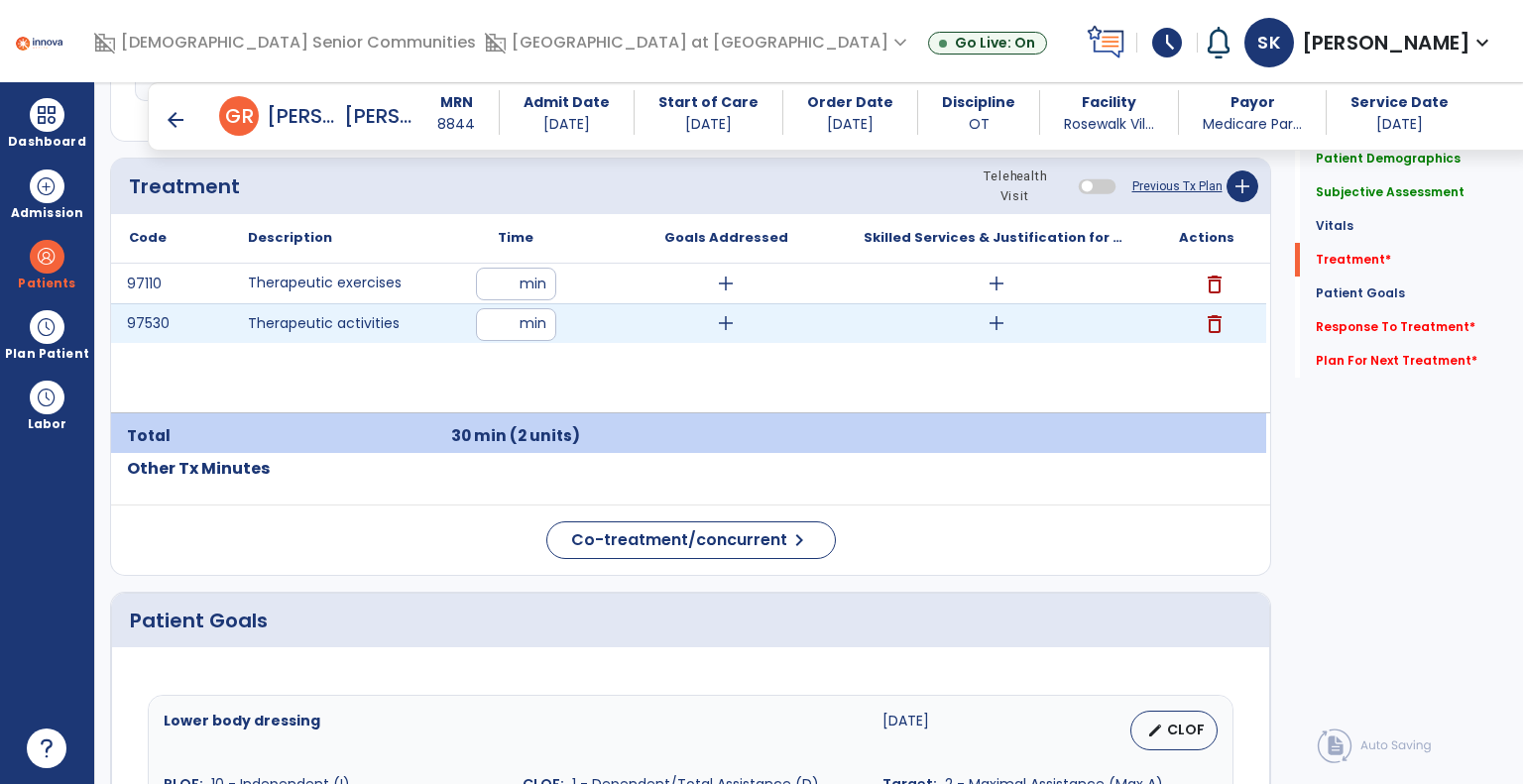 type on "*********" 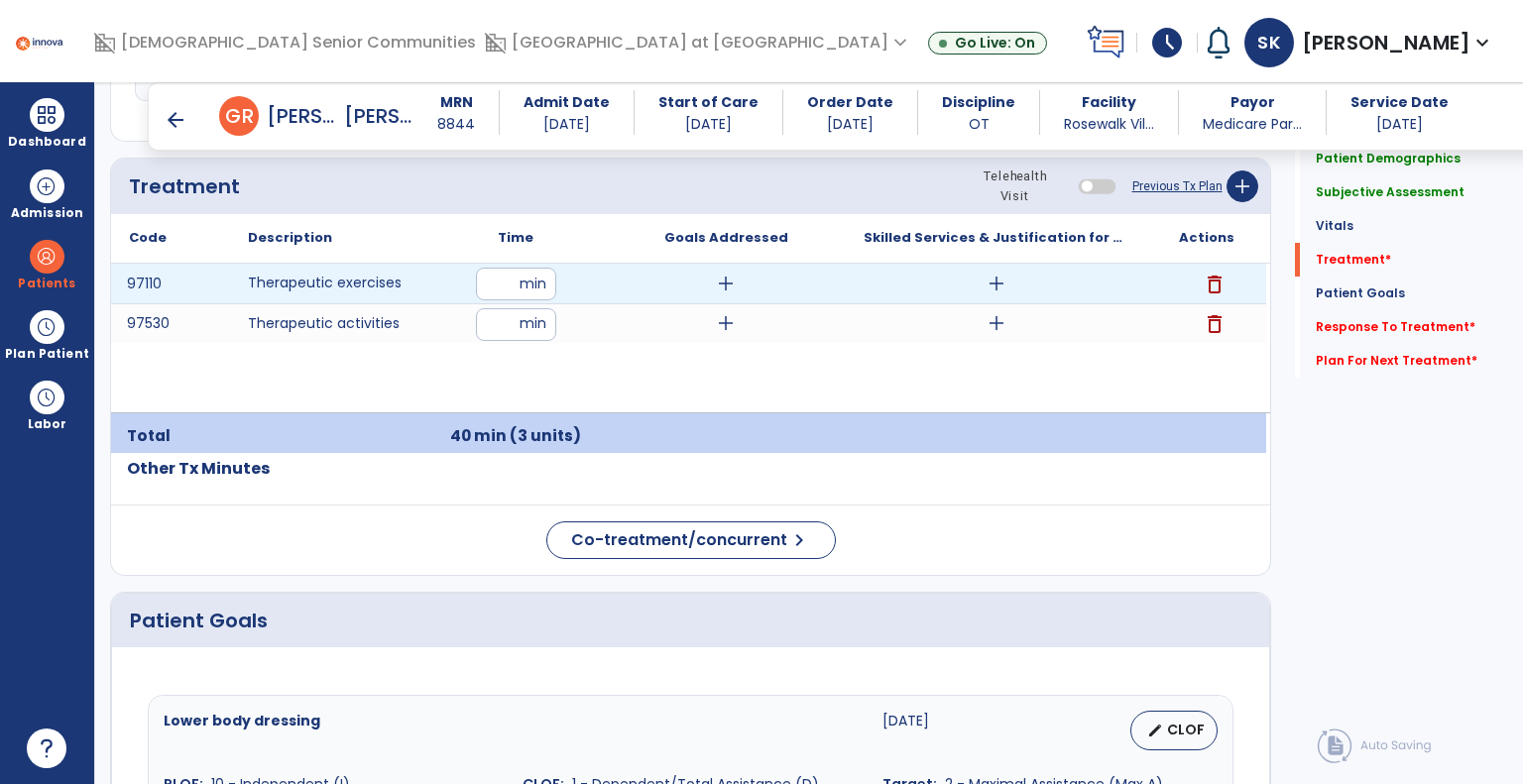 click on "**" at bounding box center [516, 283] 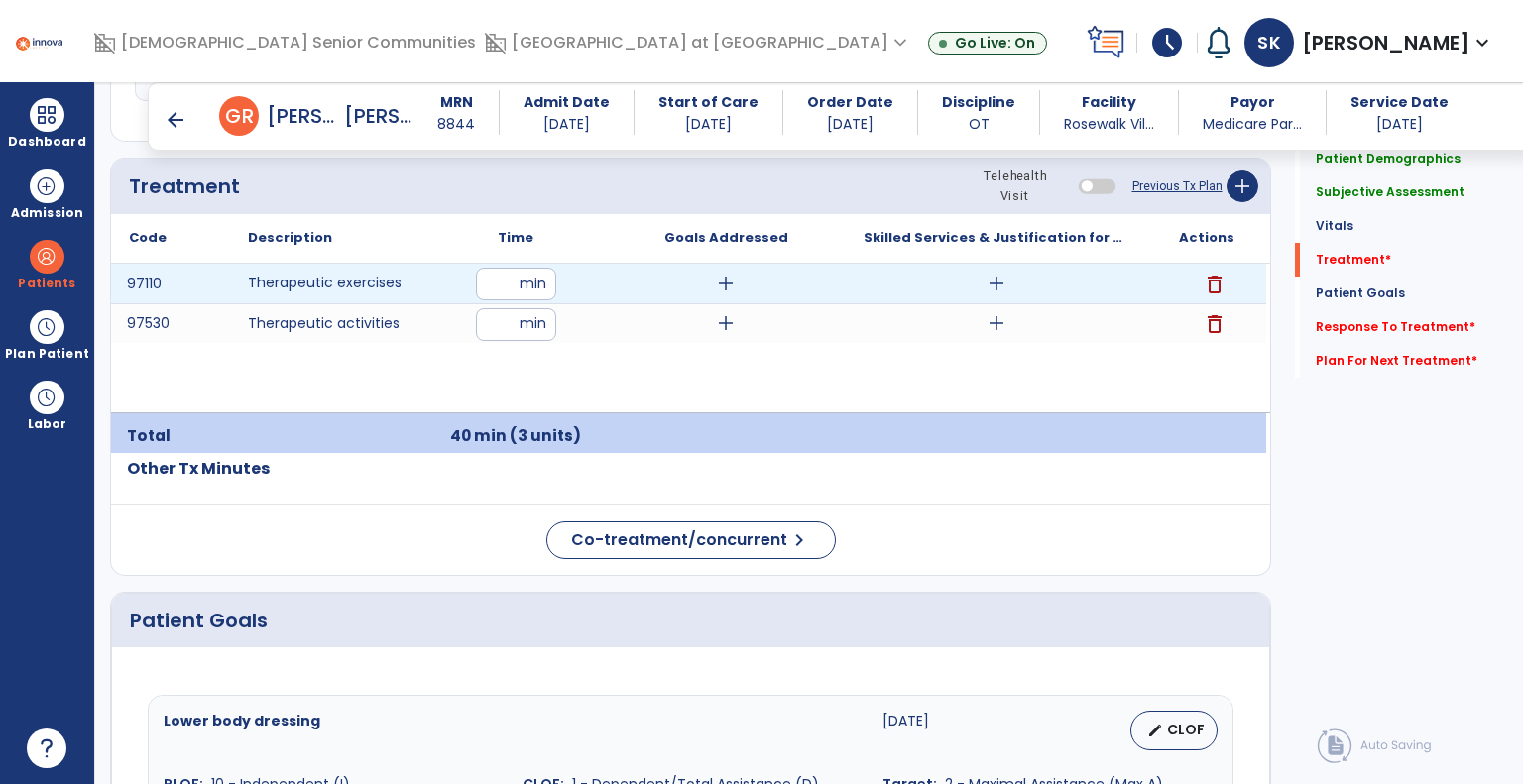 type on "**" 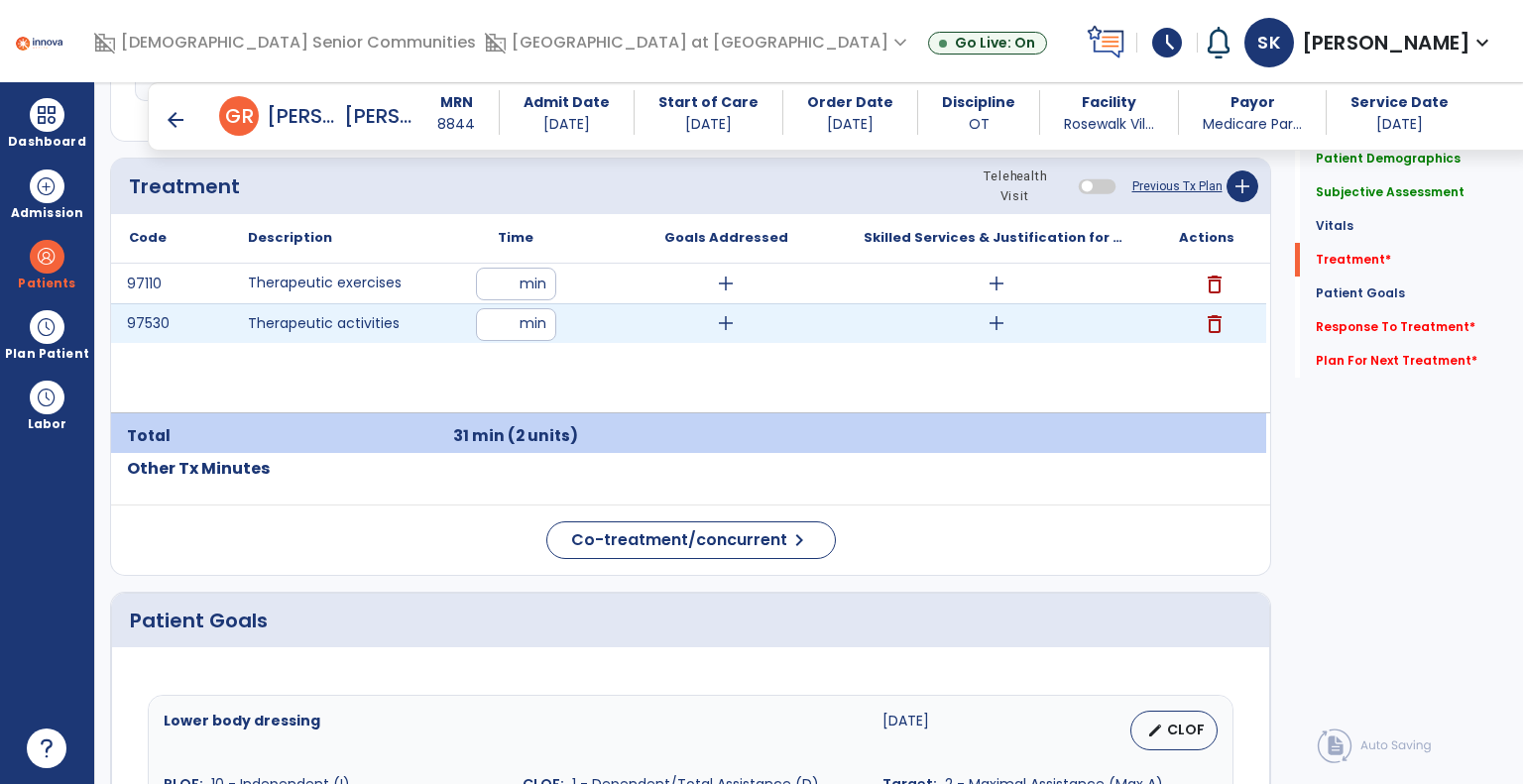 click on "add" at bounding box center [996, 323] 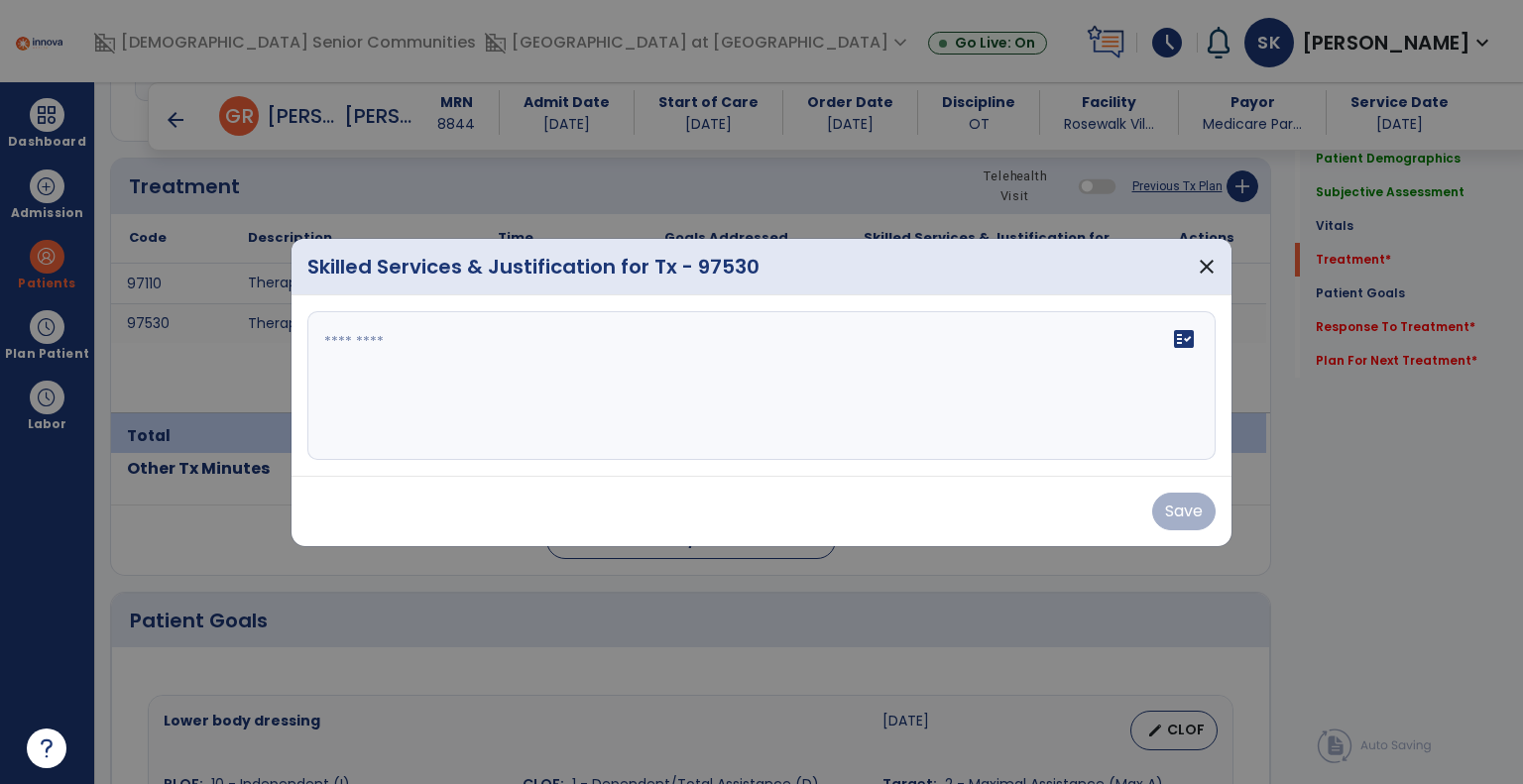 click on "fact_check" at bounding box center (762, 386) 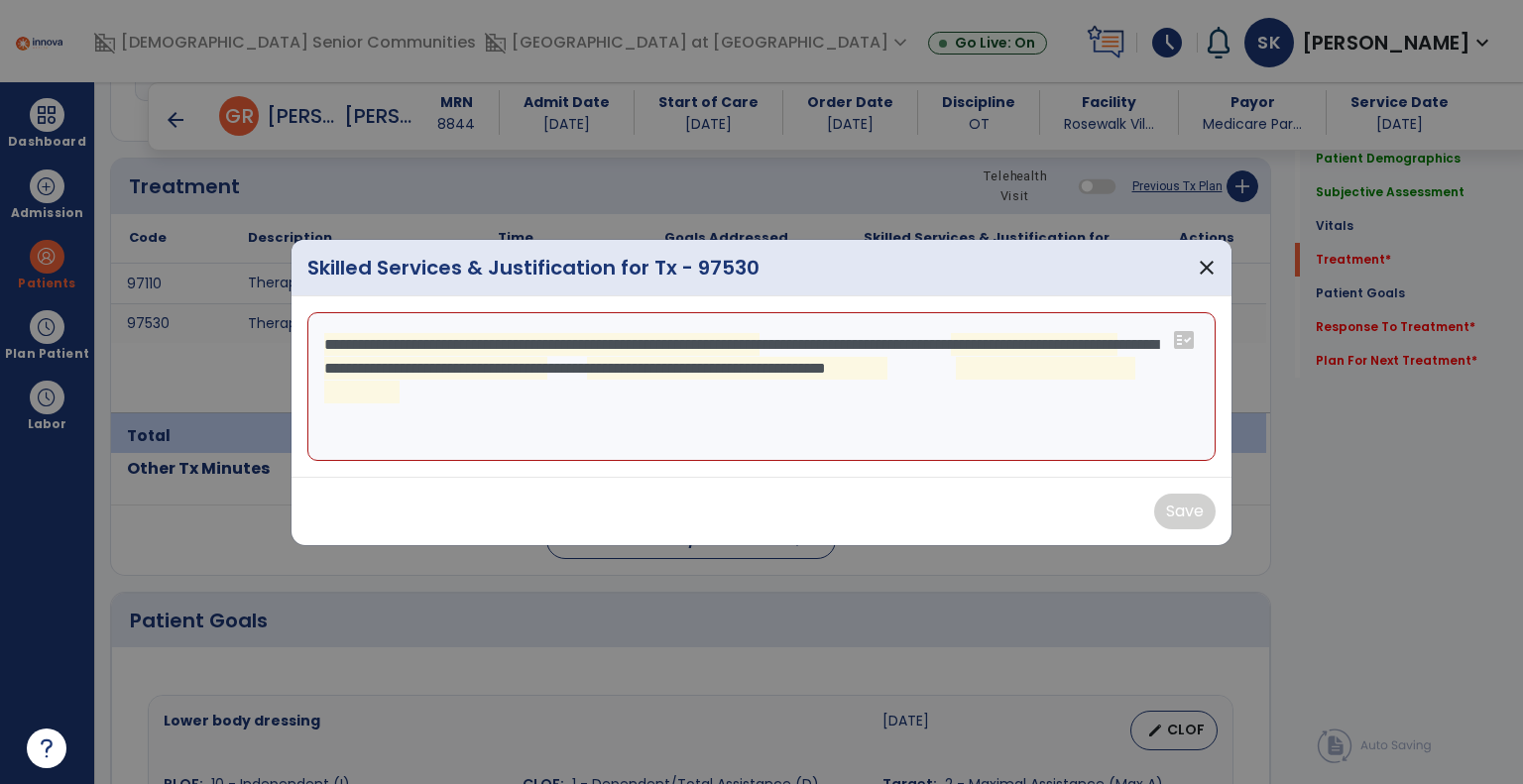 click on "**********" at bounding box center [762, 387] 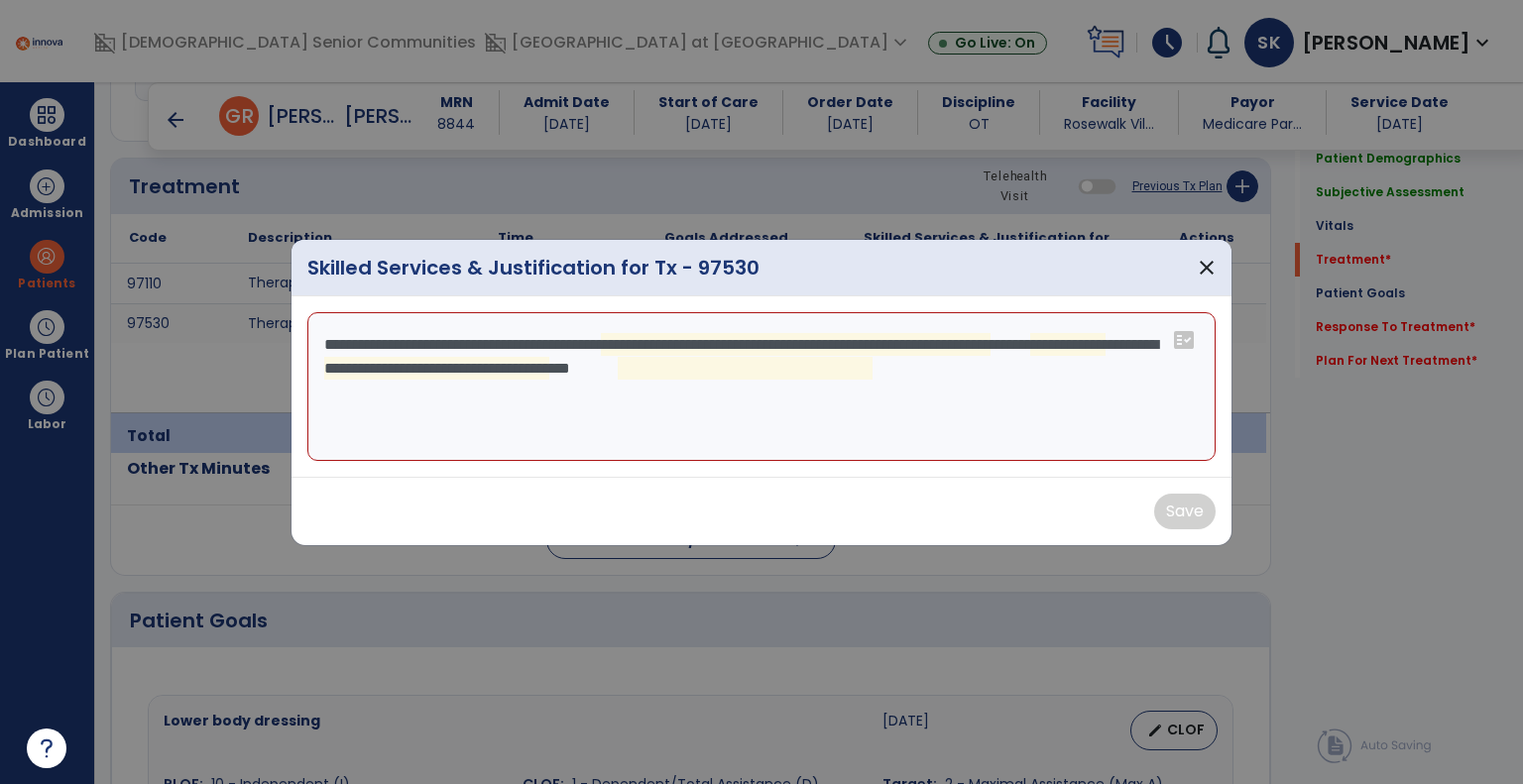 click on "**********" at bounding box center [762, 387] 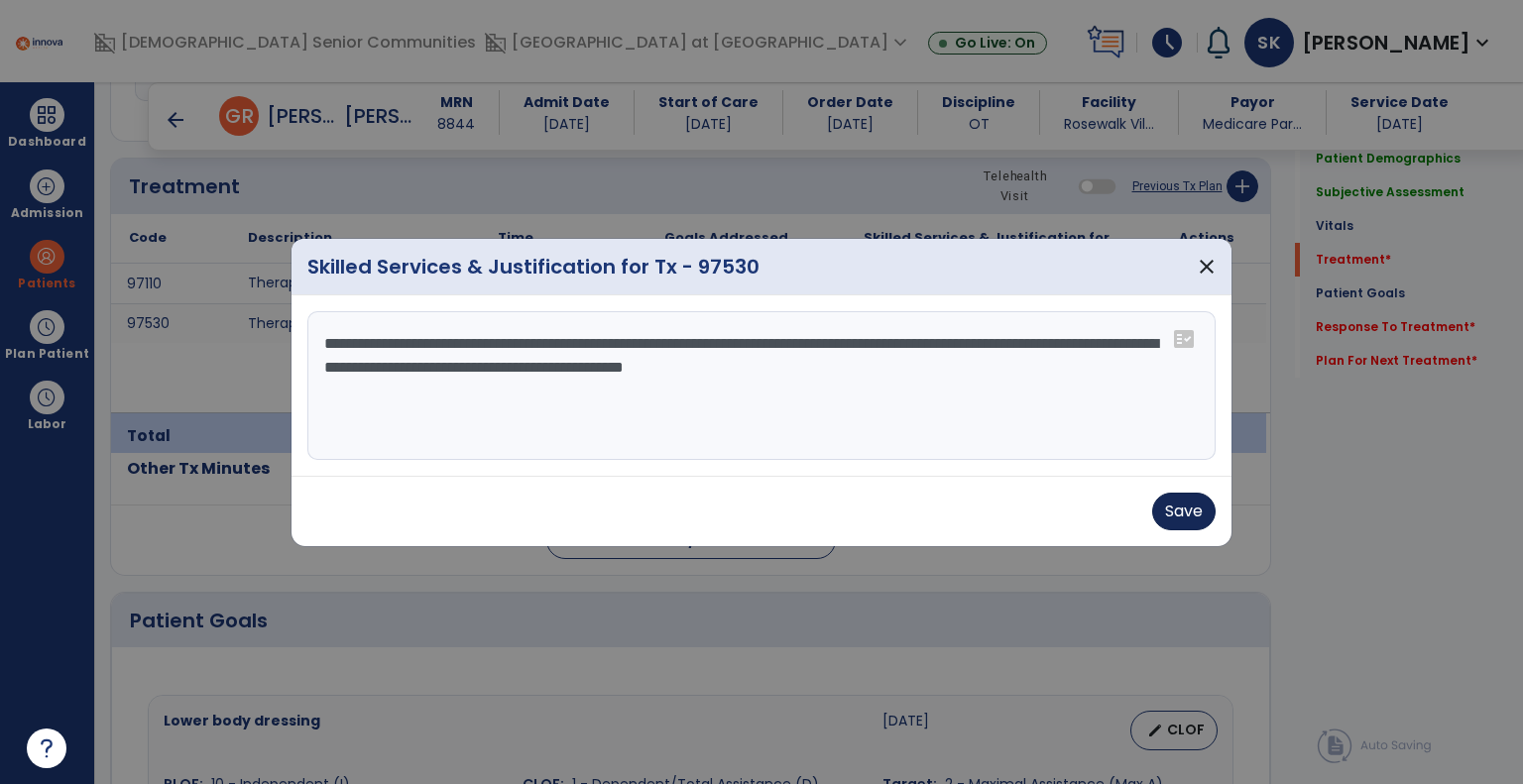 type on "**********" 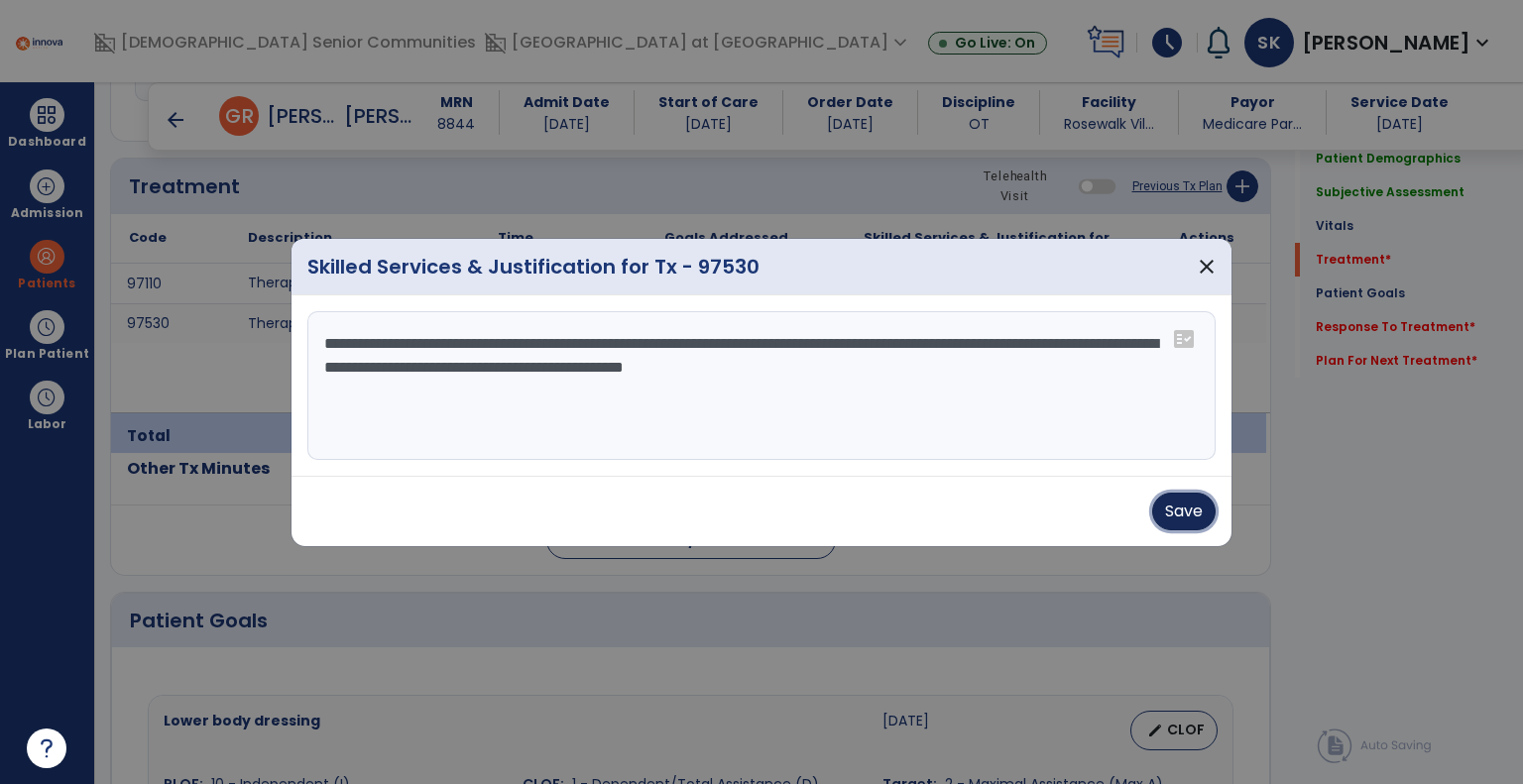 click on "Save" at bounding box center (1184, 511) 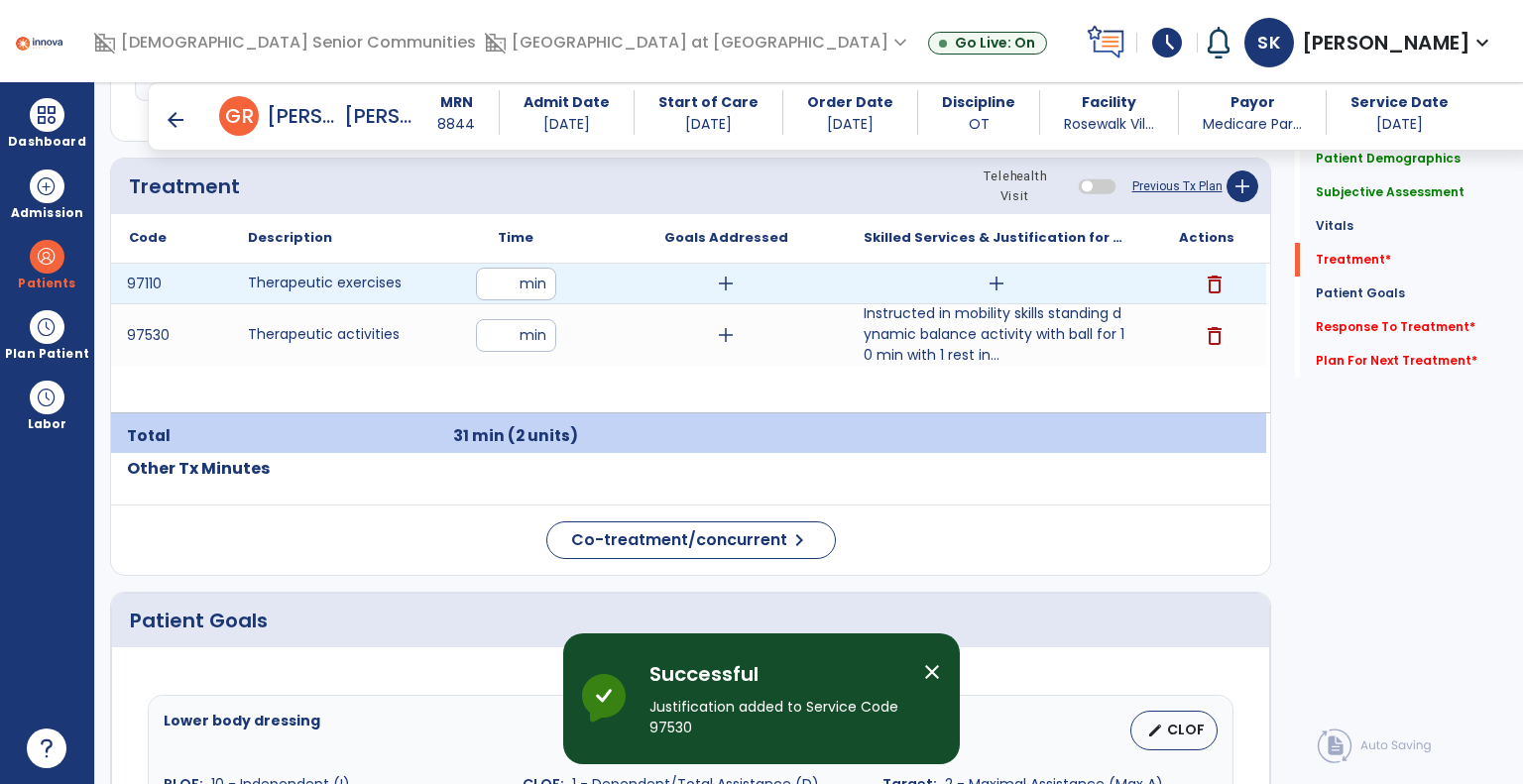 click on "add" at bounding box center [996, 283] 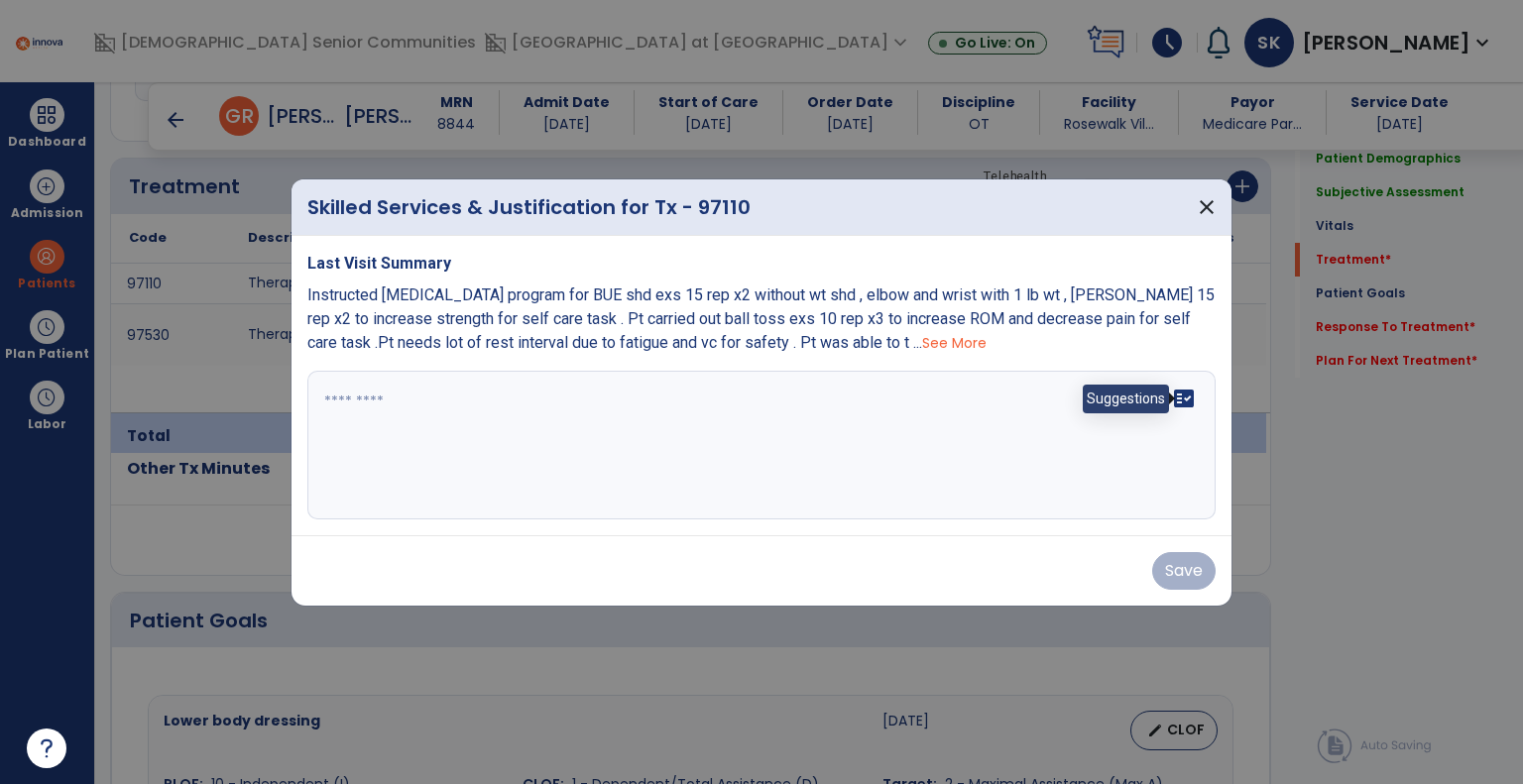 click on "fact_check" at bounding box center (1184, 398) 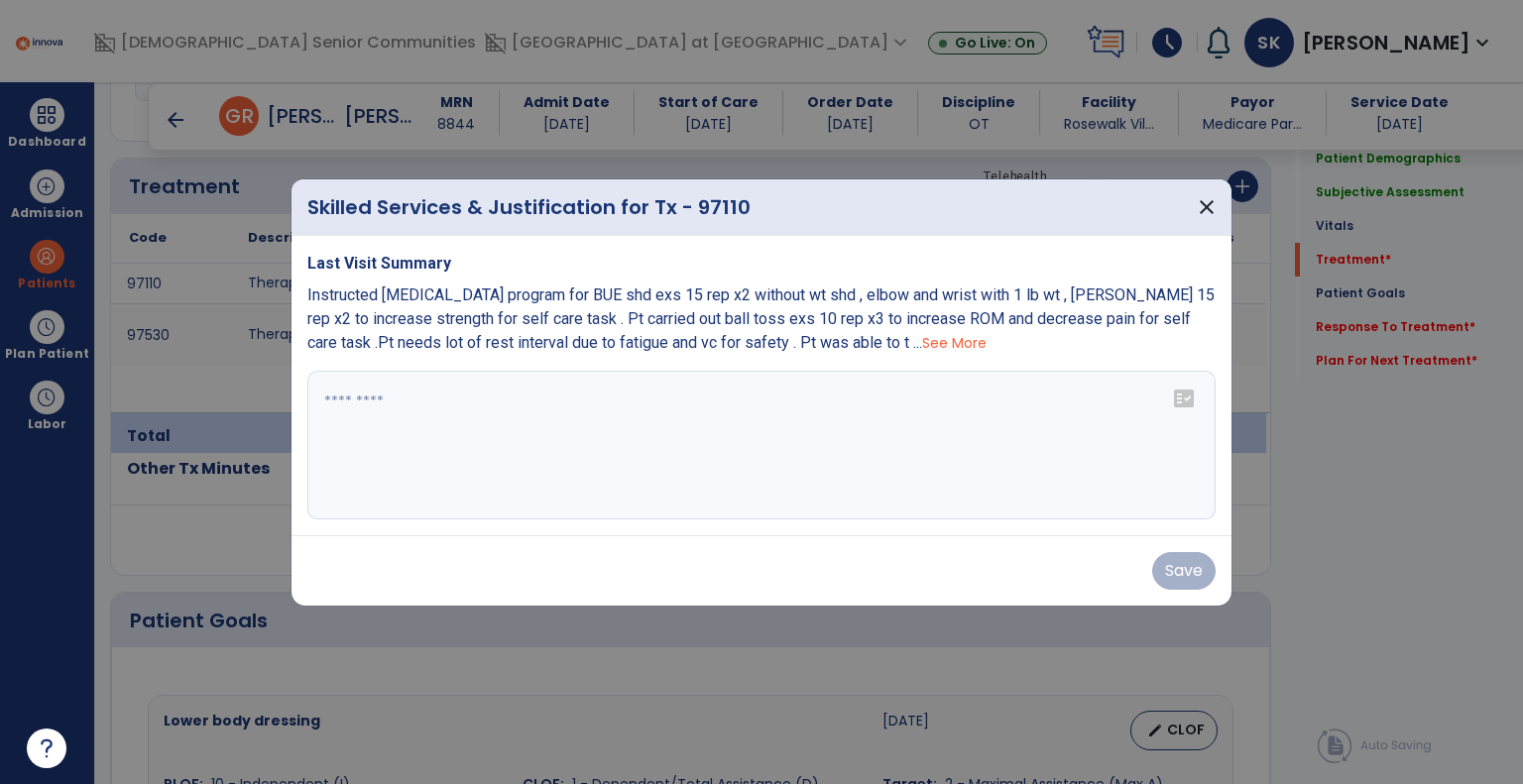 click on "fact_check" at bounding box center [1184, 398] 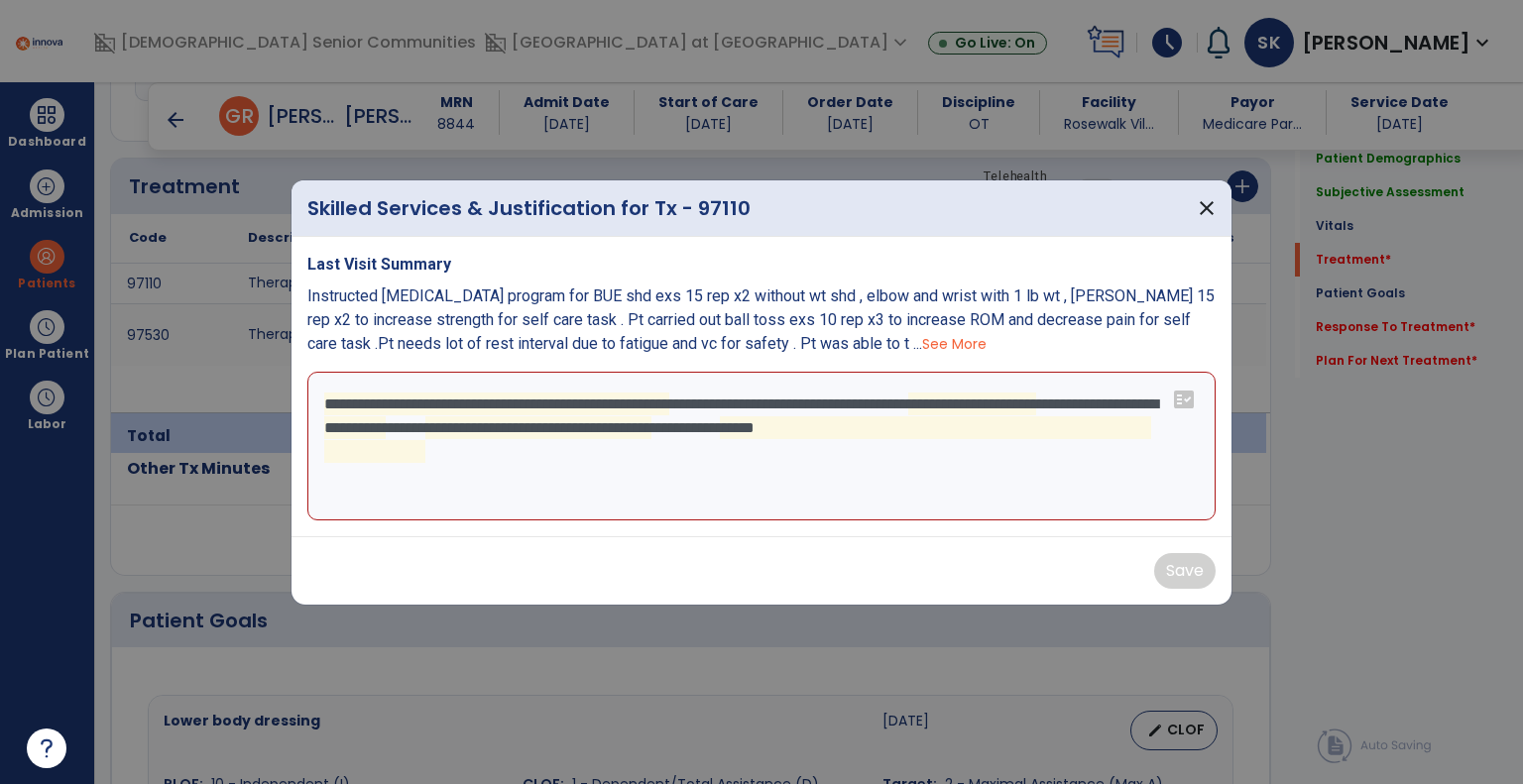 click on "**********" at bounding box center (762, 446) 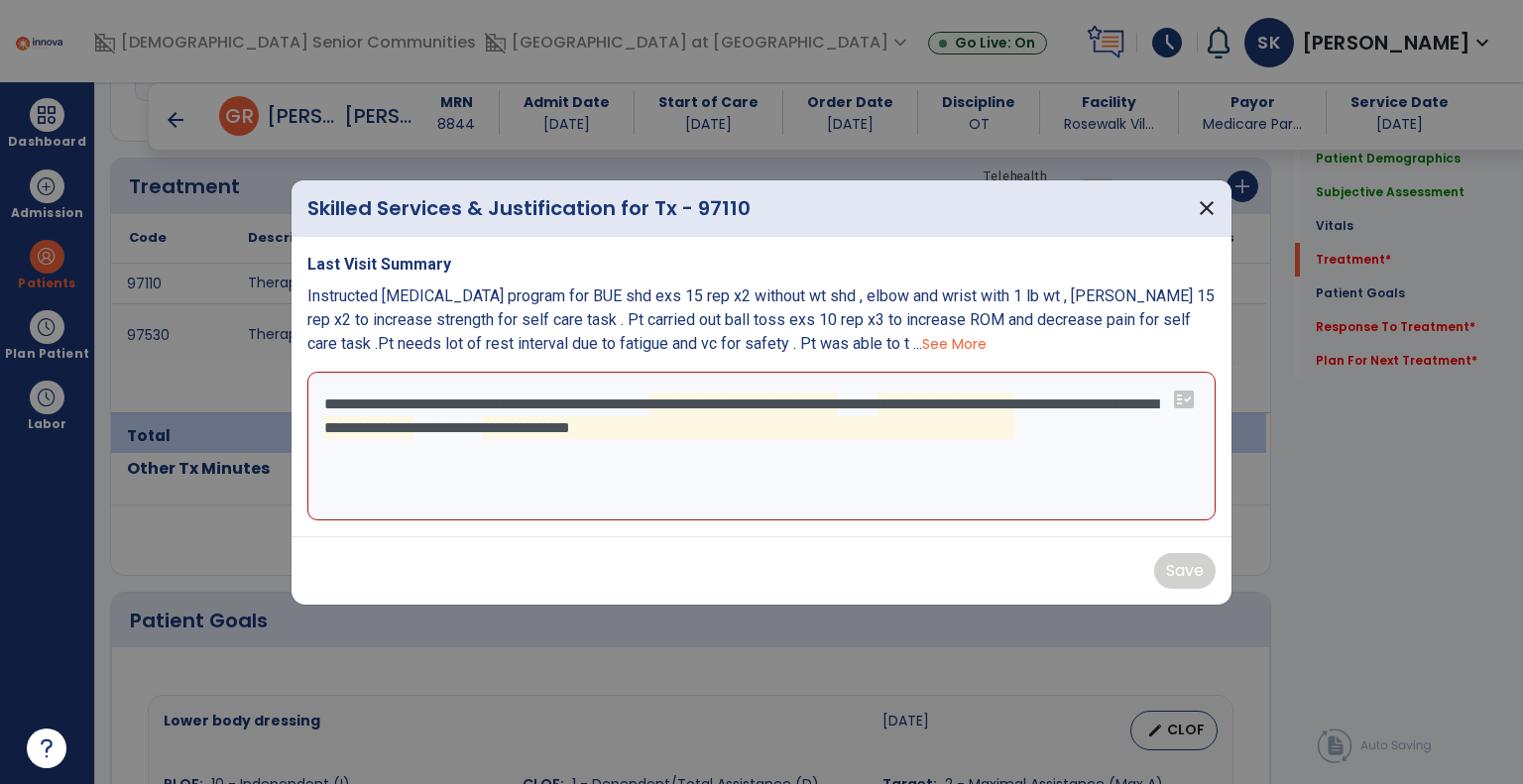 click on "**********" at bounding box center [762, 446] 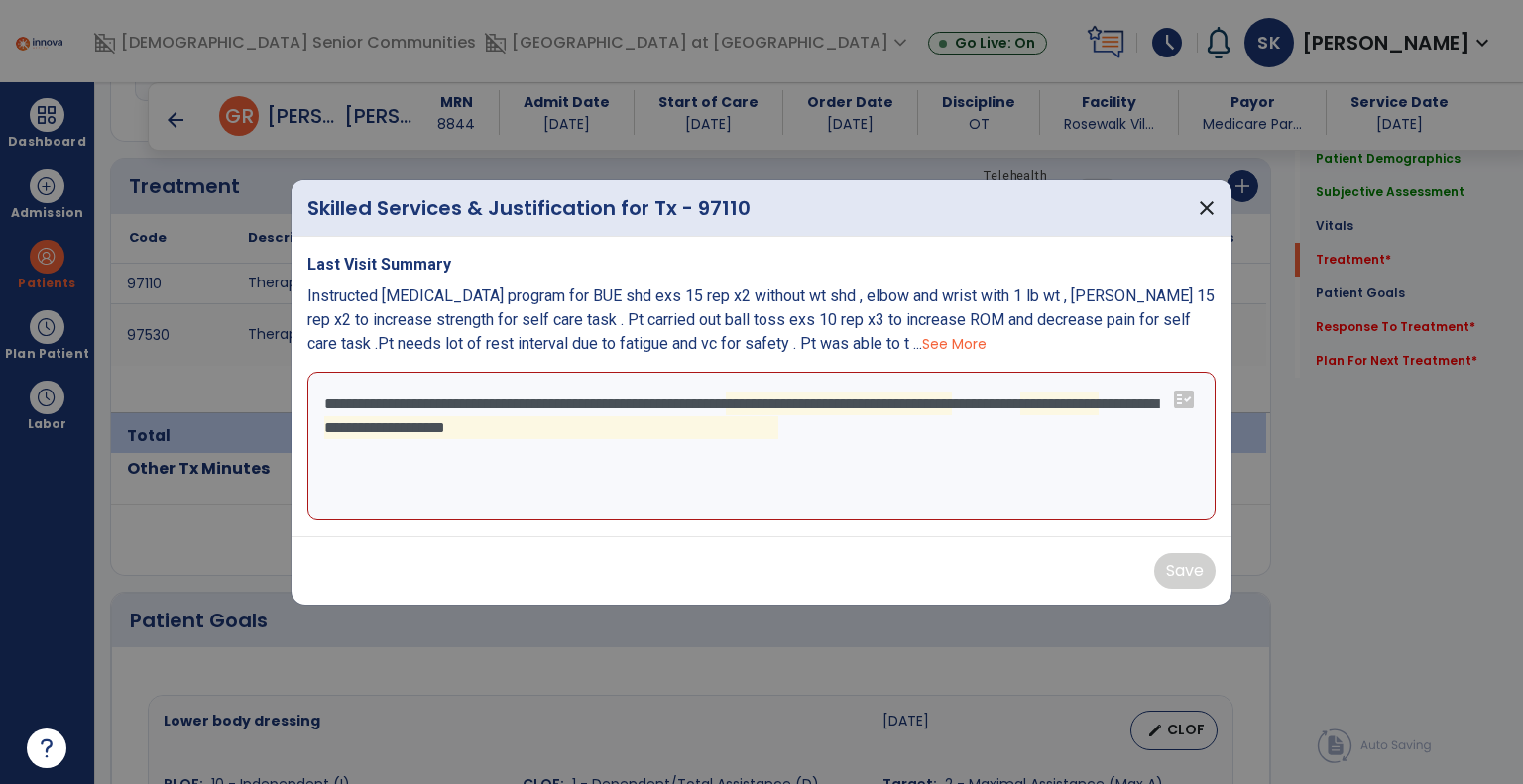 click on "**********" at bounding box center (762, 446) 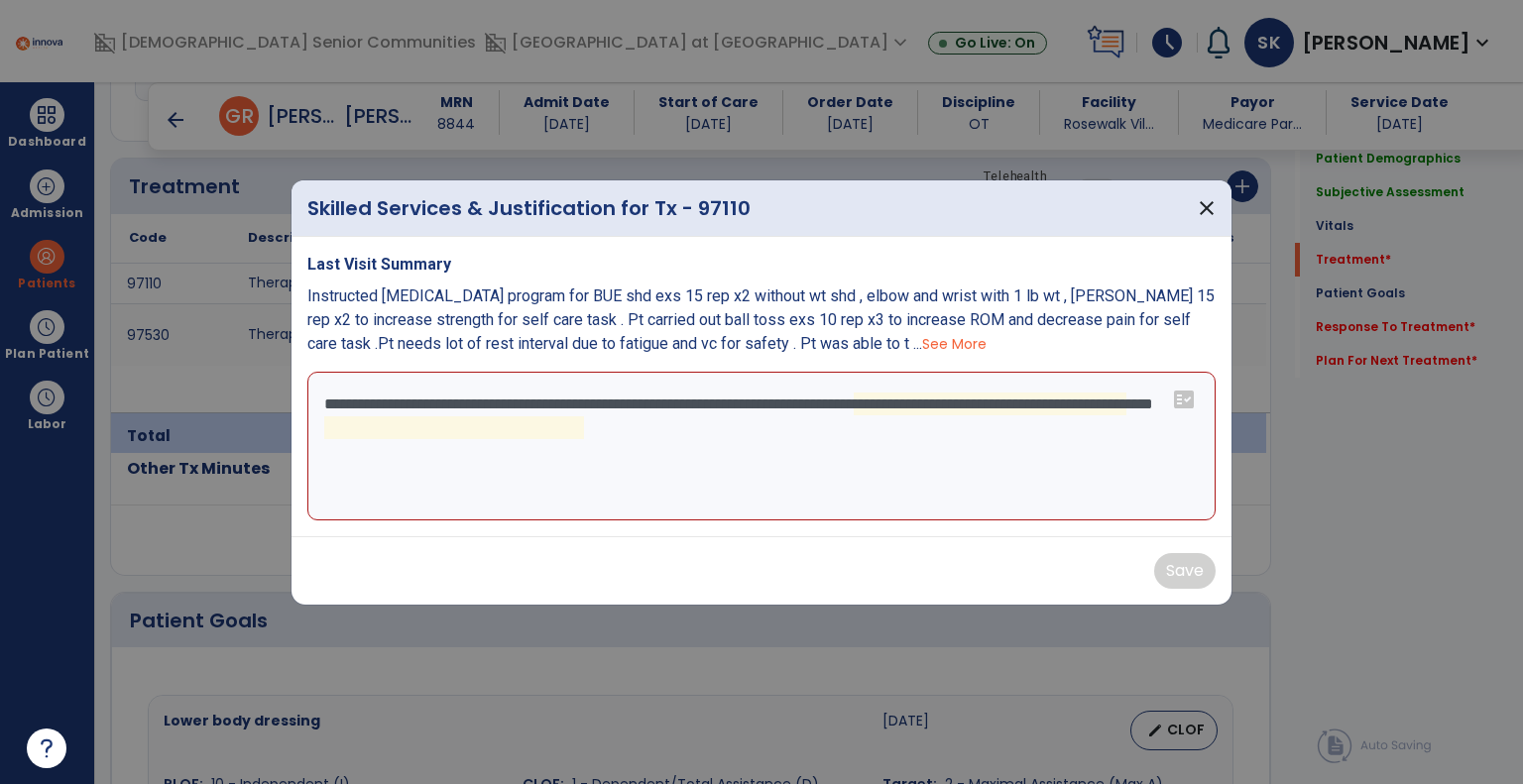 click on "**********" at bounding box center [762, 446] 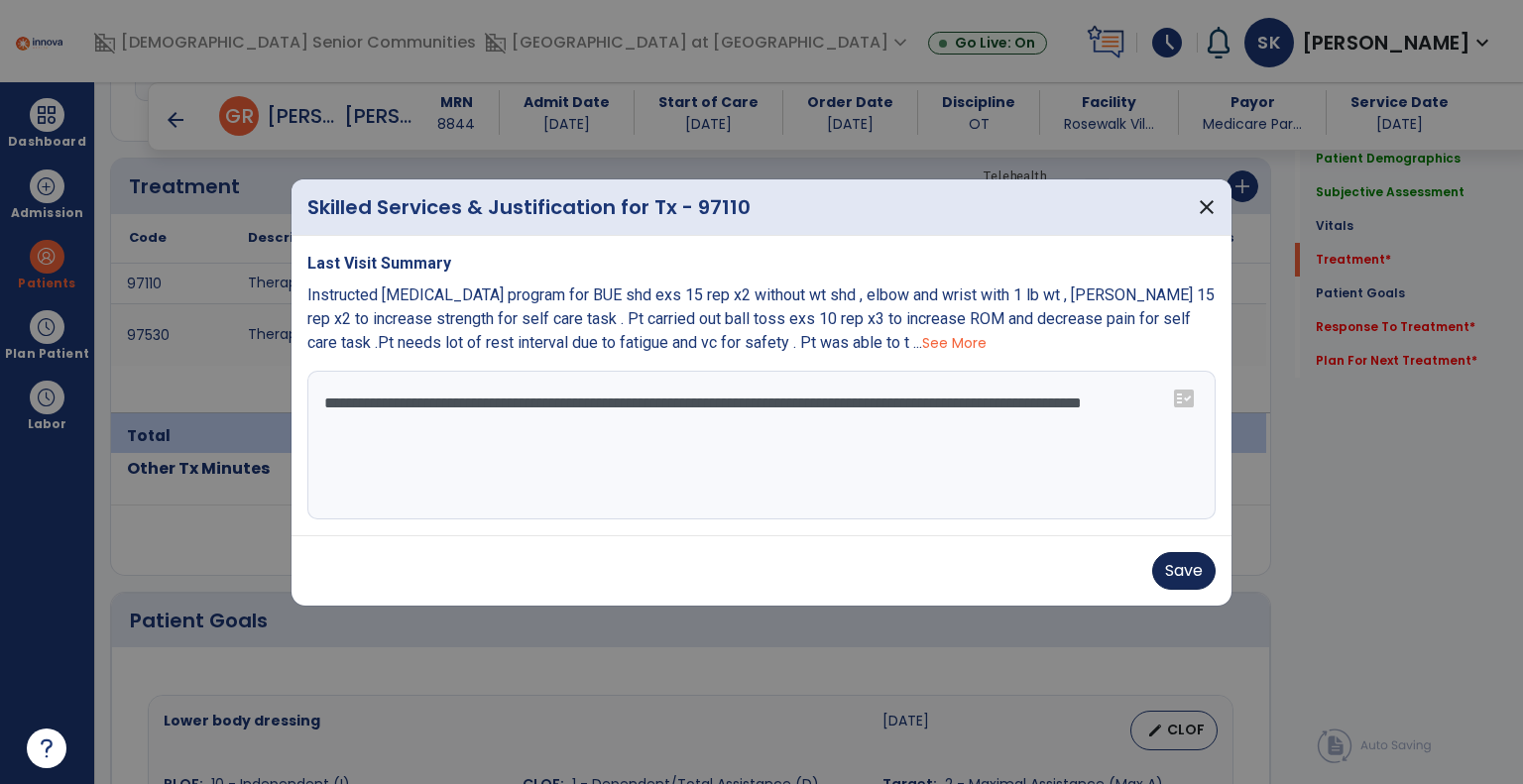 type on "**********" 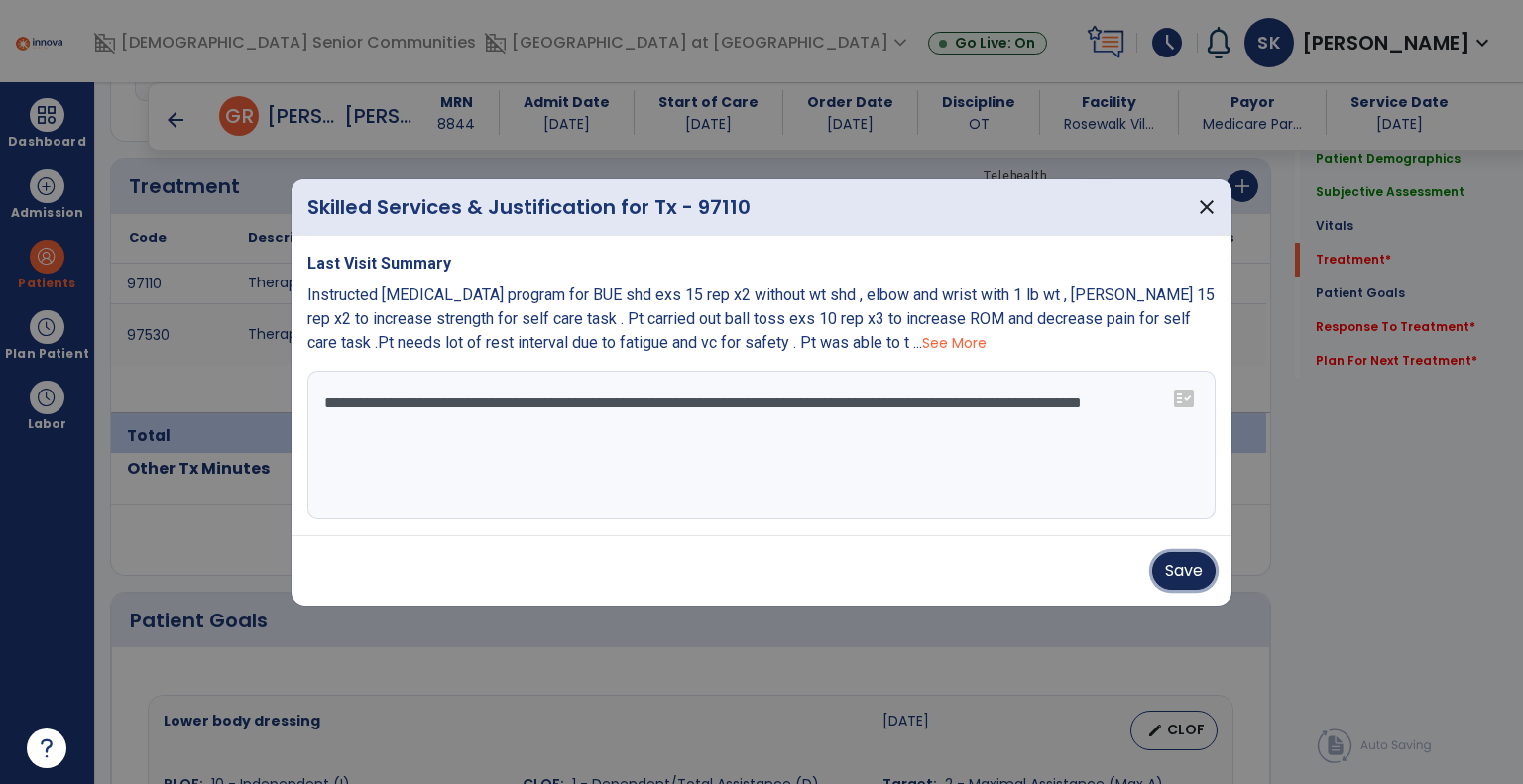 click on "Save" at bounding box center [1184, 571] 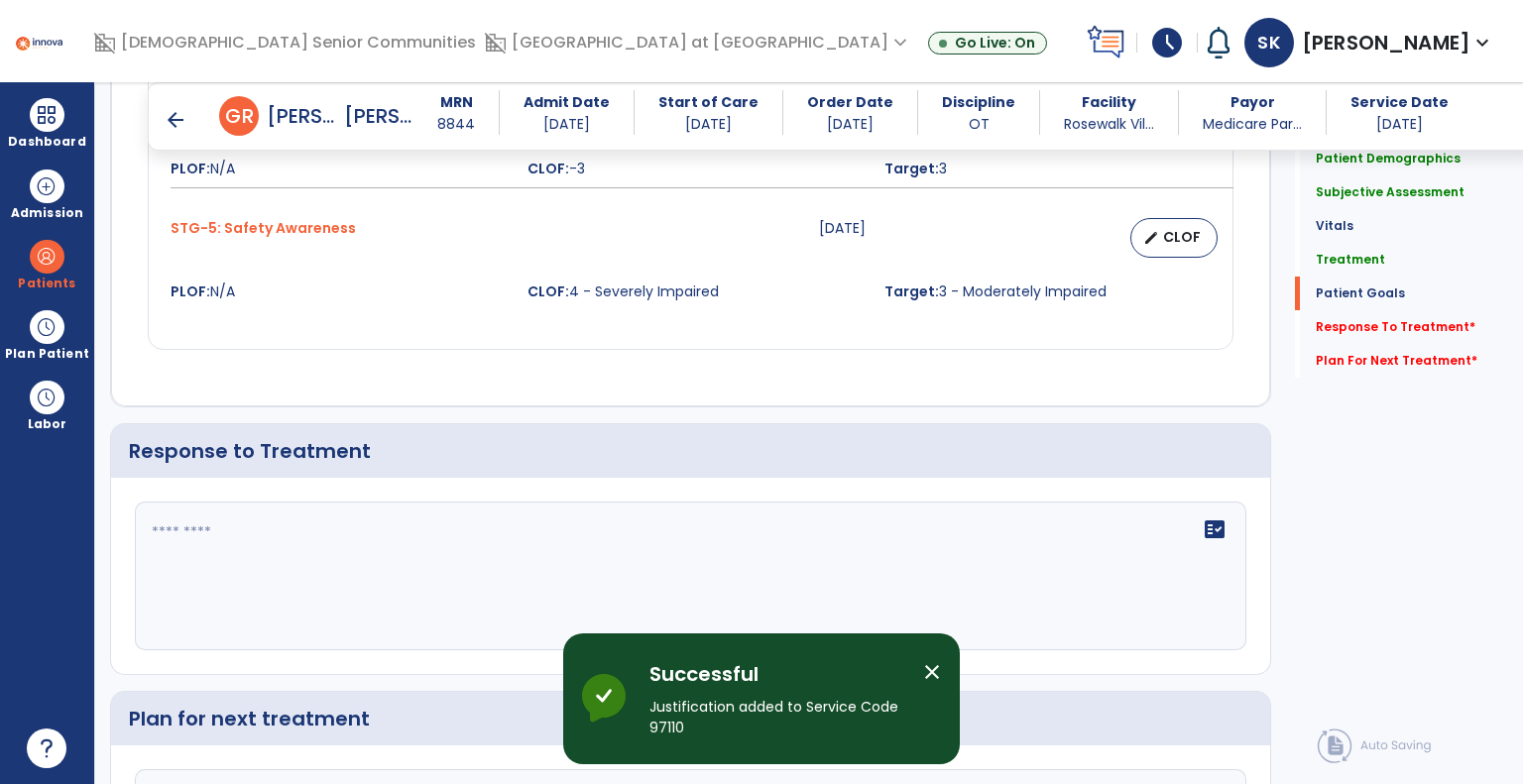 scroll, scrollTop: 3289, scrollLeft: 0, axis: vertical 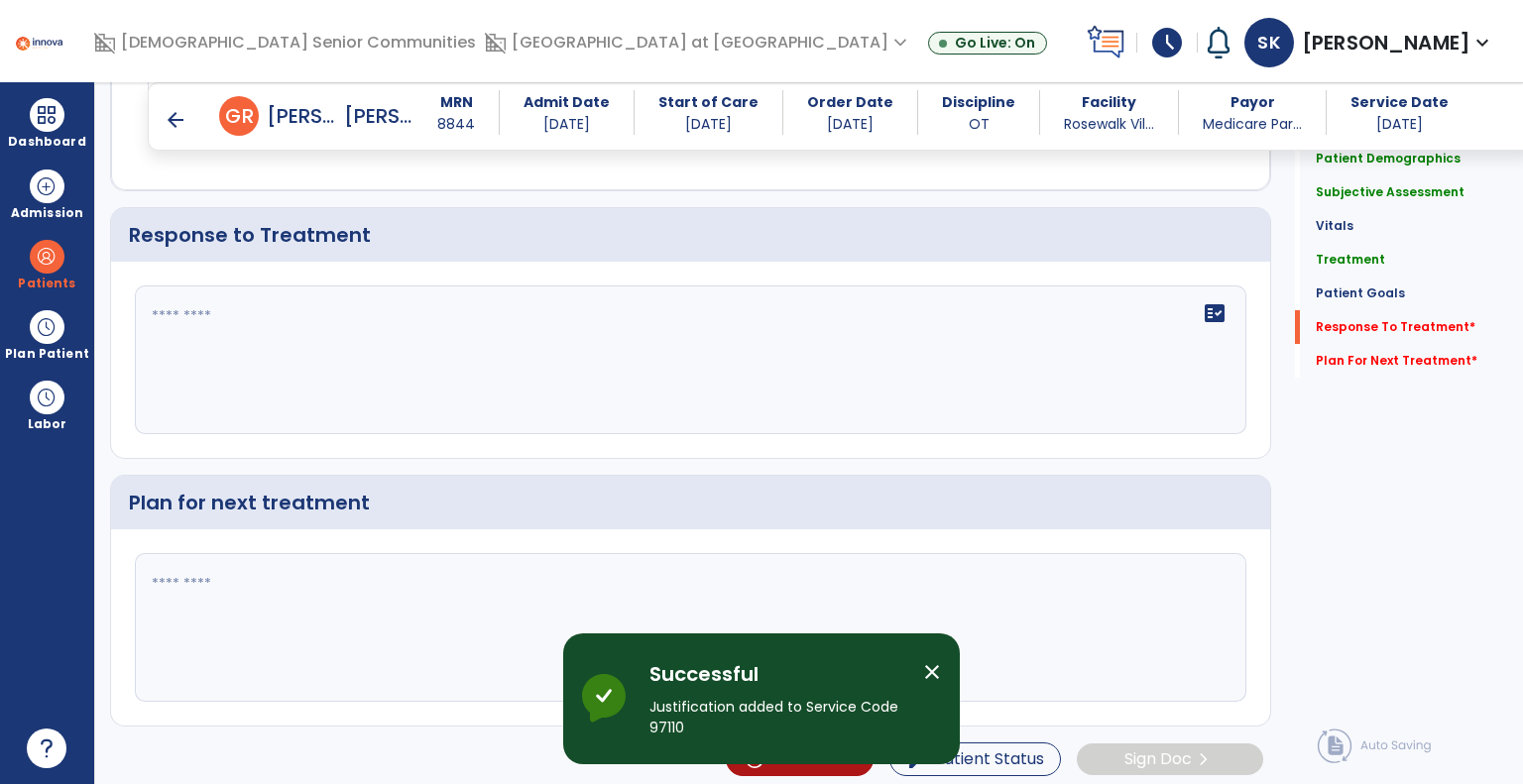 click on "fact_check" 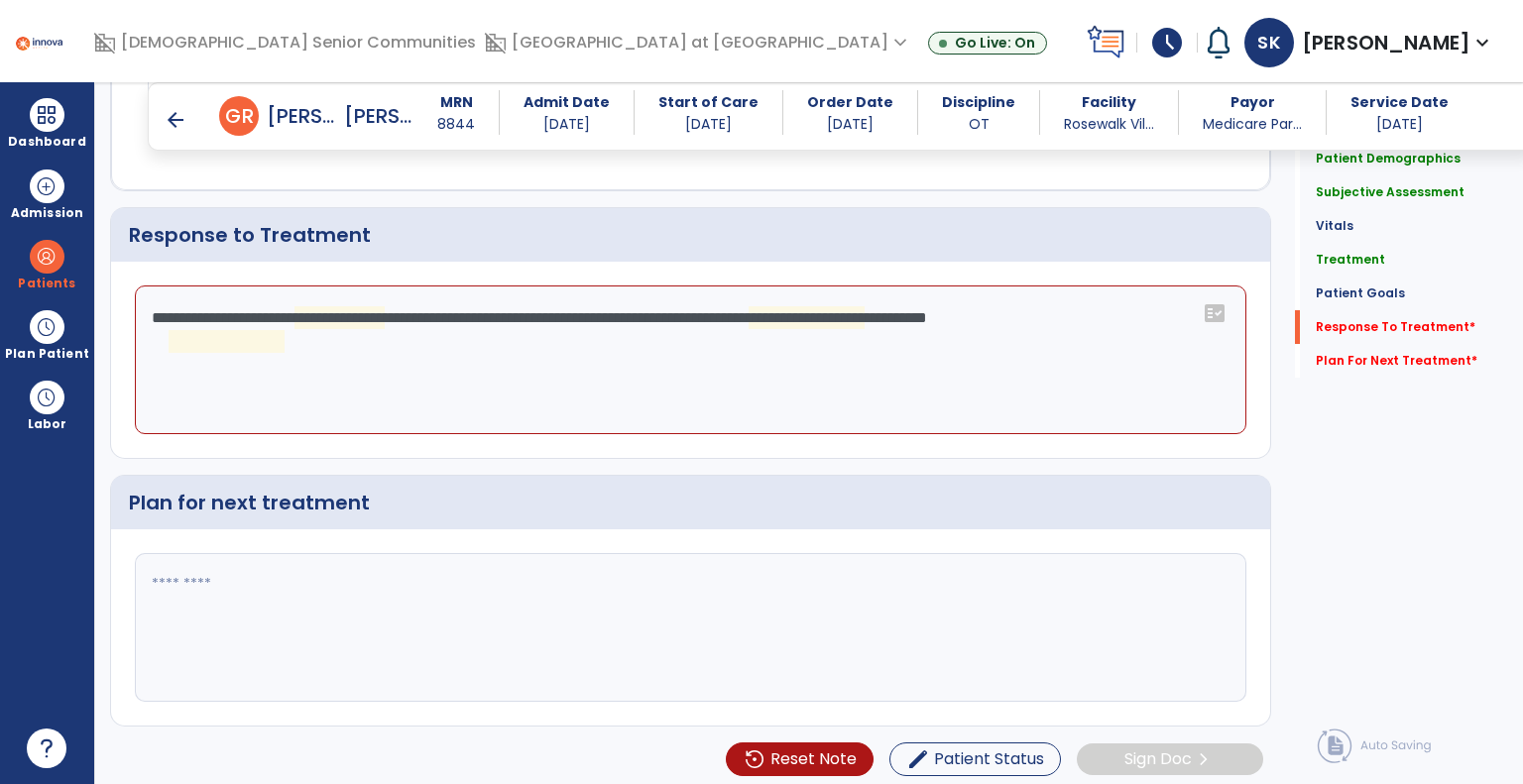 click on "**********" 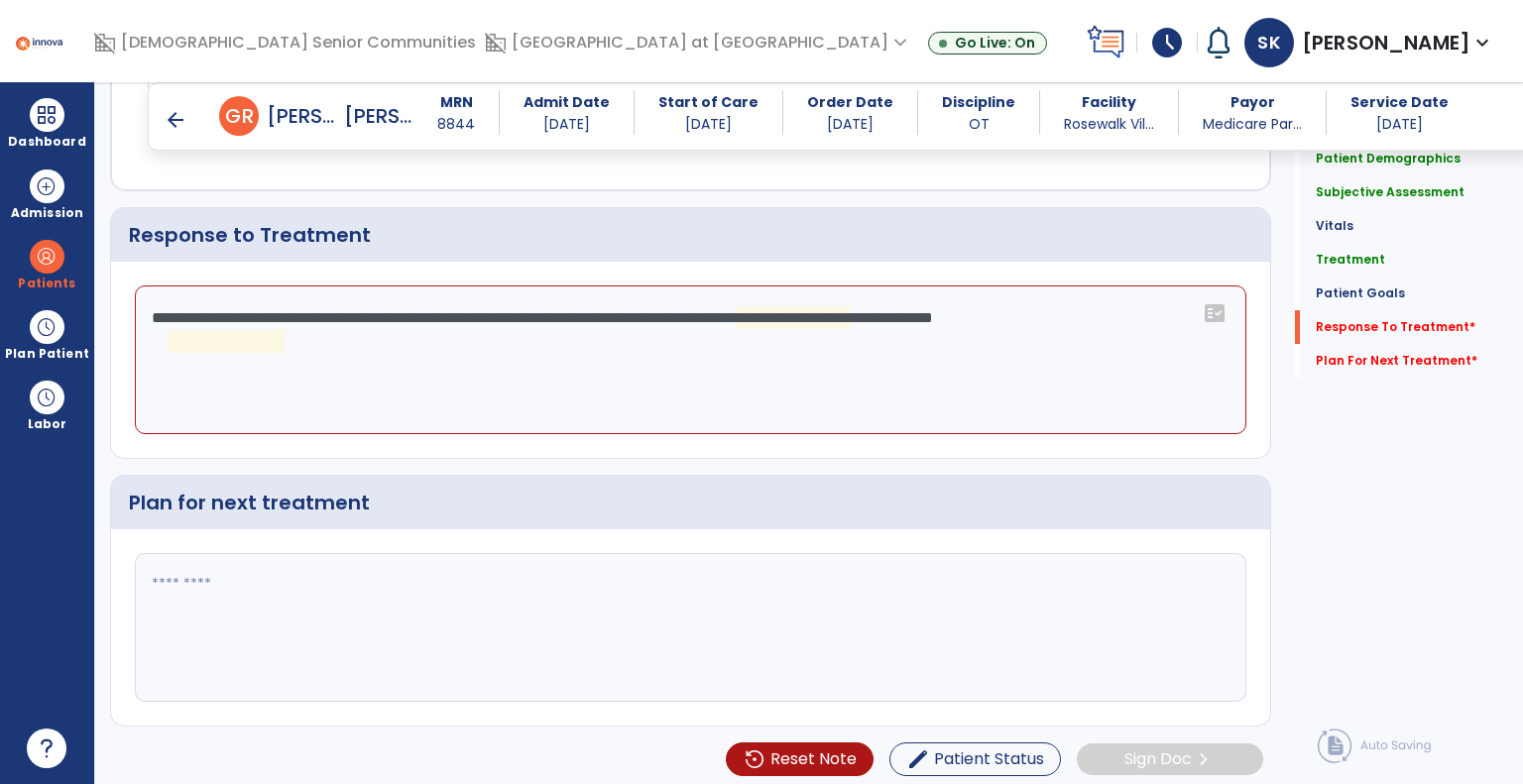 click on "**********" 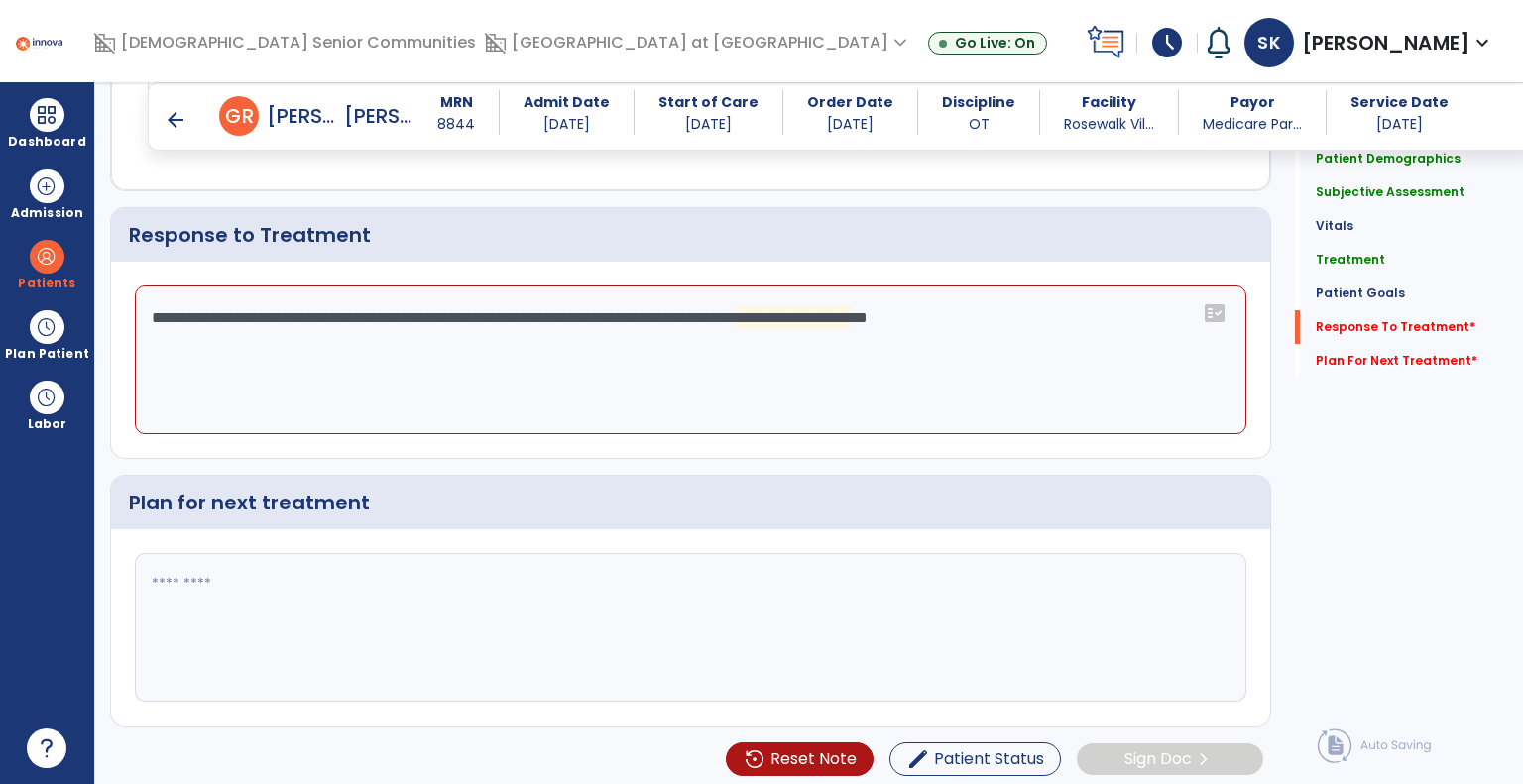 click on "**********" 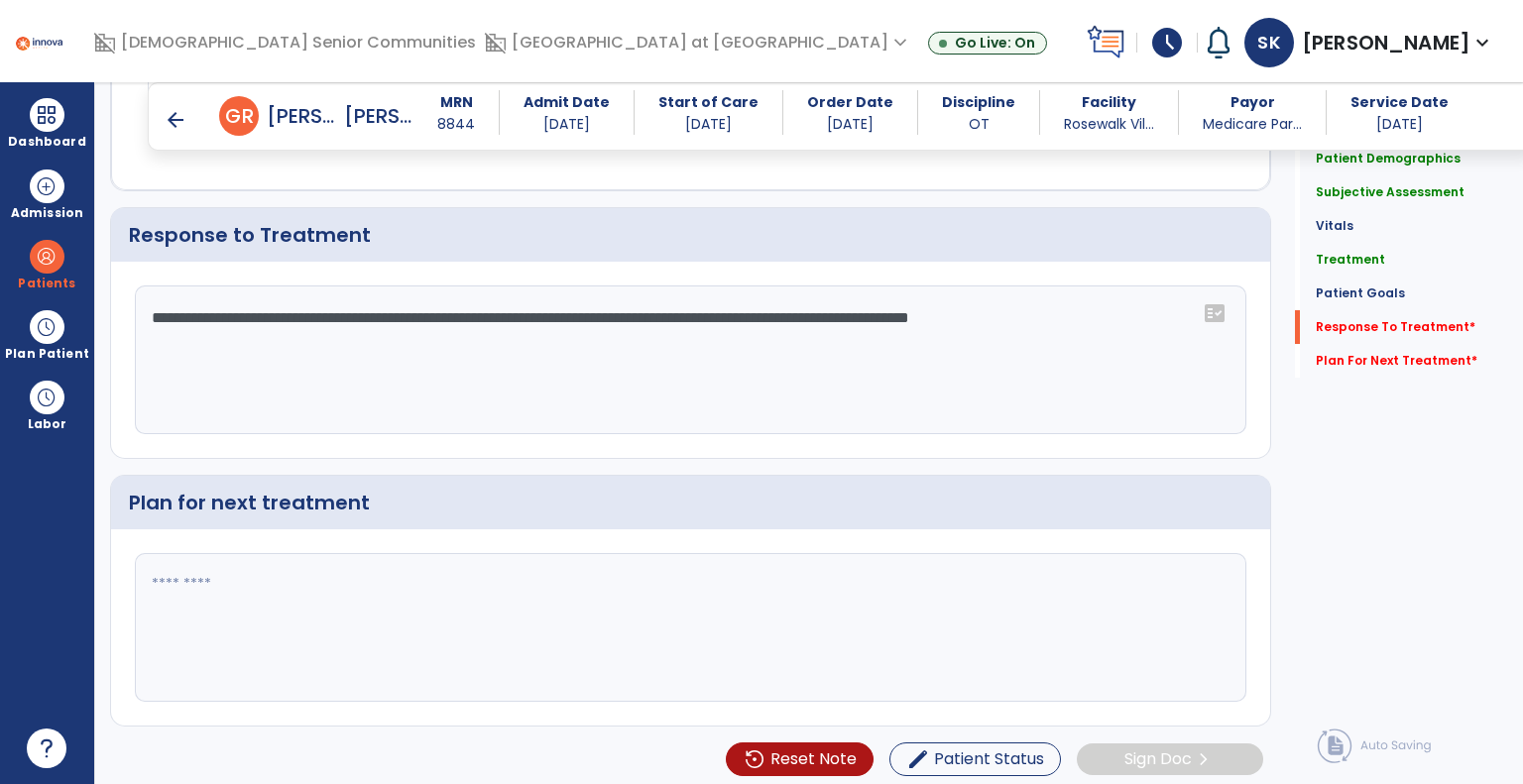type on "**********" 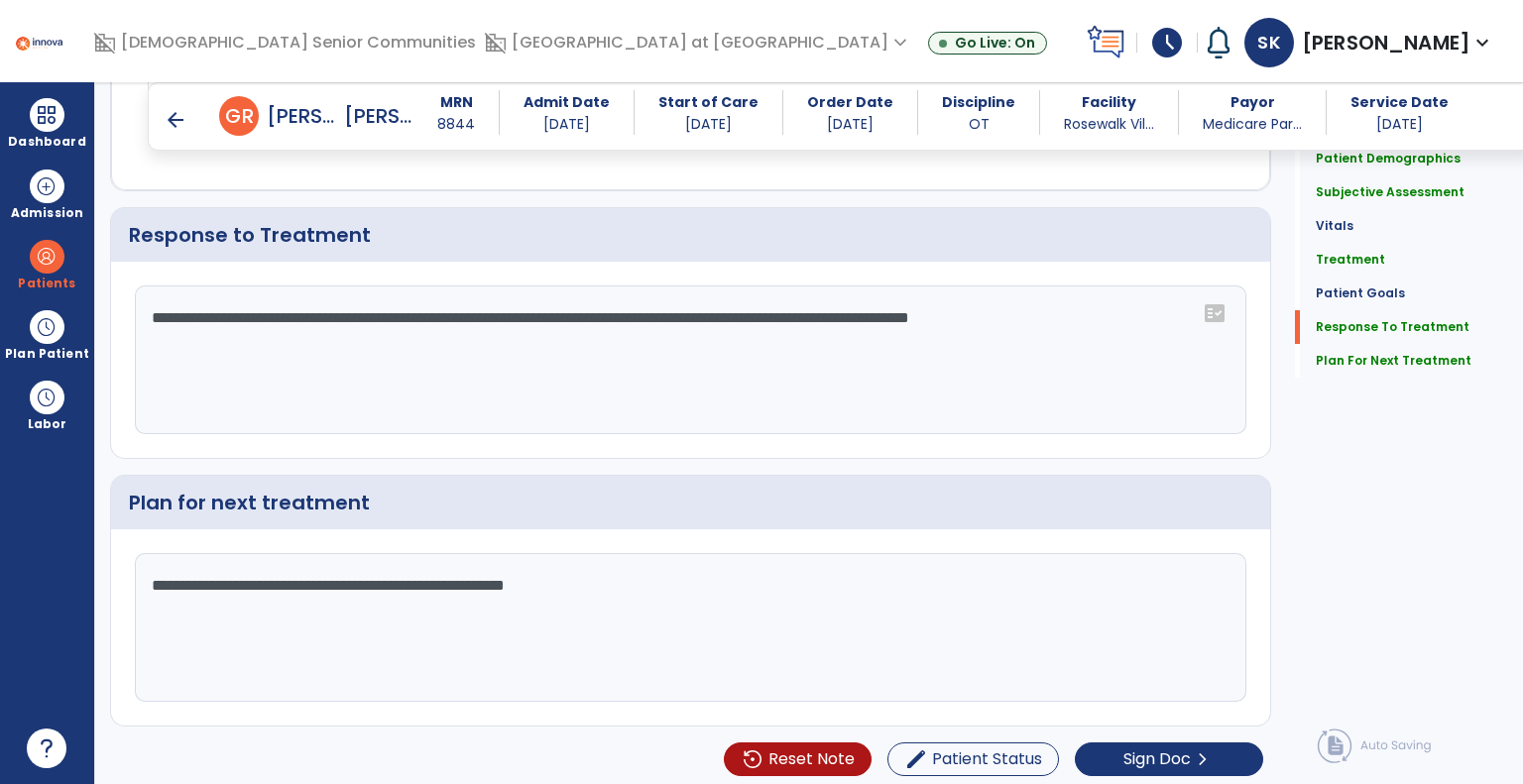 type on "**********" 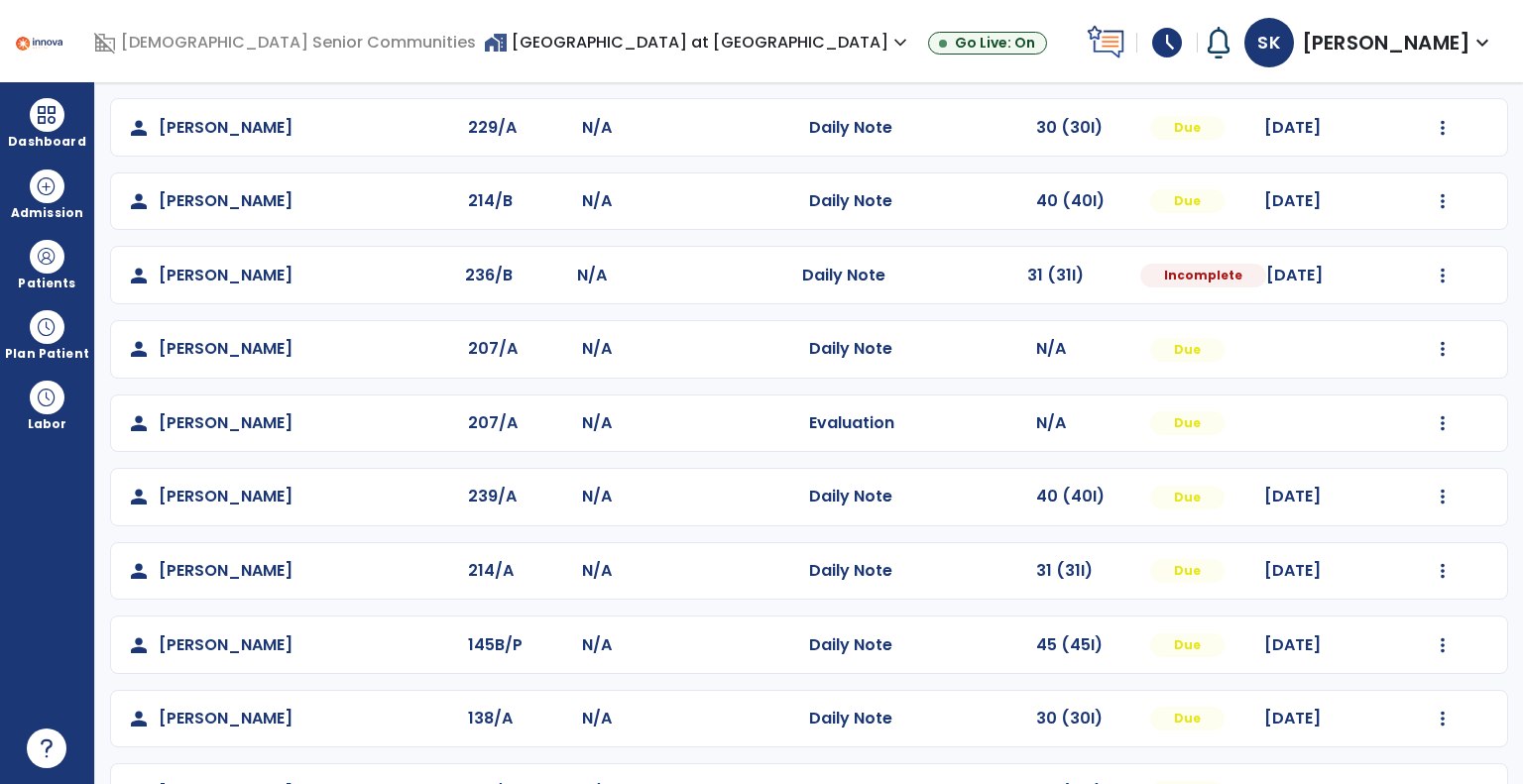 scroll, scrollTop: 496, scrollLeft: 0, axis: vertical 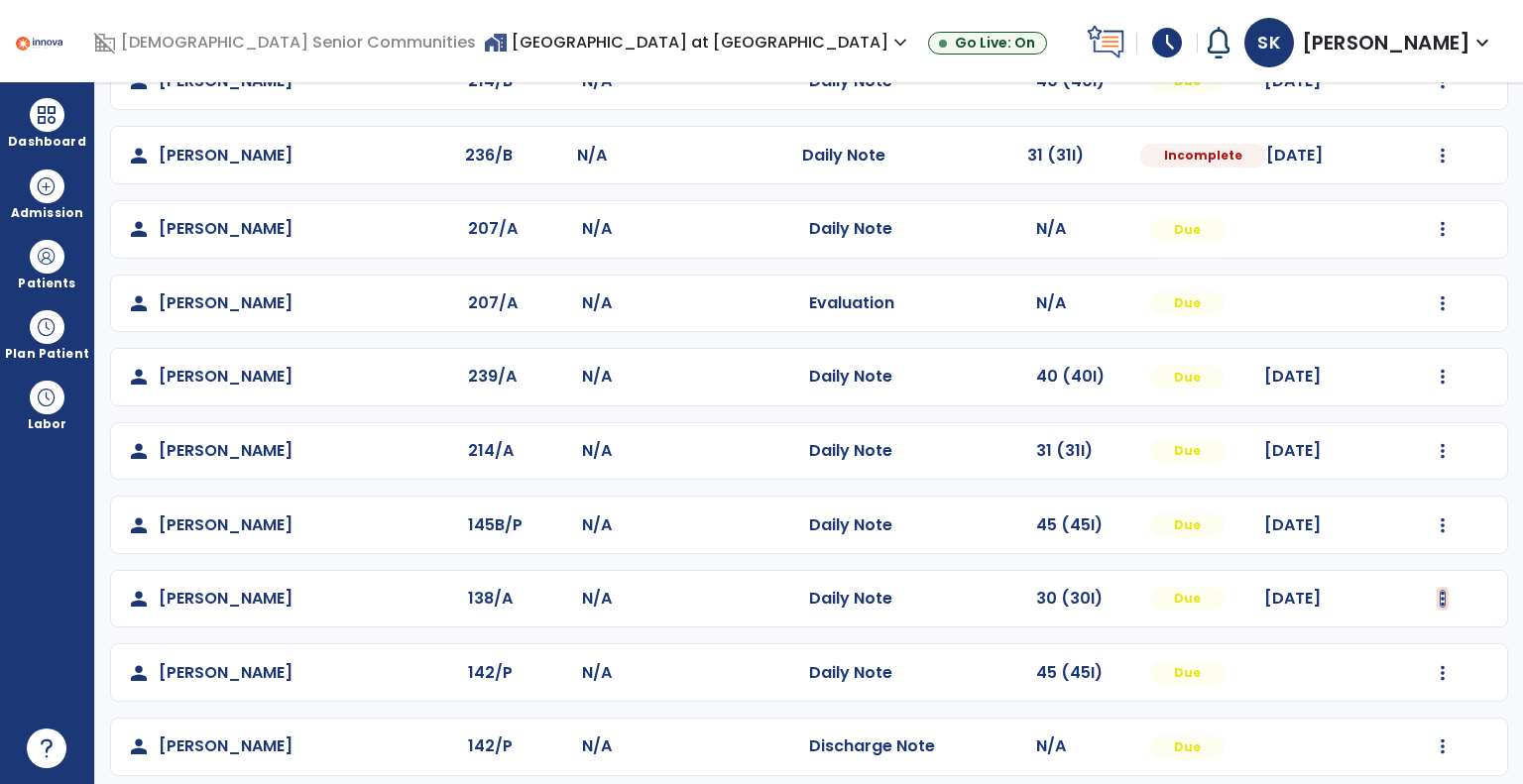 click at bounding box center (1443, -140) 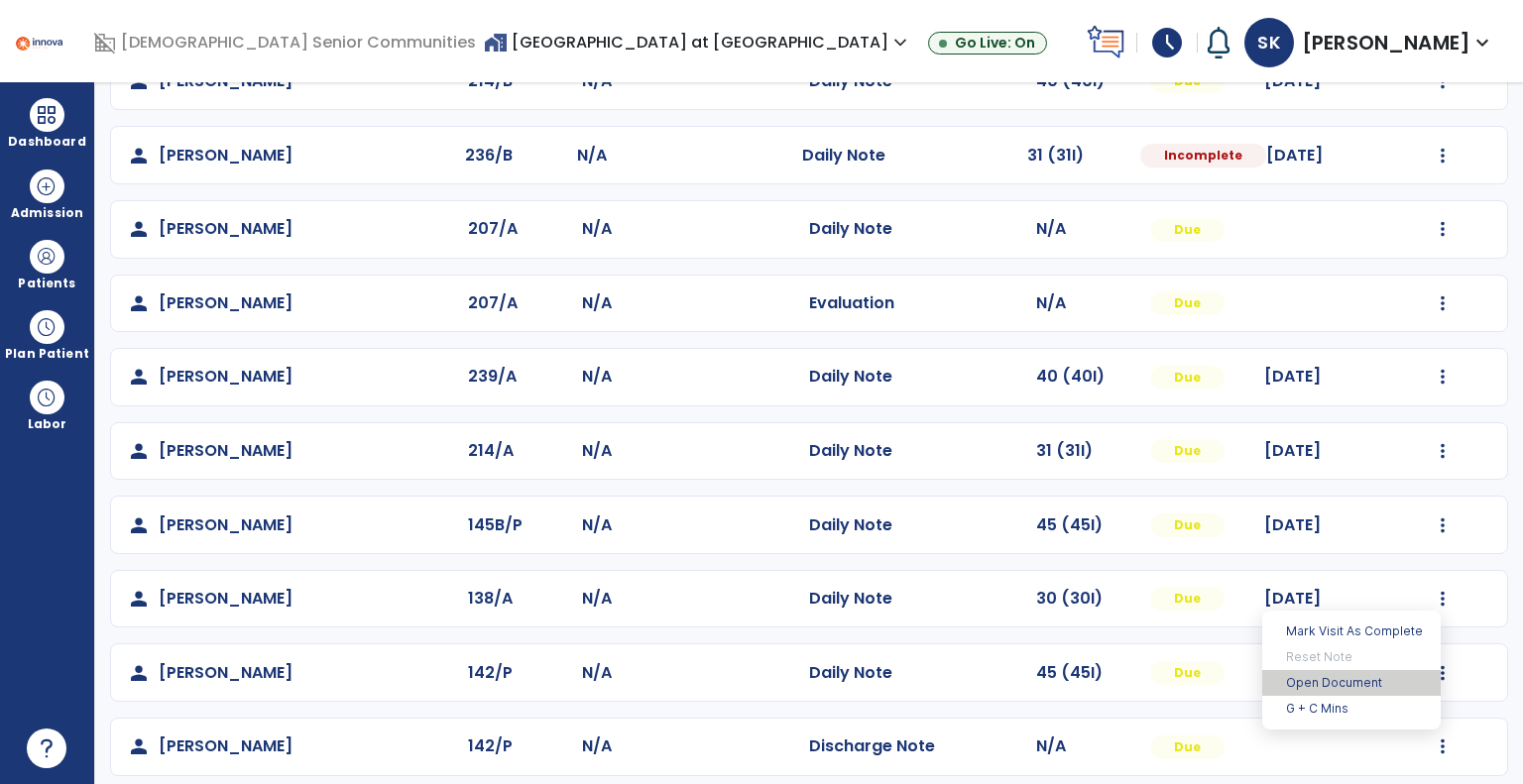 click on "Open Document" at bounding box center (1351, 683) 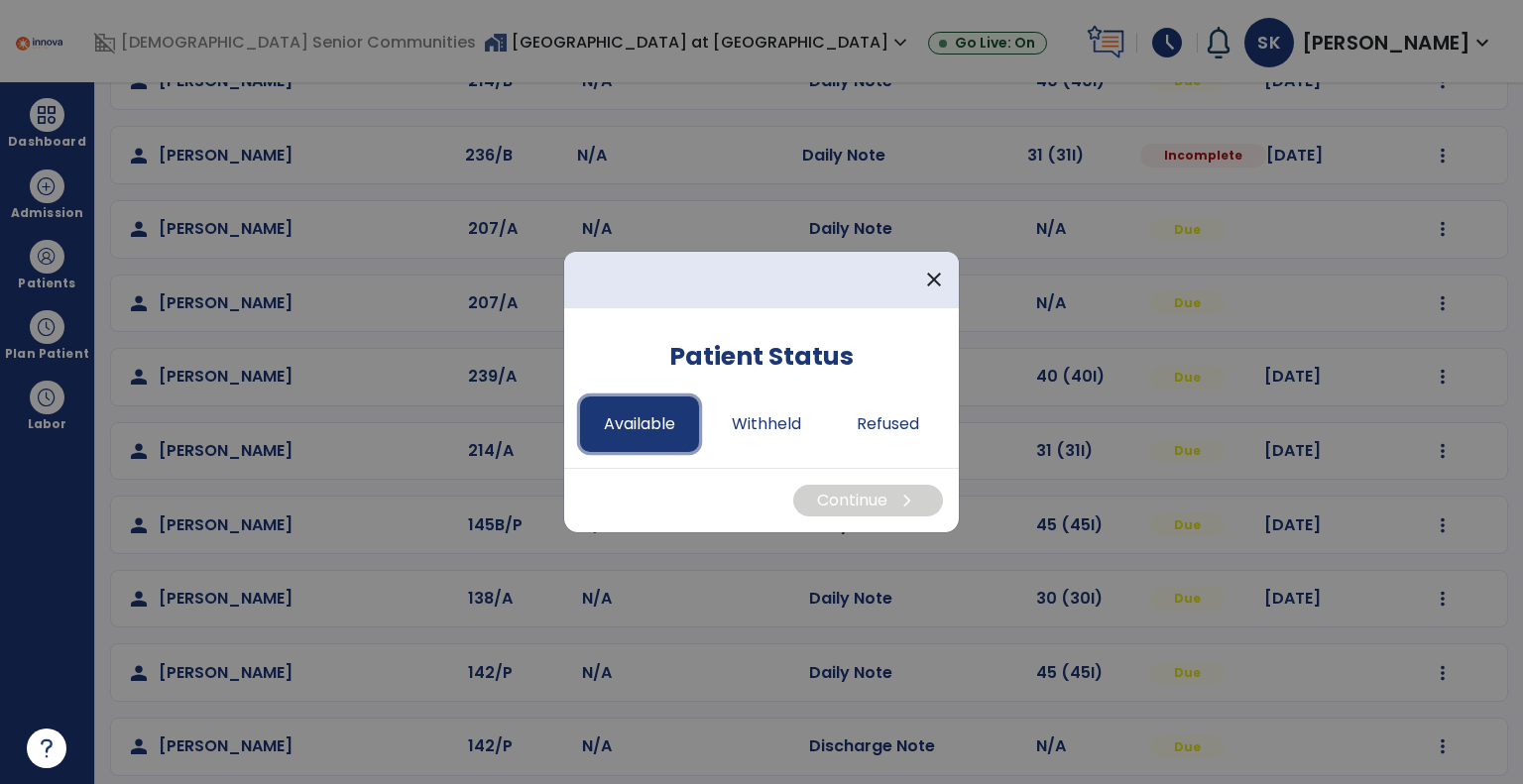 click on "Available" at bounding box center (640, 424) 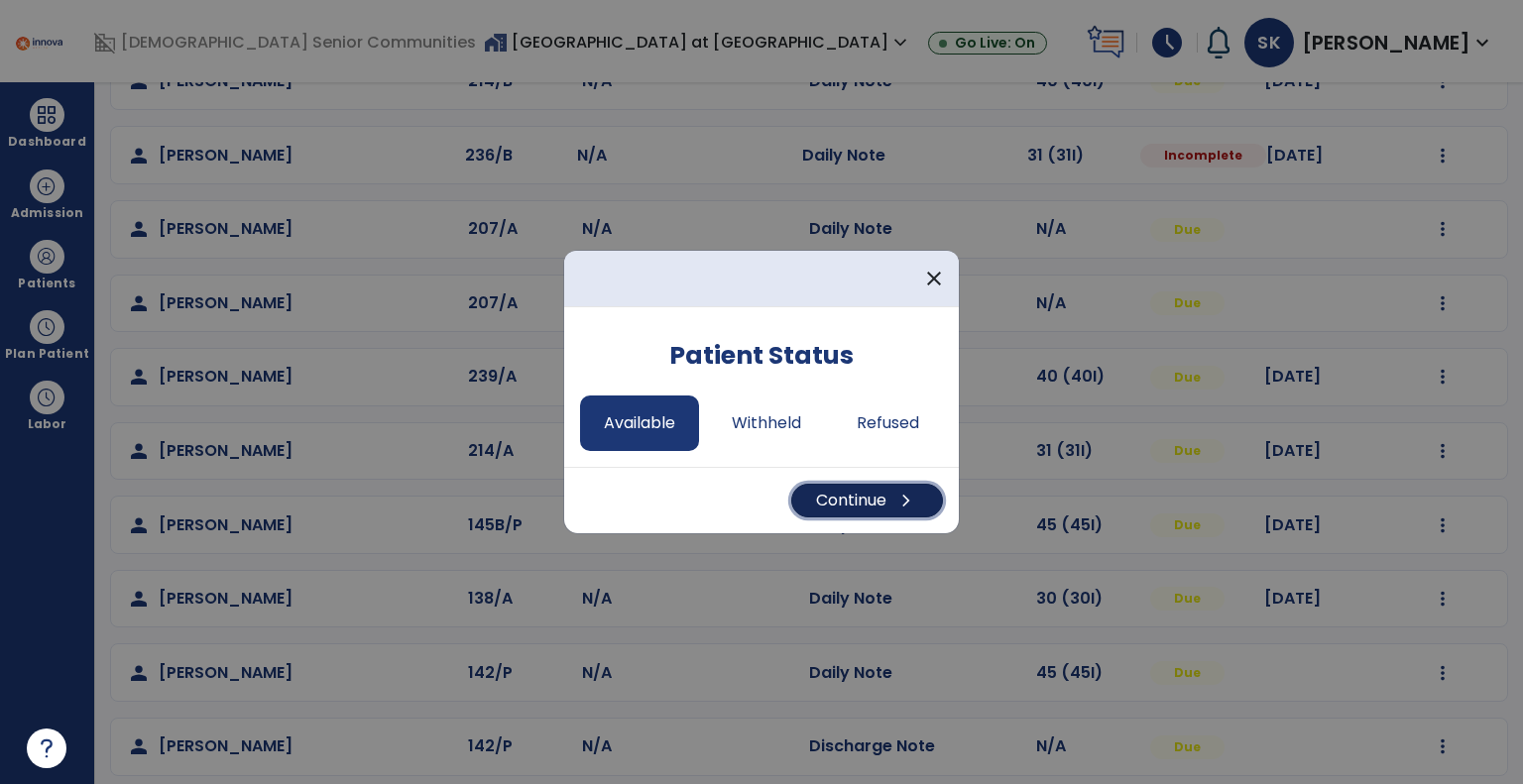 click on "Continue   chevron_right" at bounding box center [867, 501] 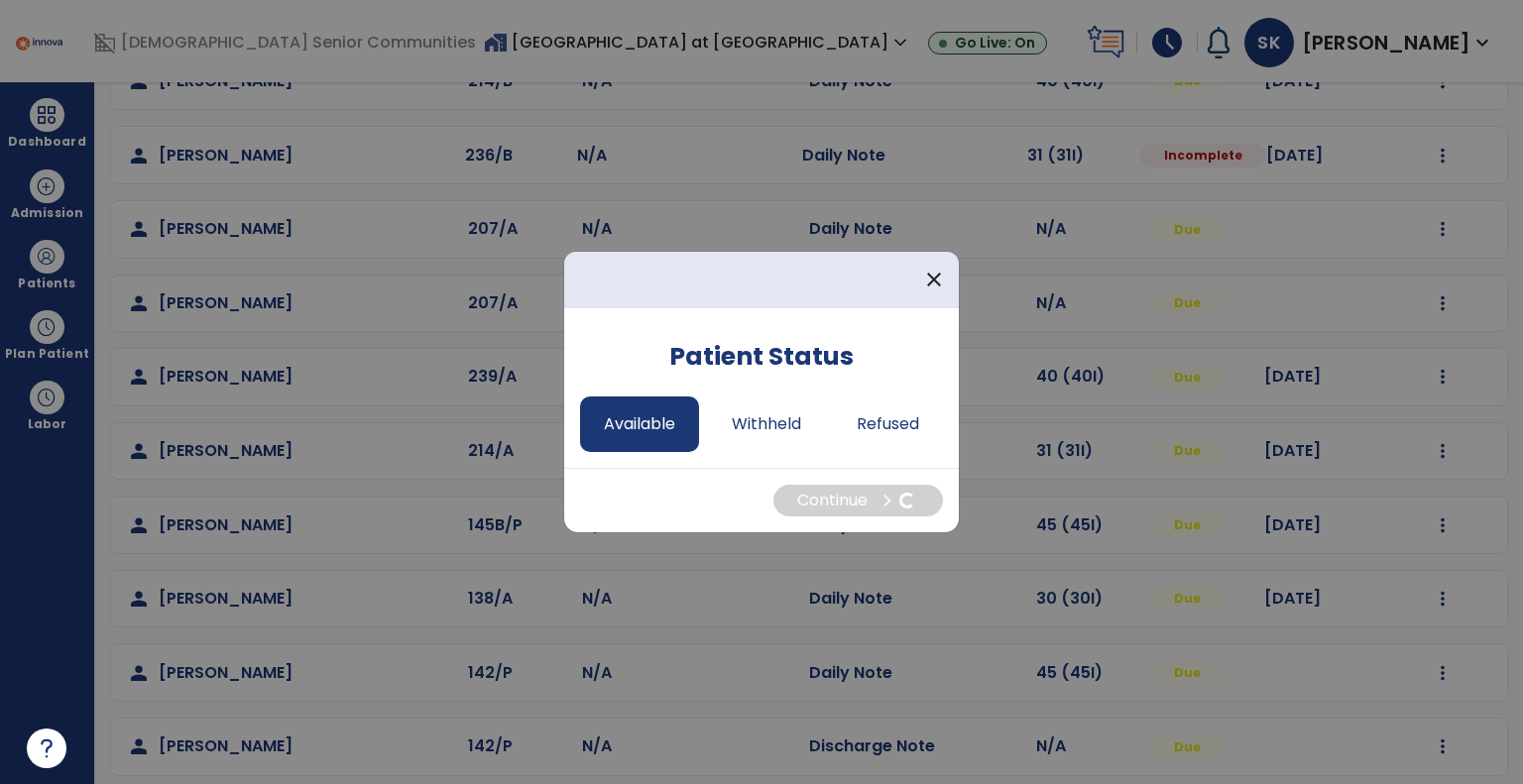 select on "*" 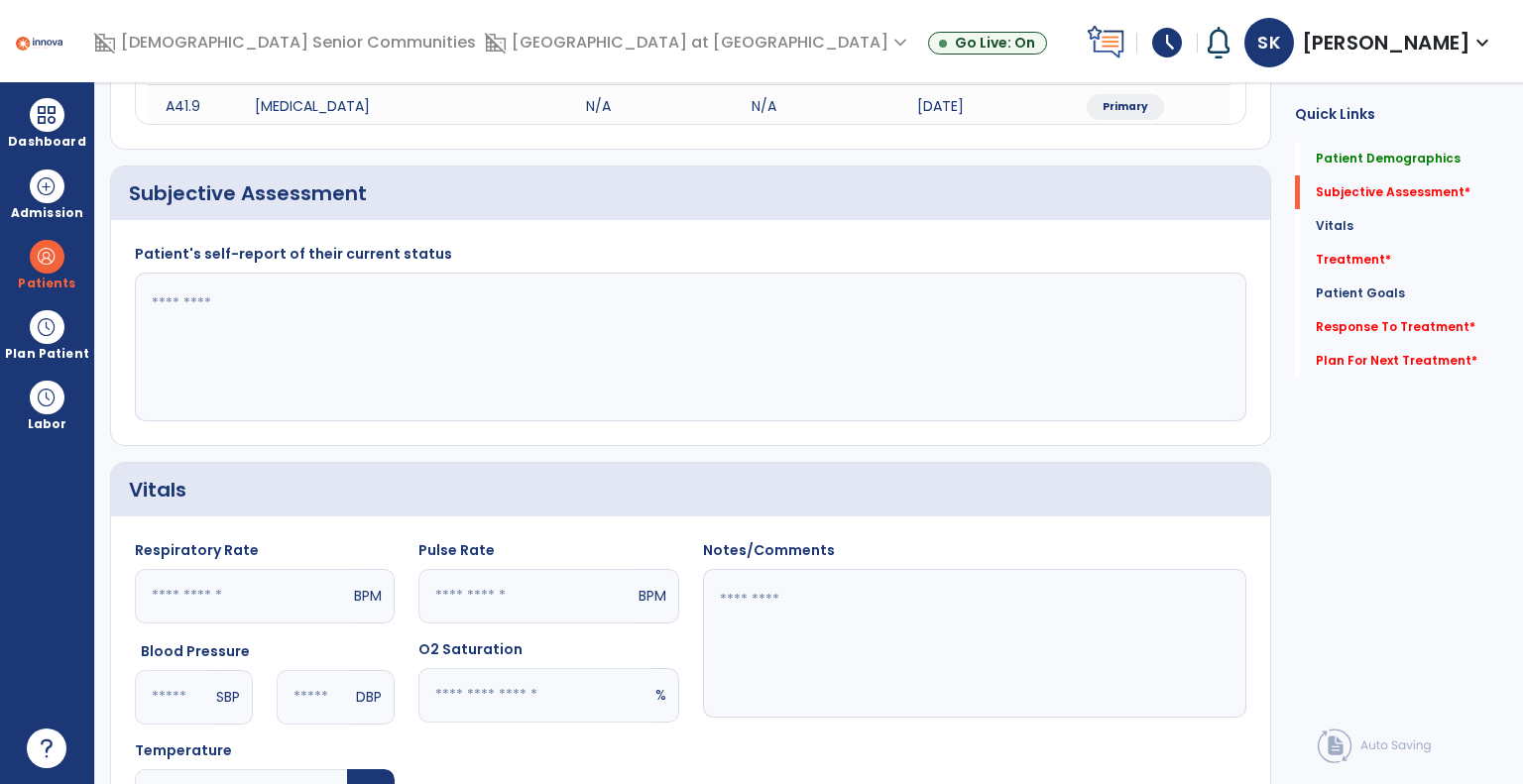 click 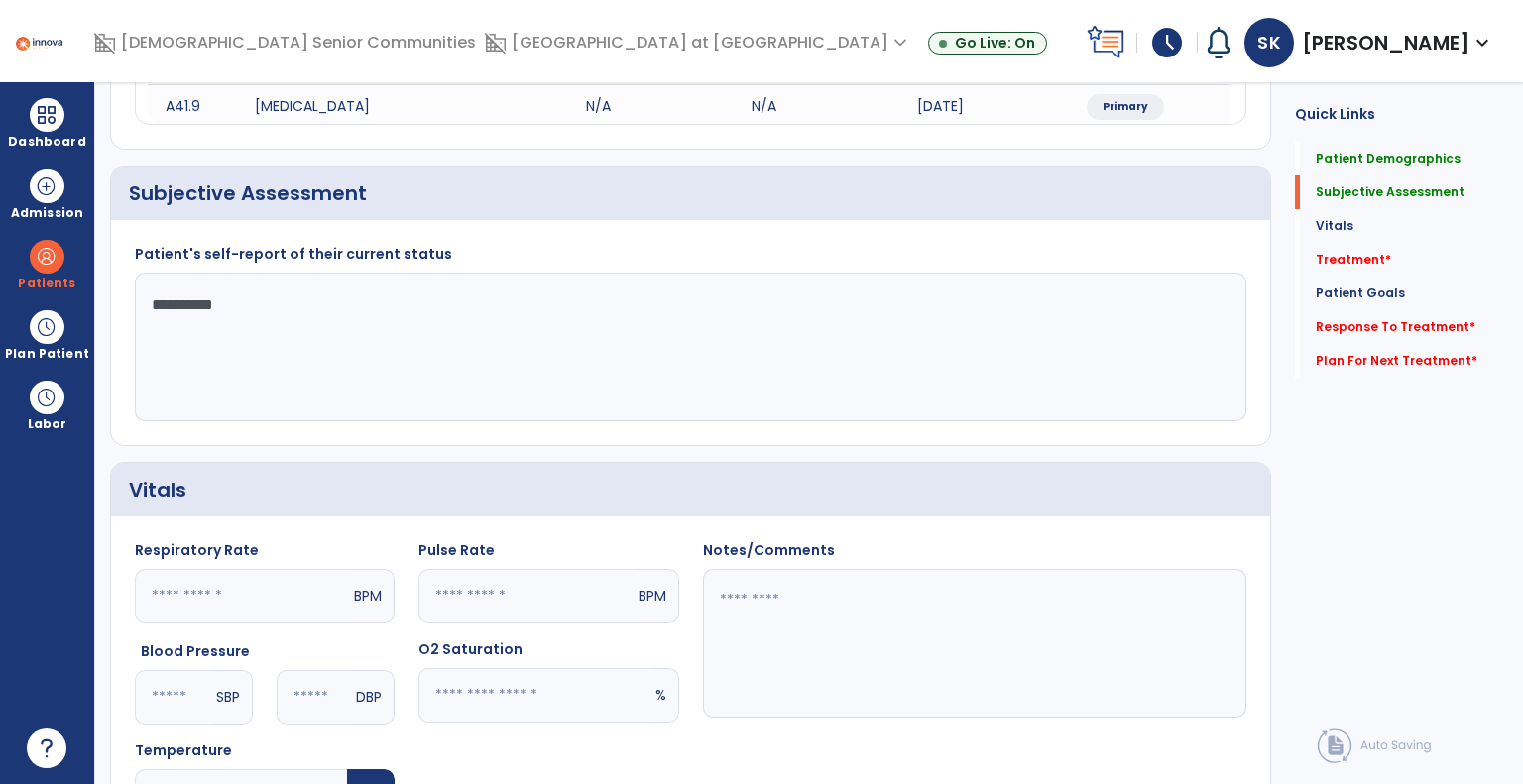 click on "**********" 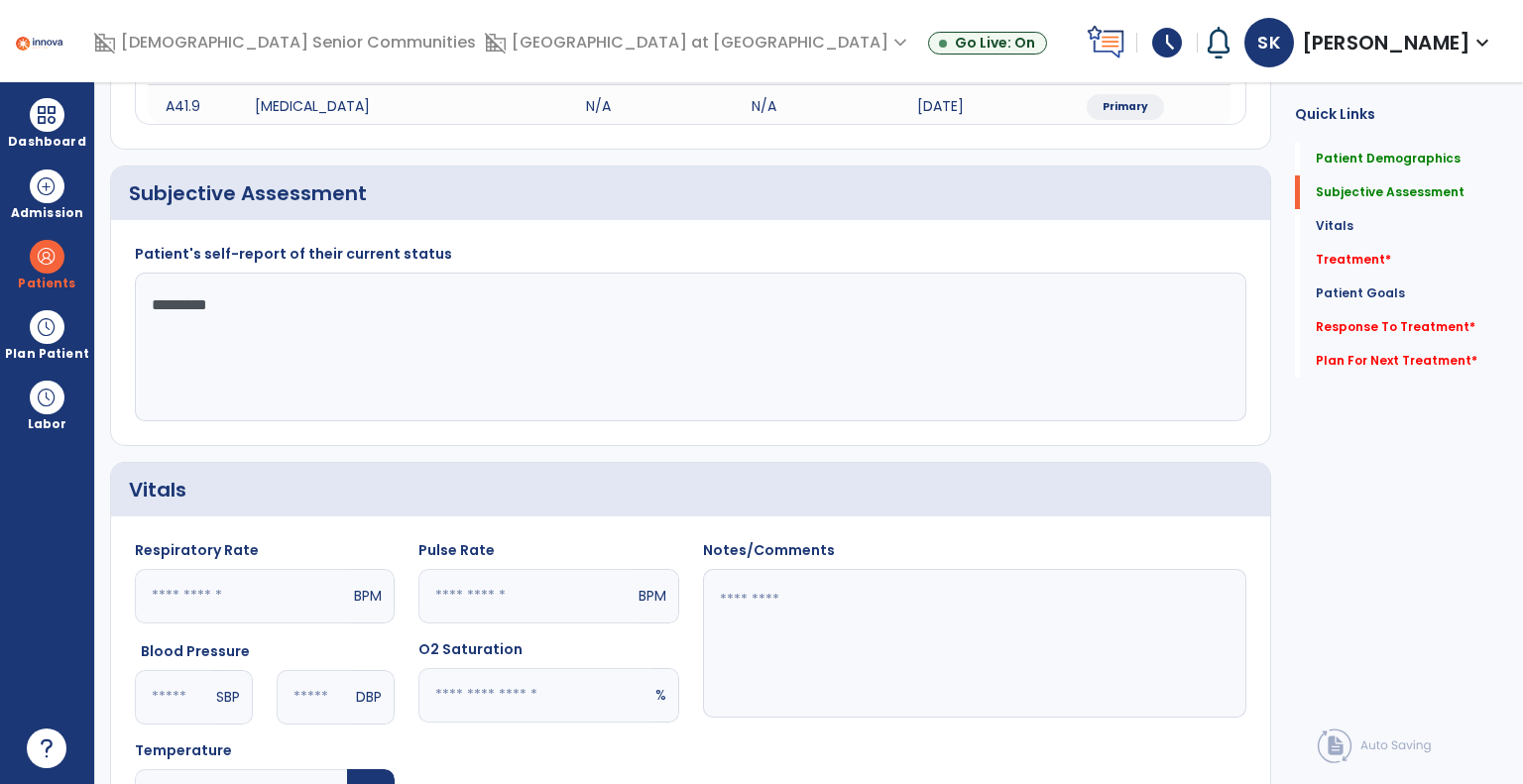 click on "*********" 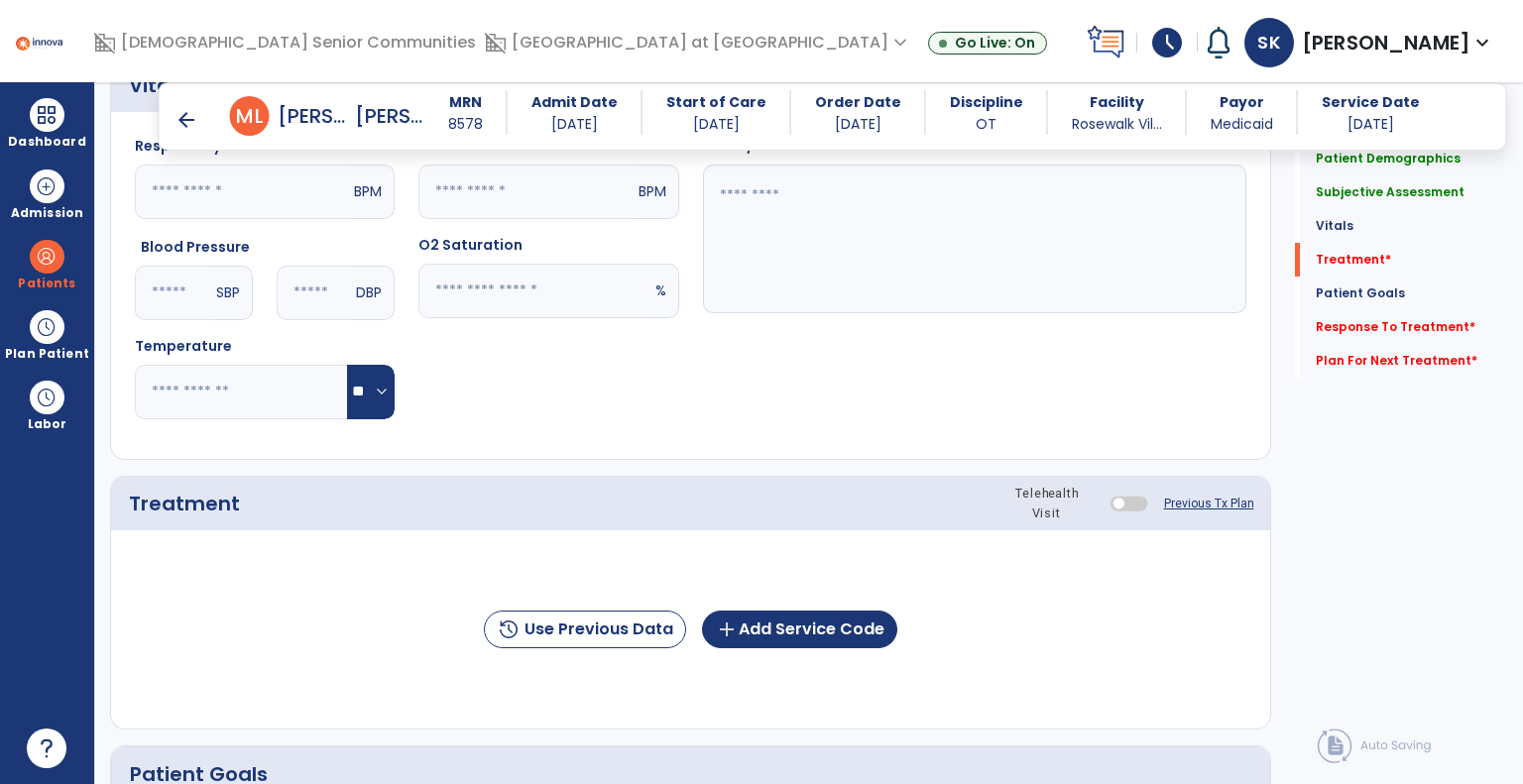 scroll, scrollTop: 991, scrollLeft: 0, axis: vertical 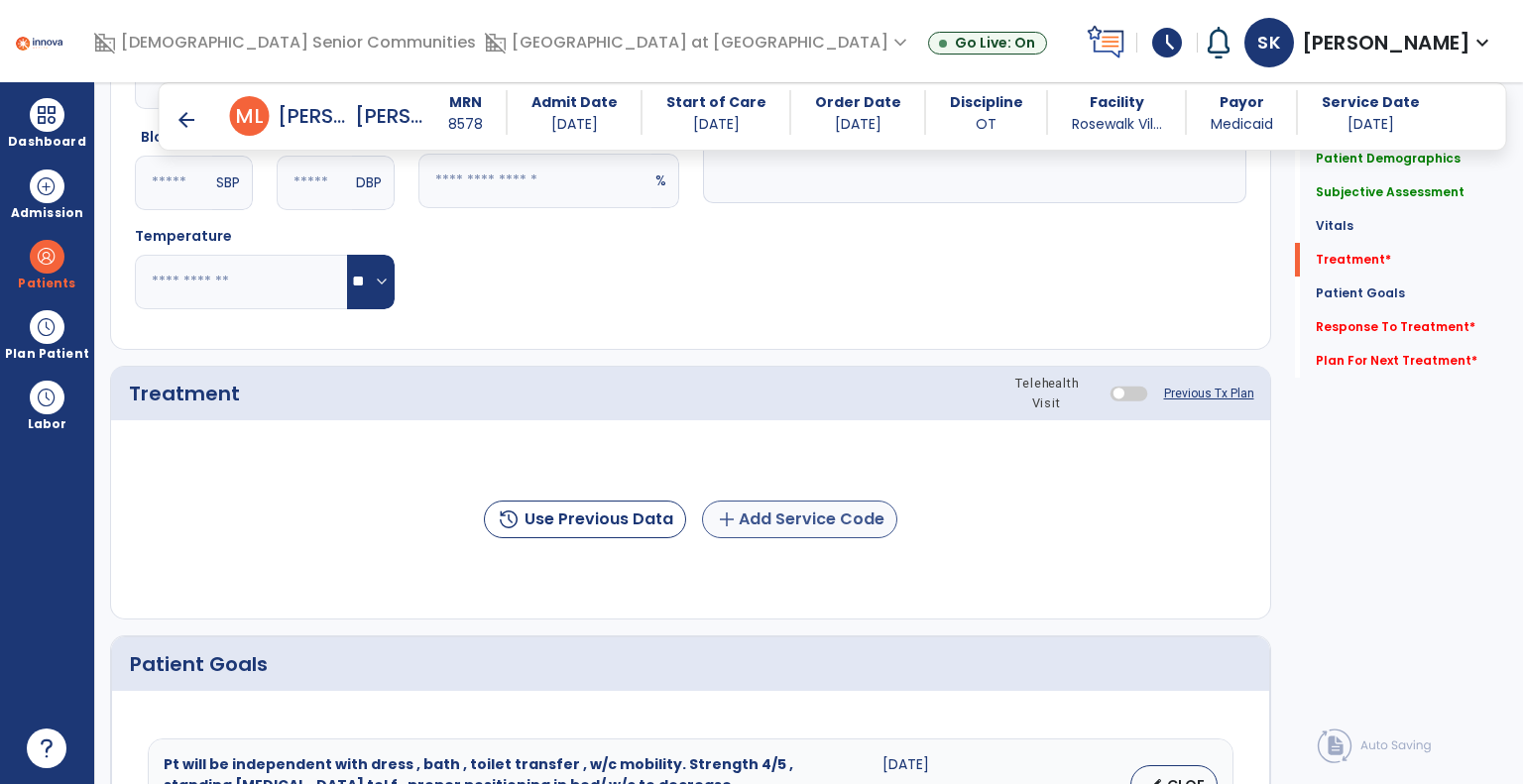 type on "**********" 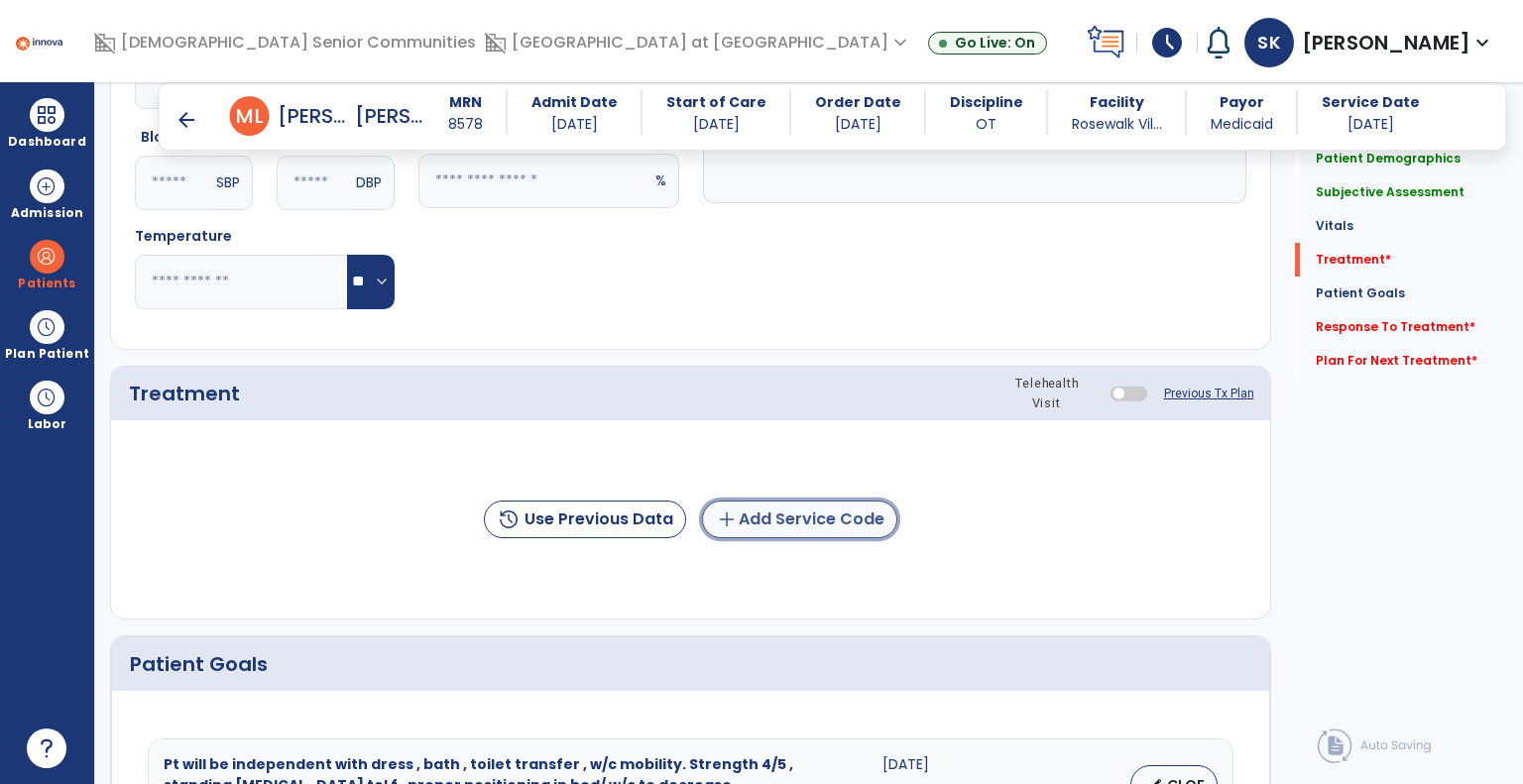 click on "add" 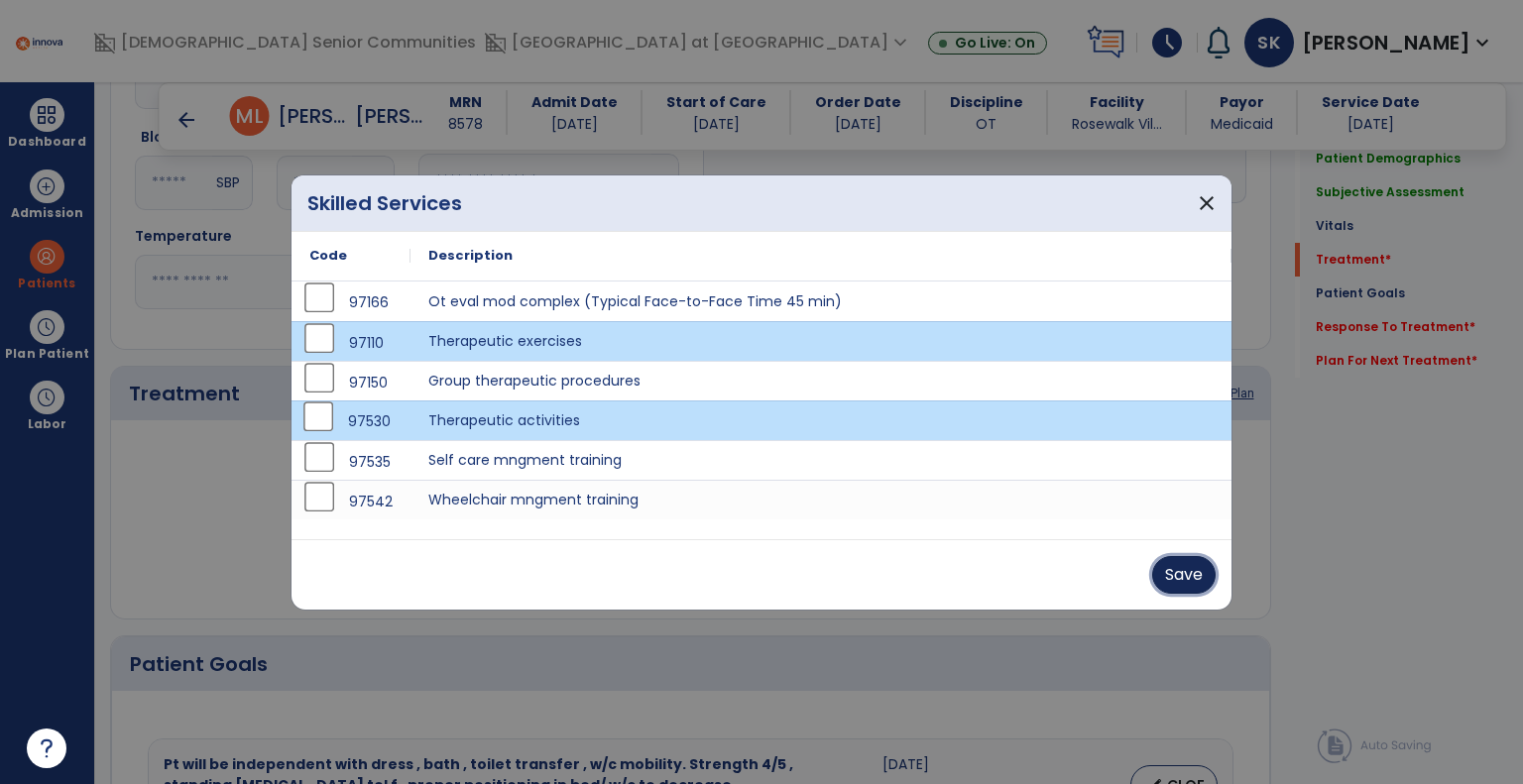 click on "Save" at bounding box center (1184, 575) 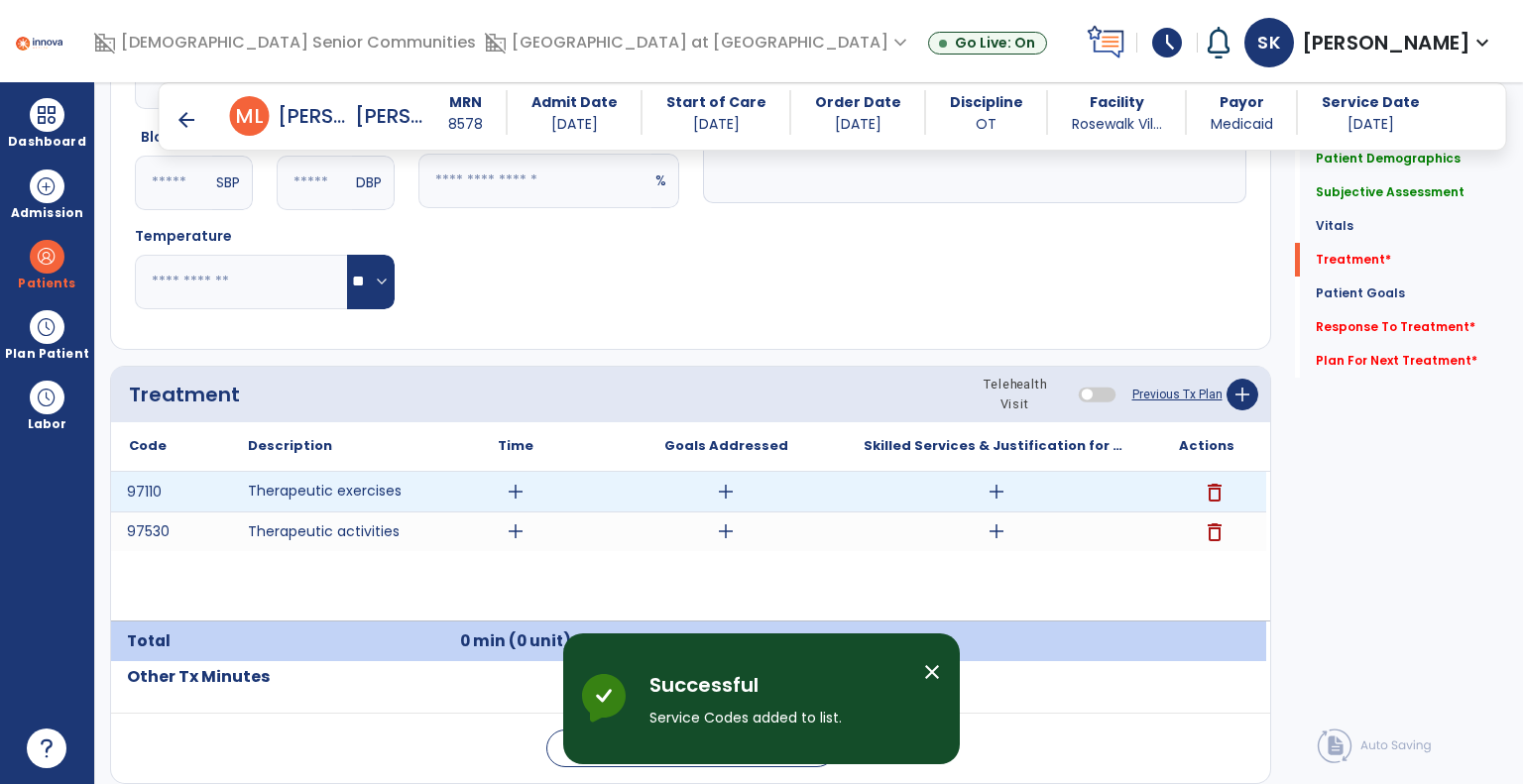 click on "add" at bounding box center (516, 492) 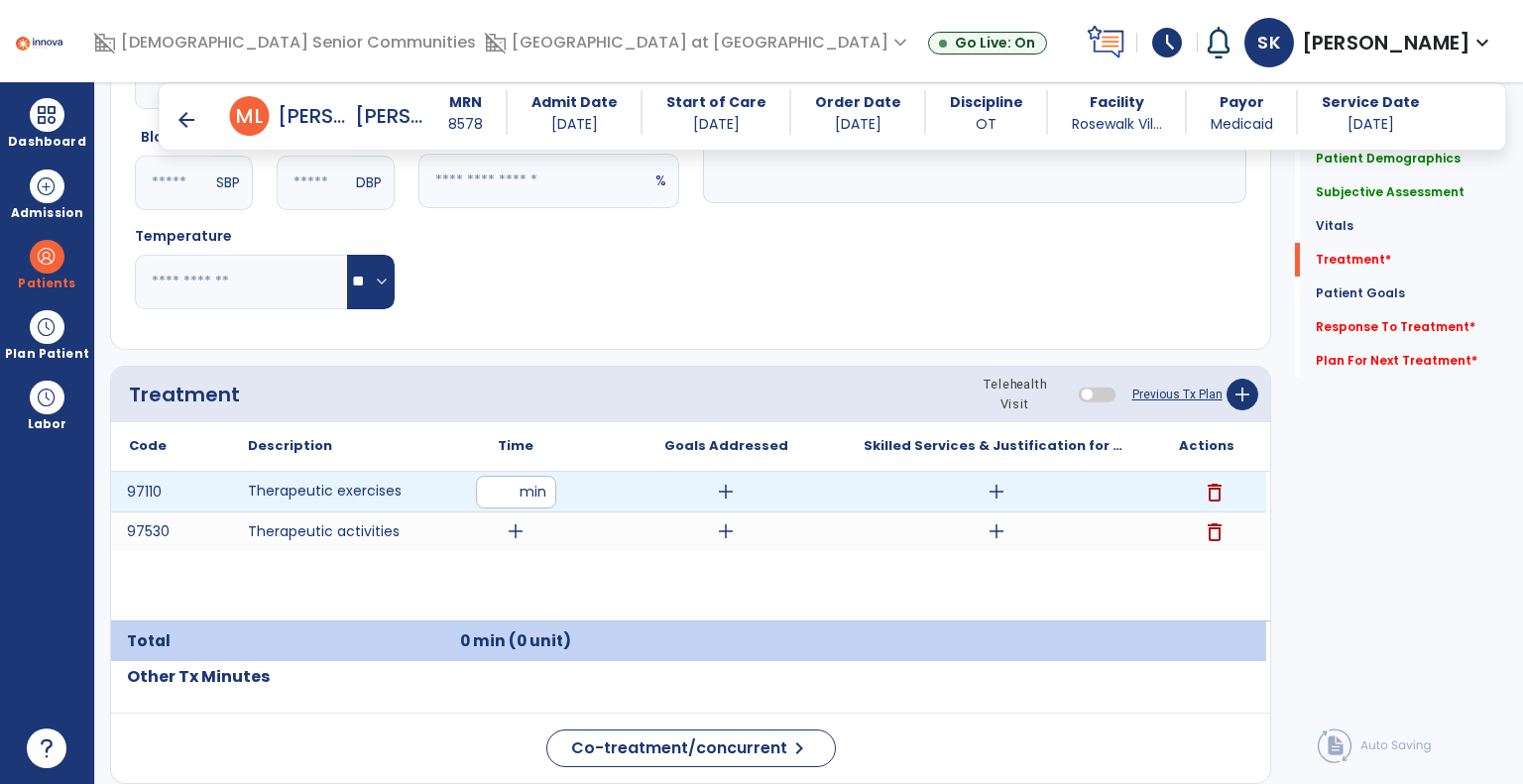 type on "**" 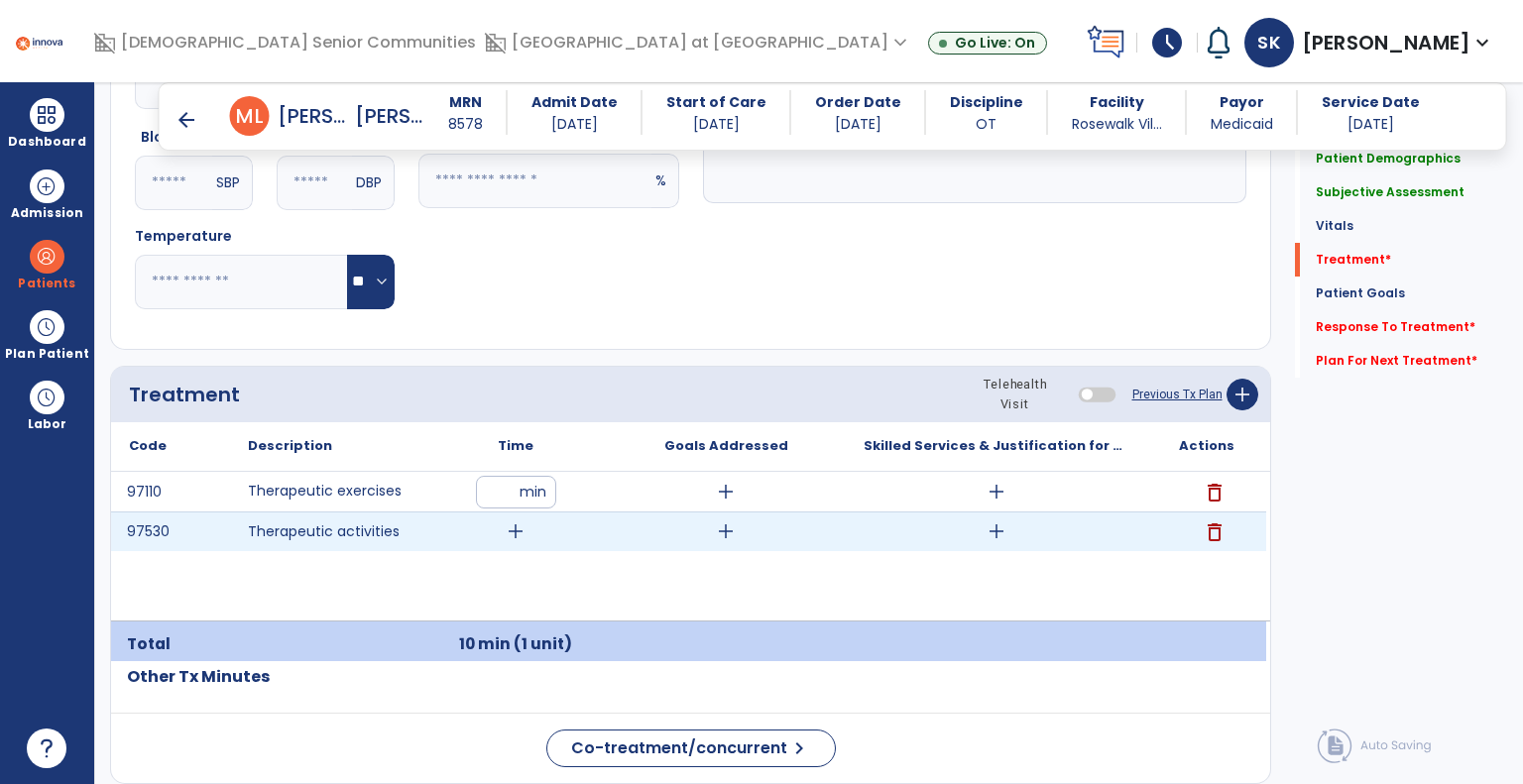 click on "add" at bounding box center [516, 531] 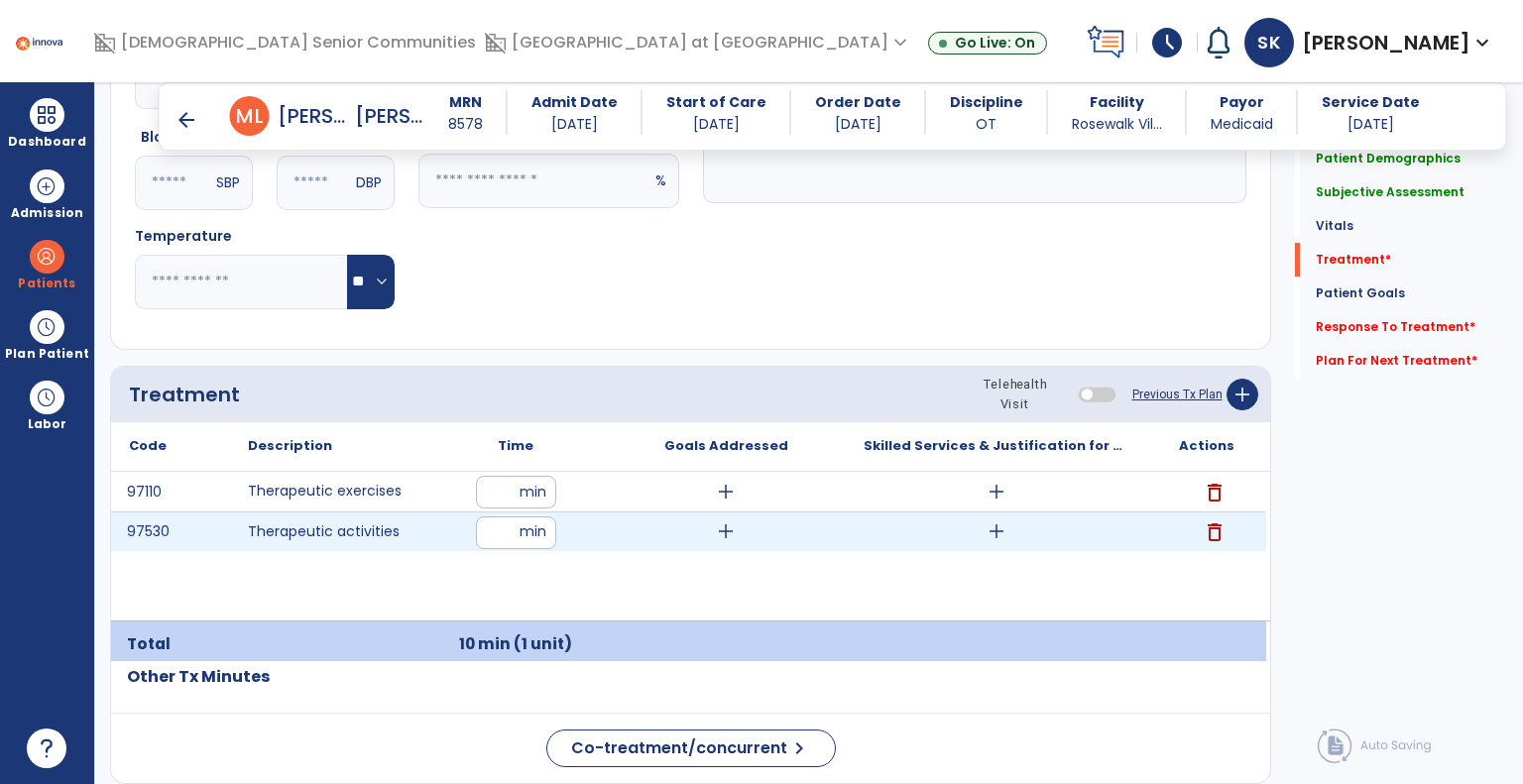 type on "**" 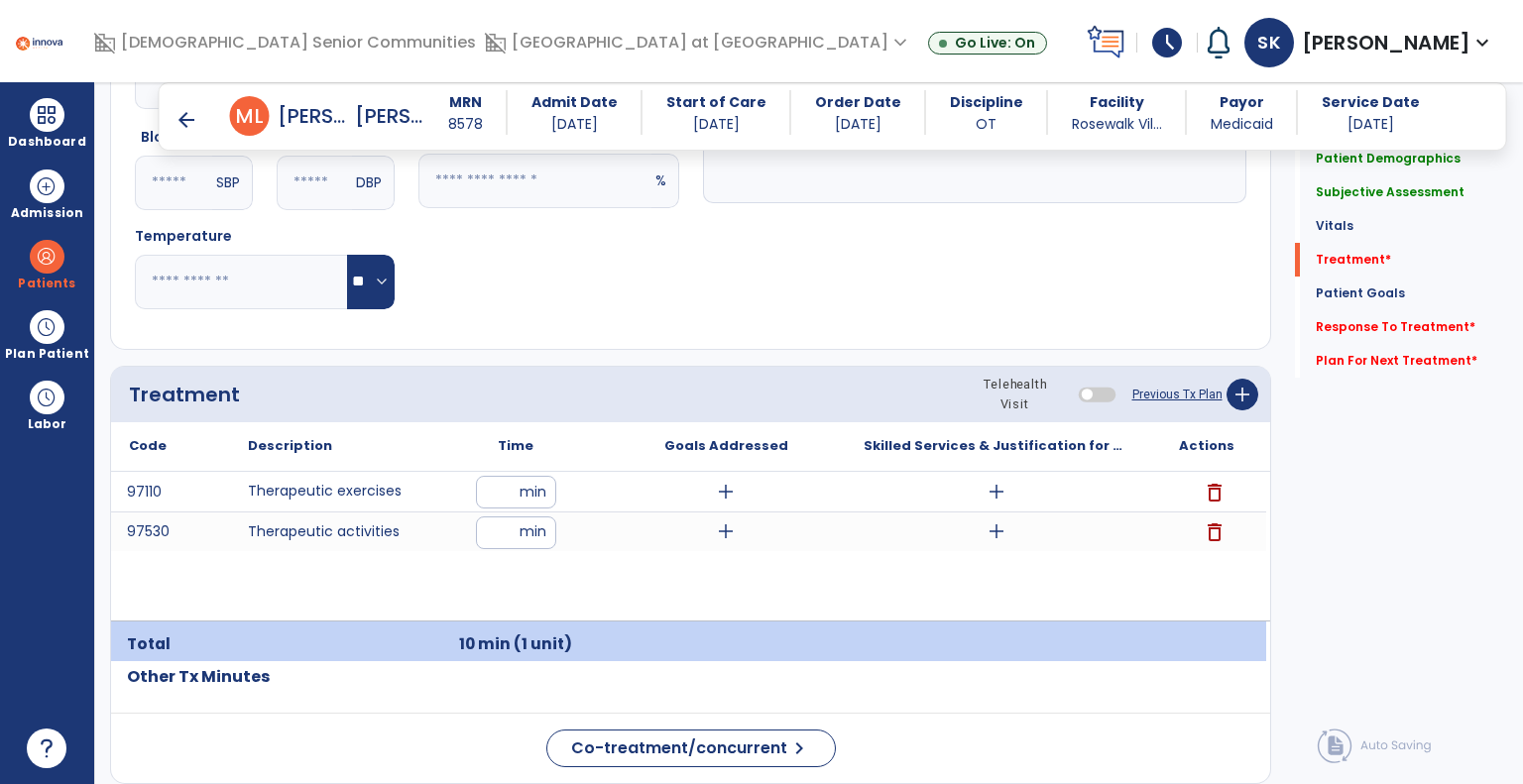 click on "97110  Therapeutic exercises  ** min add add delete 97530  Therapeutic activities  ** min add add delete" at bounding box center [688, 546] 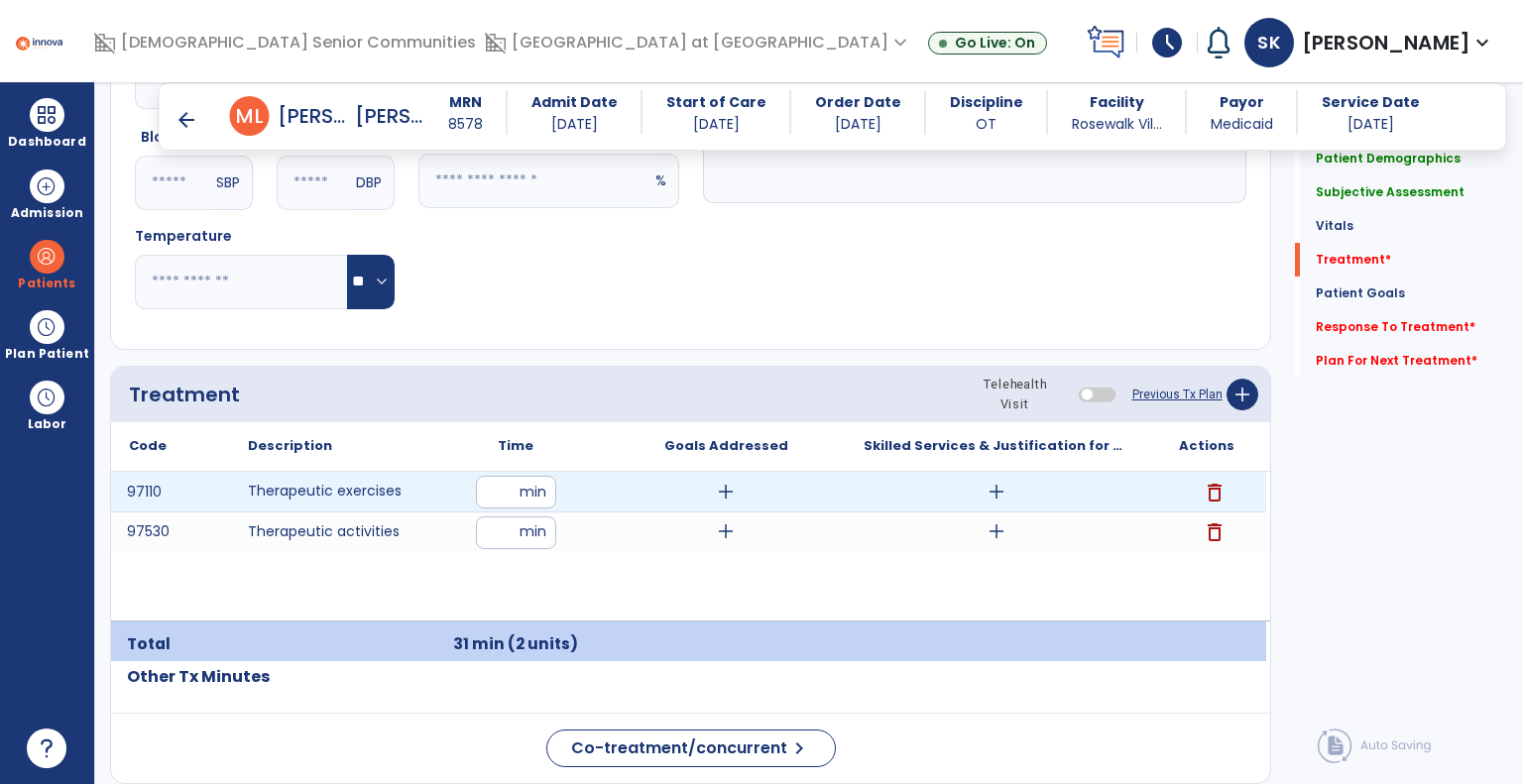 click on "add" at bounding box center (996, 492) 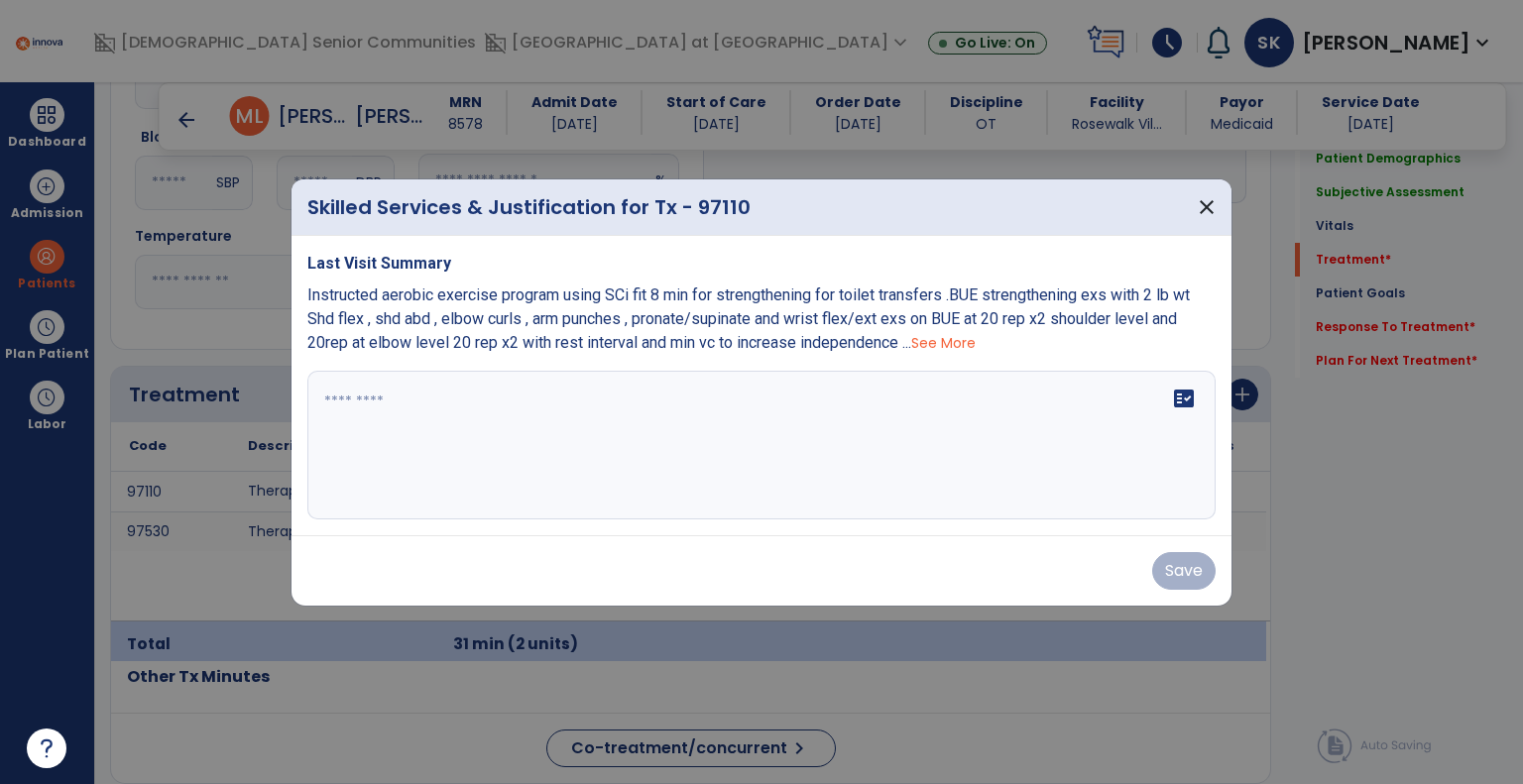 click on "Instructed aerobic exercise program using SCi fit  8 min for strengthening for toilet transfers  .BUE strengthening exs with 2 lb  wt  Shd flex , shd abd , elbow curls , arm punches , pronate/supinate and wrist flex/ext exs on BUE at 20 rep x2 shoulder level and 20rep at elbow level  20 rep x2 with rest interval and min vc to increase independence  ..." at bounding box center [749, 318] 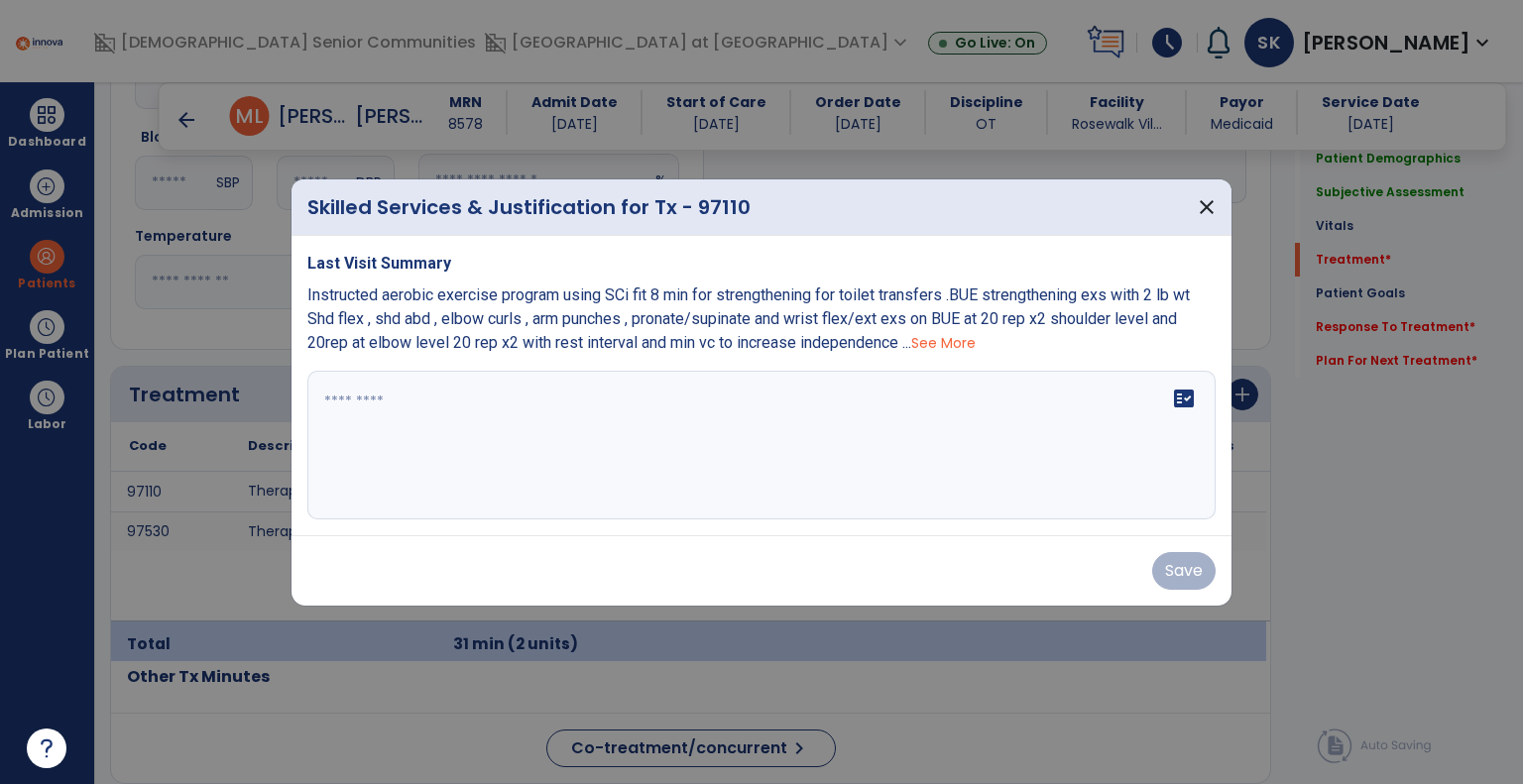 click on "See More" at bounding box center (943, 343) 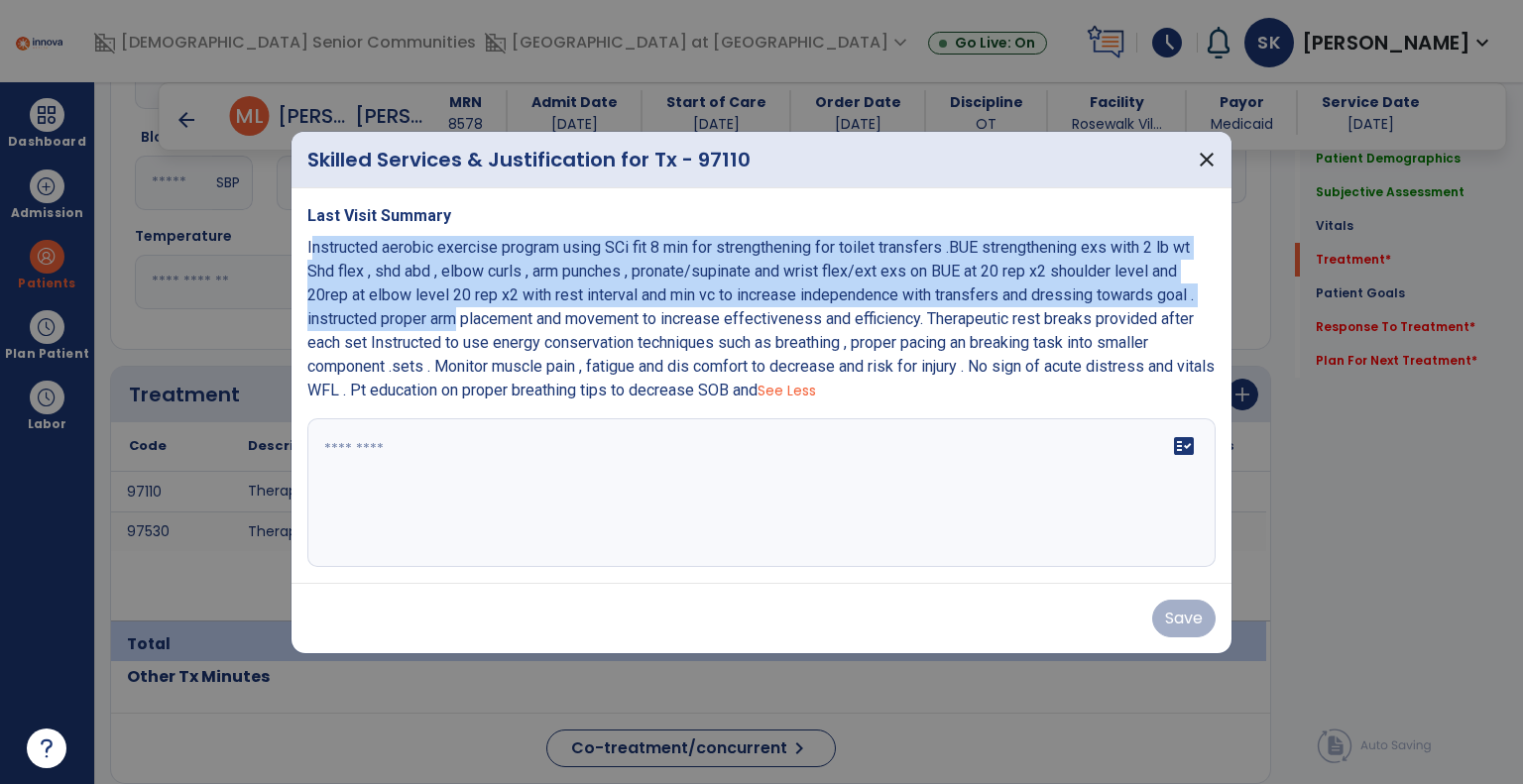 drag, startPoint x: 310, startPoint y: 241, endPoint x: 428, endPoint y: 299, distance: 131.4838 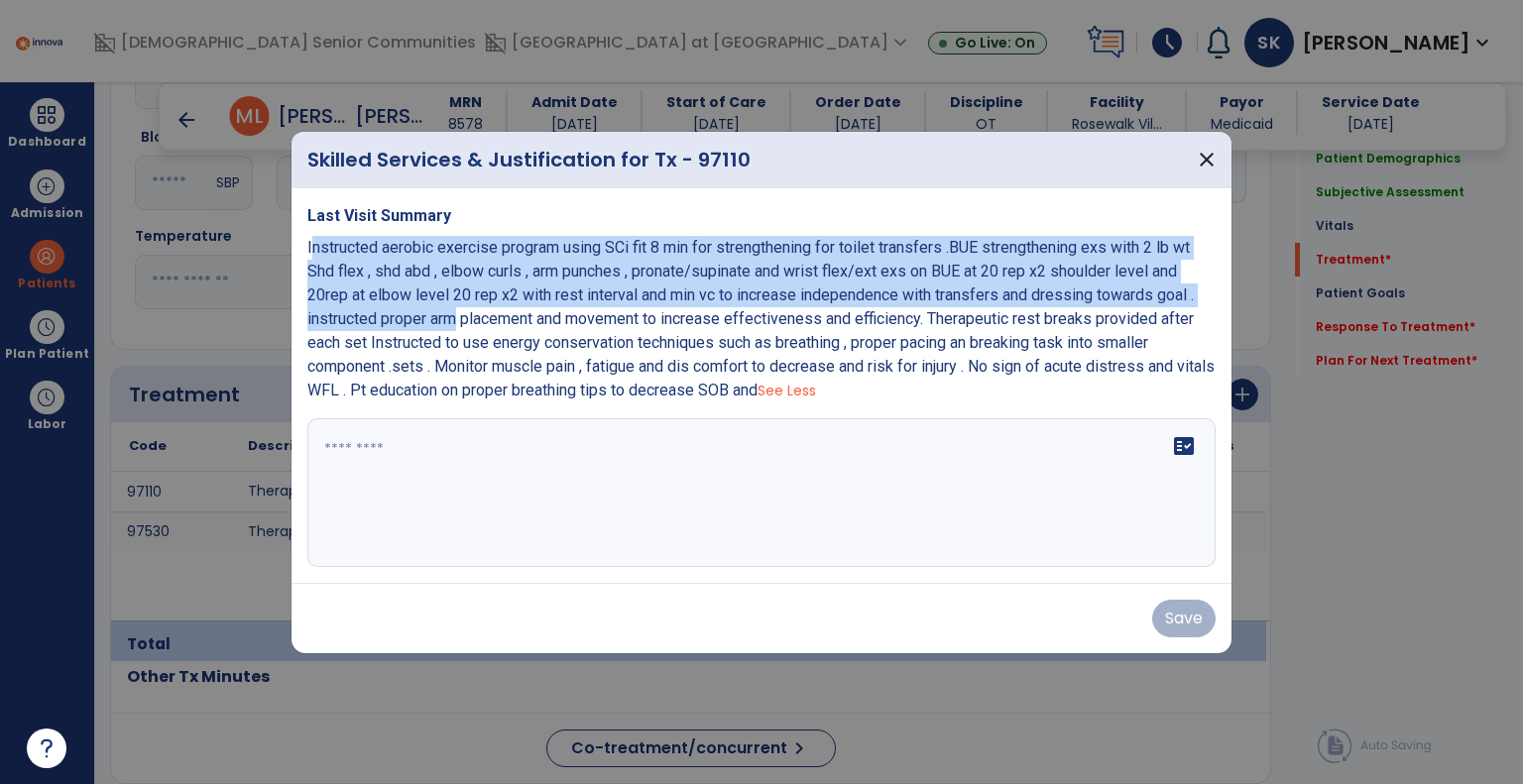 click on "Instructed aerobic exercise program using SCi fit  8 min for strengthening for toilet transfers  .BUE strengthening exs with 2 lb  wt  Shd flex , shd abd , elbow curls , arm punches , pronate/supinate and wrist flex/ext exs on BUE at 20 rep x2 shoulder level and 20rep at elbow level  20 rep x2 with rest interval and min vc to increase independence with transfers and dressing towards goal . instructed proper arm placement and movement to increase effectiveness and efficiency. Therapeutic rest breaks provided after each set Instructed to use energy conservation techniques such as breathing , proper pacing an breaking task into smaller component .sets . Monitor muscle pain , fatigue and dis comfort to decrease and risk for injury . No sign of acute distress and vitals WFL . Pt education on proper breathing tips to decrease SOB and" at bounding box center [761, 318] 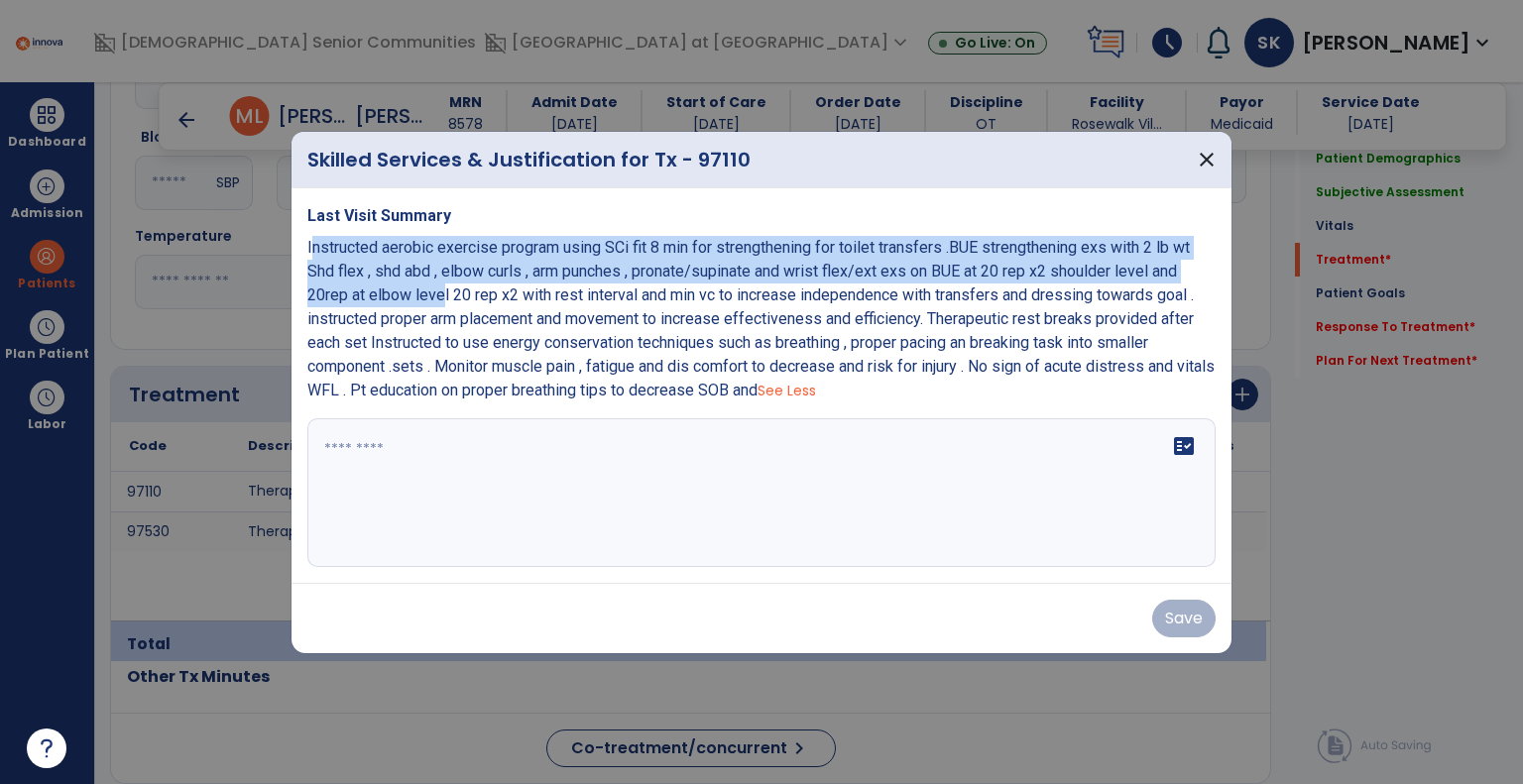 click on "Instructed aerobic exercise program using SCi fit  8 min for strengthening for toilet transfers  .BUE strengthening exs with 2 lb  wt  Shd flex , shd abd , elbow curls , arm punches , pronate/supinate and wrist flex/ext exs on BUE at 20 rep x2 shoulder level and 20rep at elbow level  20 rep x2 with rest interval and min vc to increase independence with transfers and dressing towards goal . instructed proper arm placement and movement to increase effectiveness and efficiency. Therapeutic rest breaks provided after each set Instructed to use energy conservation techniques such as breathing , proper pacing an breaking task into smaller component .sets . Monitor muscle pain , fatigue and dis comfort to decrease and risk for injury . No sign of acute distress and vitals WFL . Pt education on proper breathing tips to decrease SOB and" at bounding box center (761, 318) 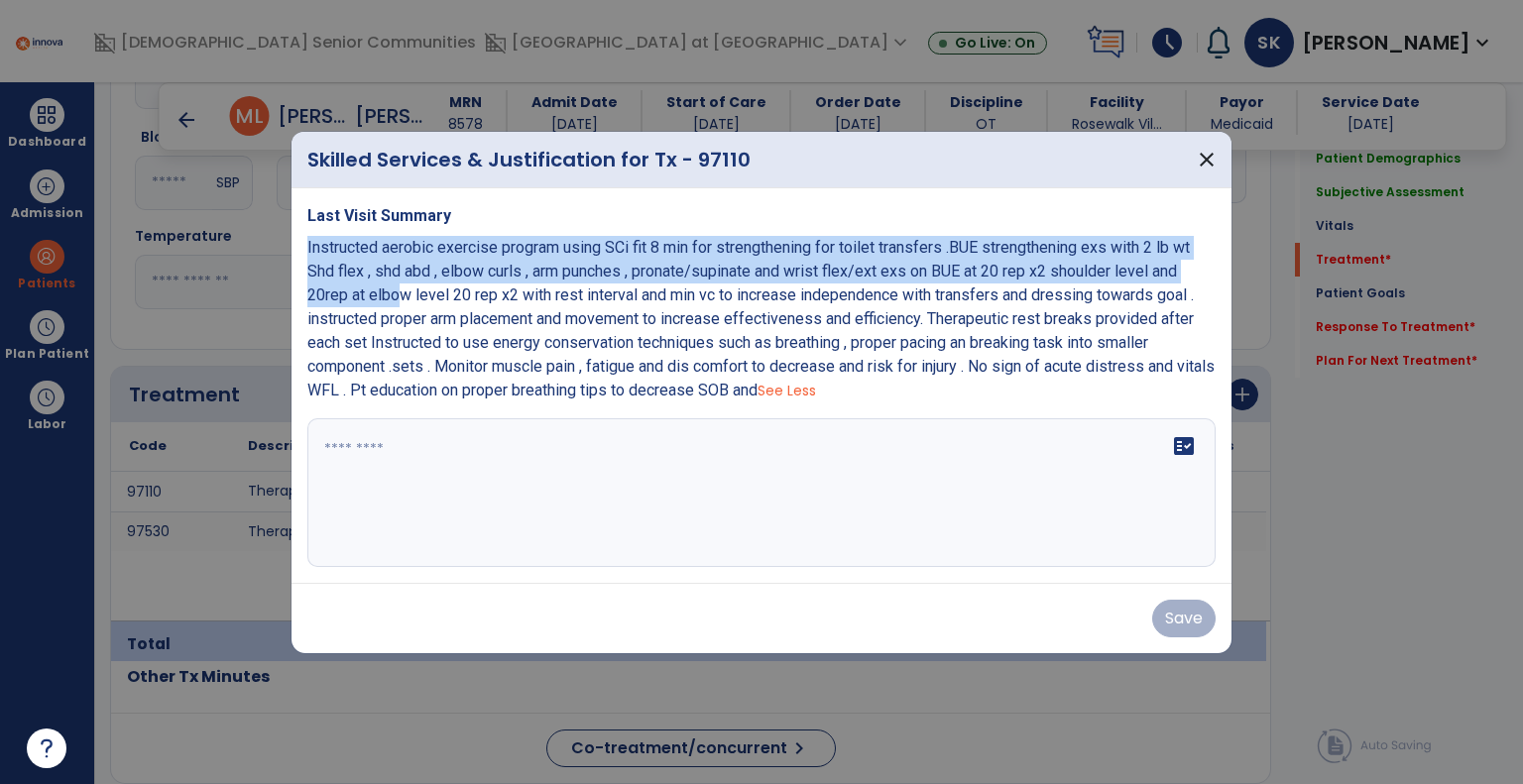 drag, startPoint x: 303, startPoint y: 249, endPoint x: 397, endPoint y: 287, distance: 101.39033 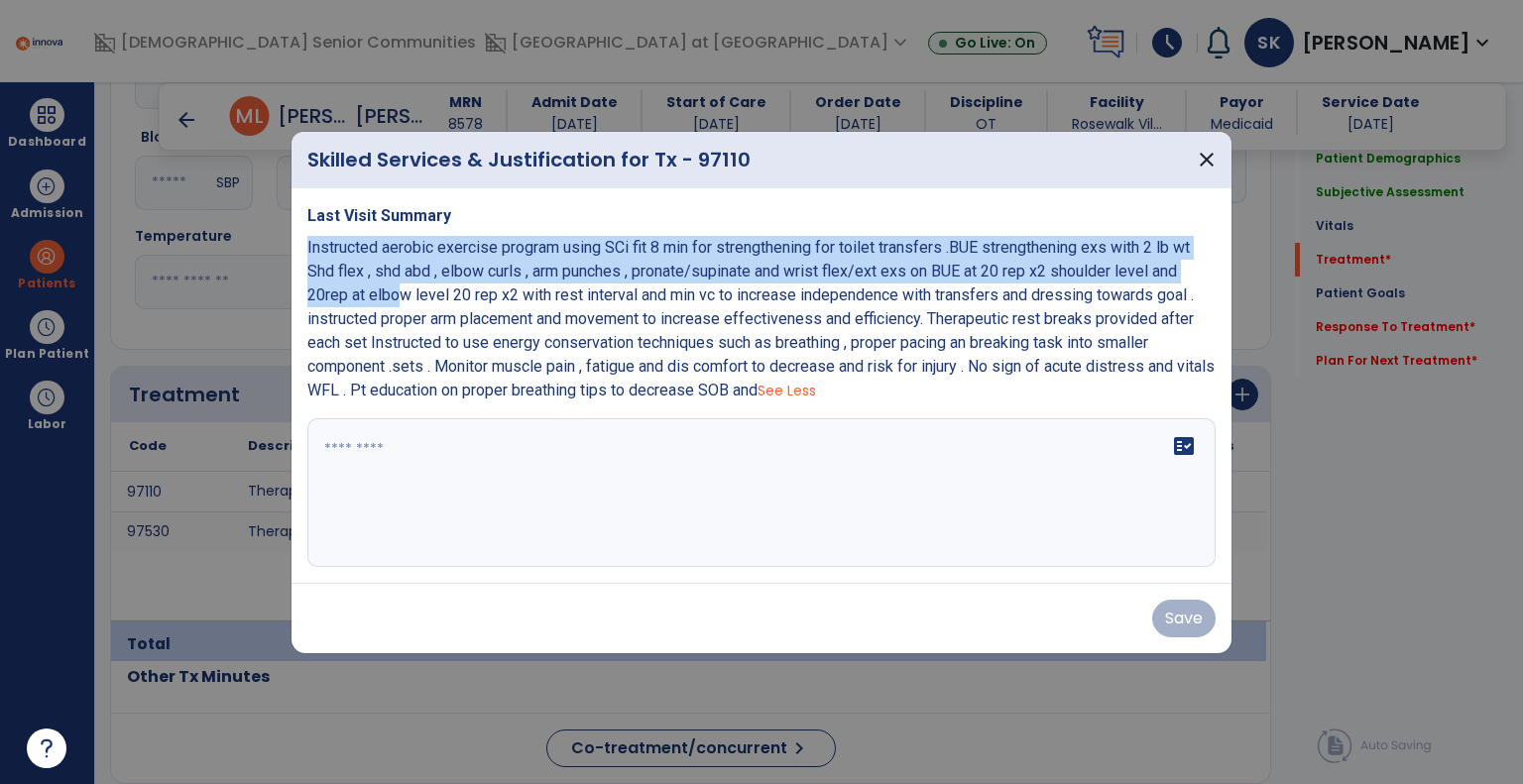 click on "Last Visit Summary Instructed aerobic exercise program using SCi fit  8 min for strengthening for toilet transfers  .BUE strengthening exs with 2 lb  wt  Shd flex , shd abd , elbow curls , arm punches , pronate/supinate and wrist flex/ext exs on BUE at 20 rep x2 shoulder level and 20rep at elbow level  20 rep x2 with rest interval and min vc to increase independence with transfers and dressing towards goal . instructed proper arm placement and movement to increase effectiveness and efficiency. Therapeutic rest breaks provided after each set Instructed to use energy conservation techniques such as breathing , proper pacing an breaking task into smaller component .sets . Monitor muscle pain , fatigue and dis comfort to decrease and risk for injury . No sign of acute distress and vitals WFL . Pt education on proper breathing tips to decrease SOB and   See Less   fact_check" at bounding box center [762, 386] 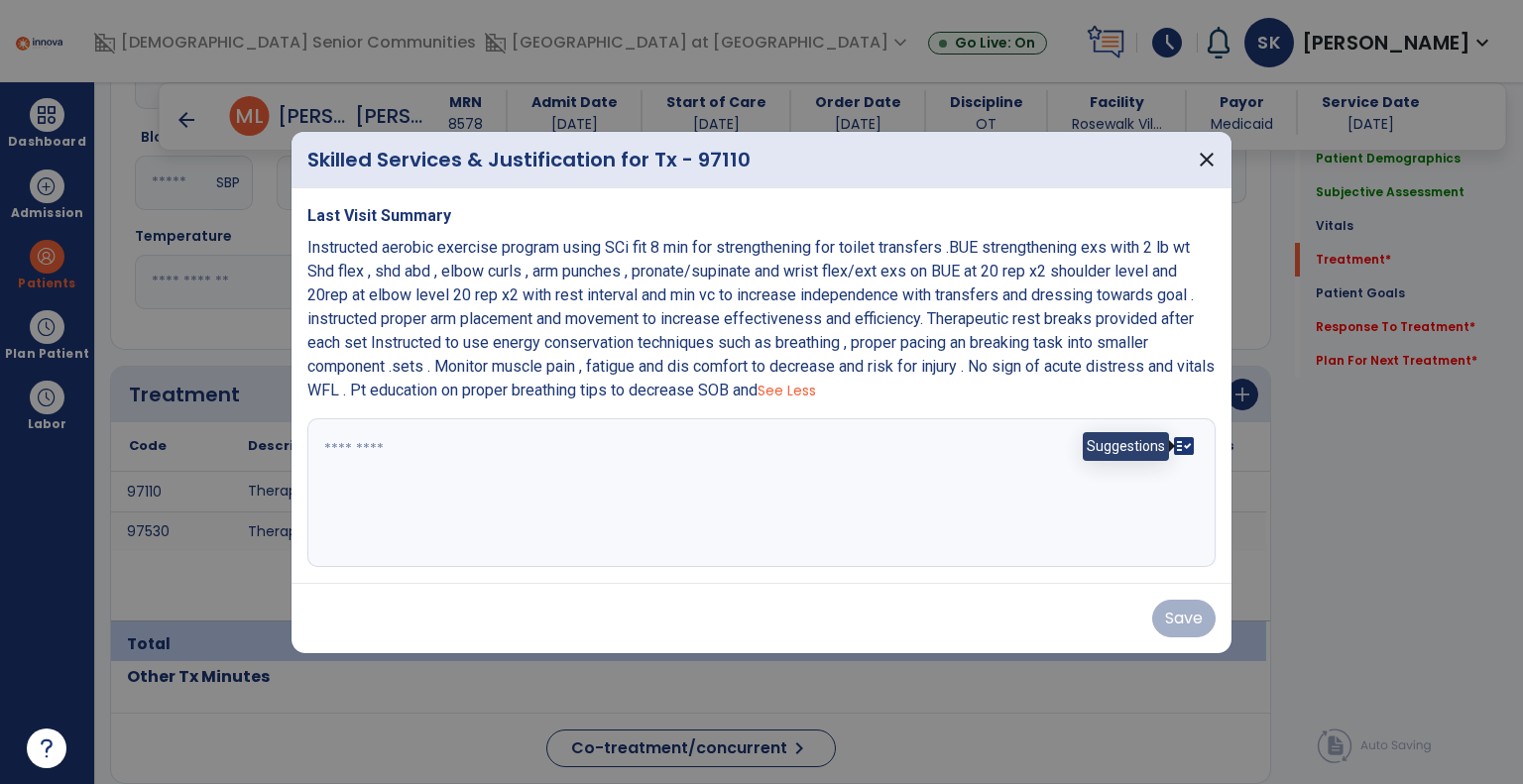 click on "fact_check" at bounding box center (1184, 446) 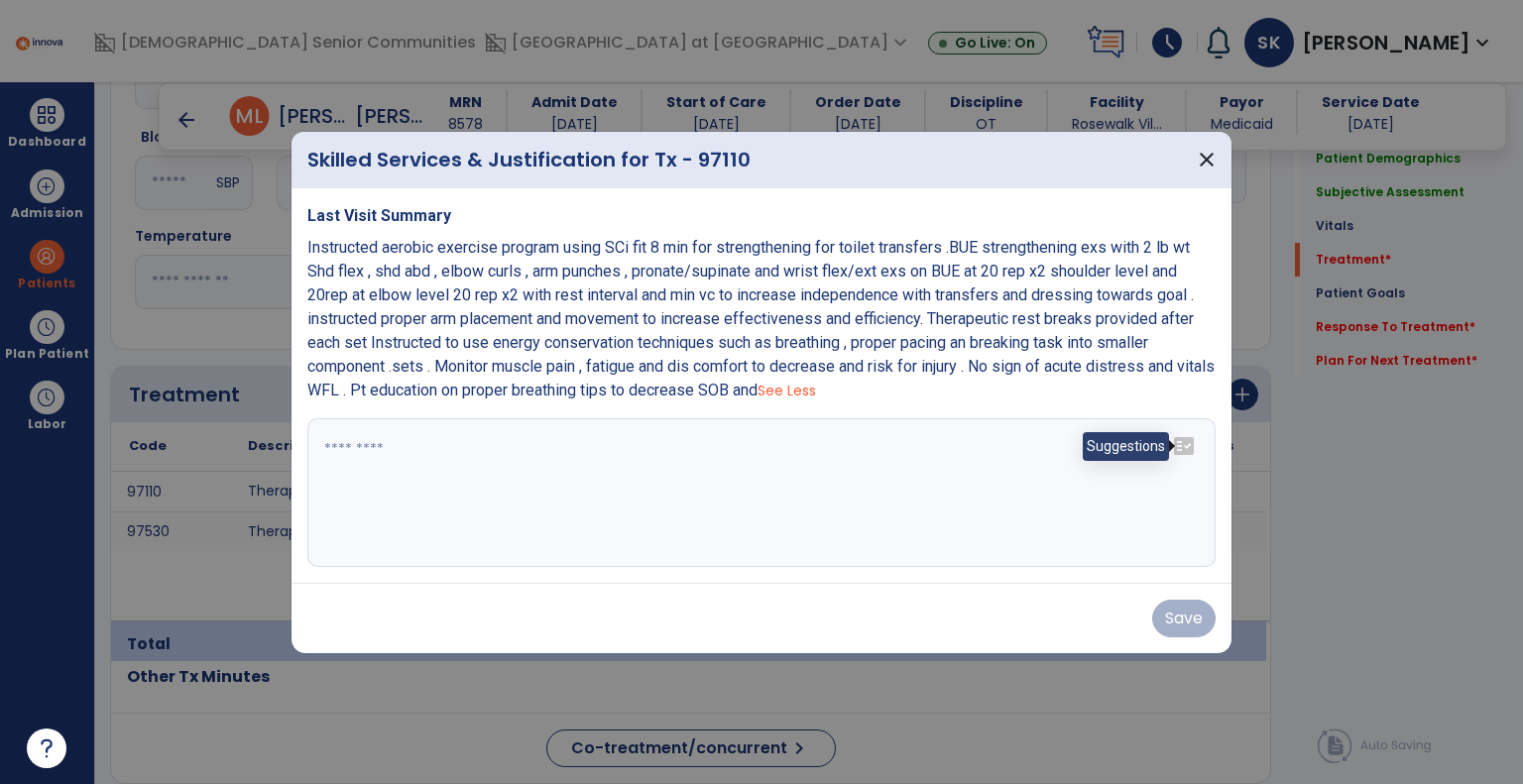 click on "fact_check" at bounding box center (1184, 446) 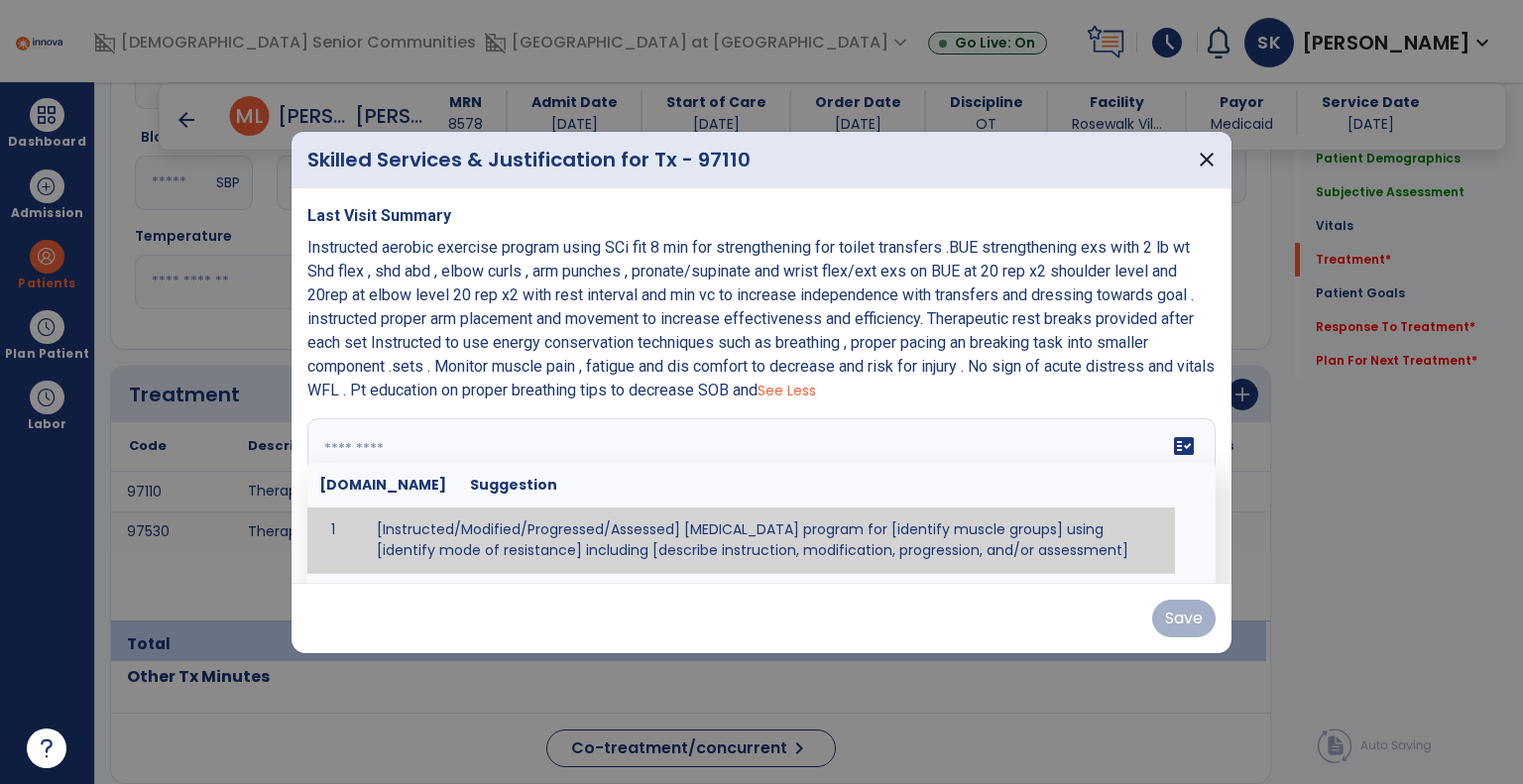 scroll, scrollTop: 99, scrollLeft: 0, axis: vertical 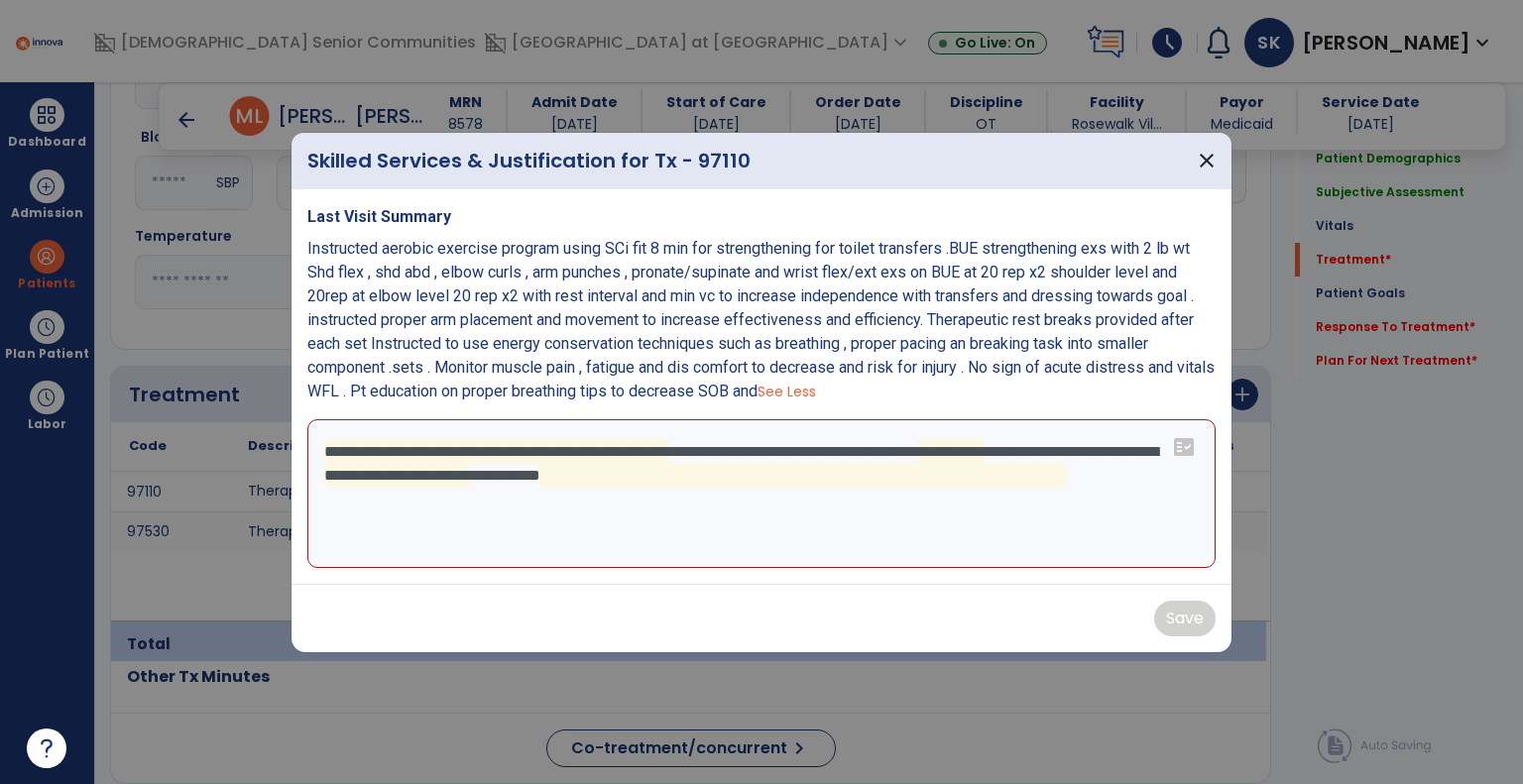 click on "**********" at bounding box center (762, 494) 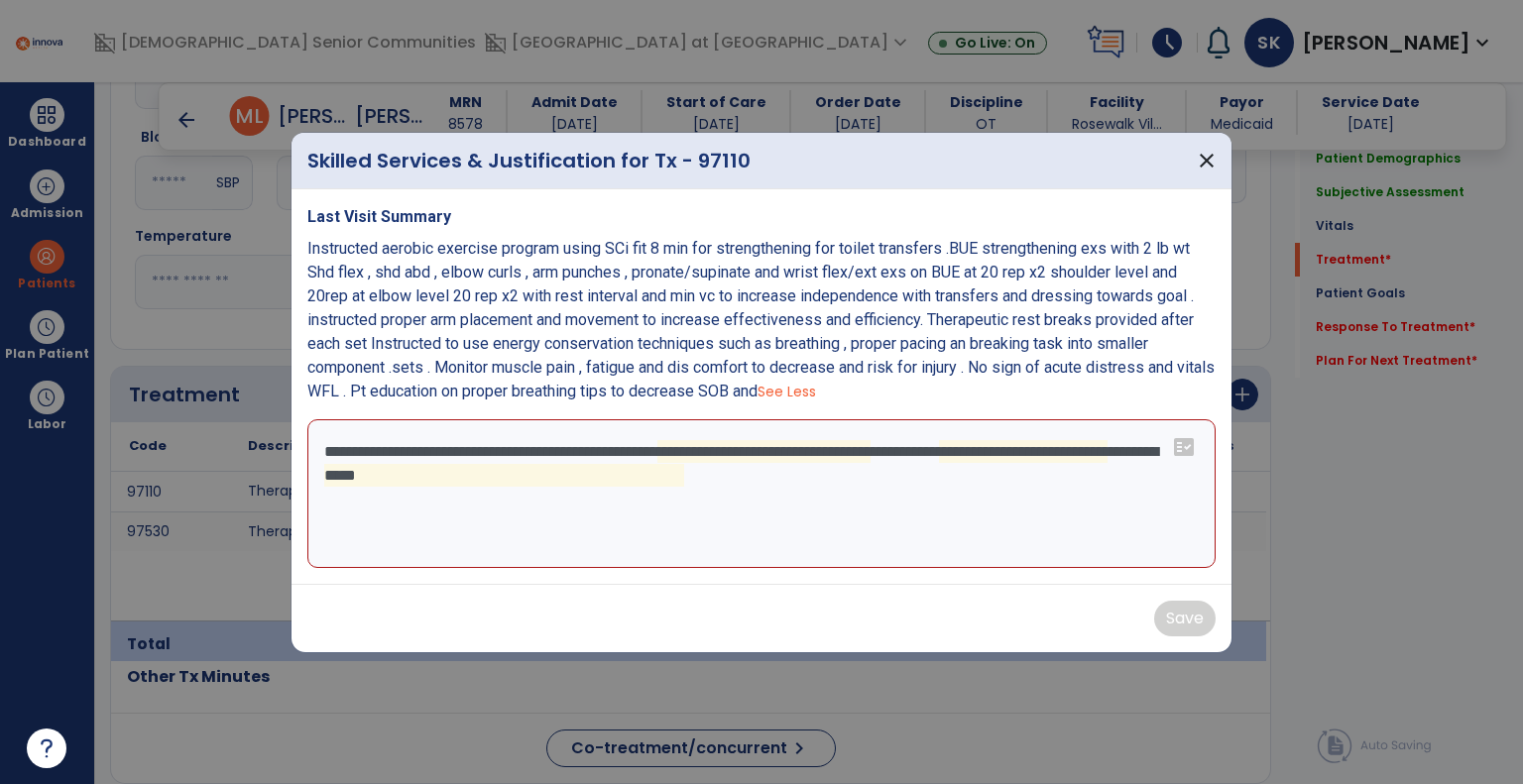 click on "**********" at bounding box center [762, 494] 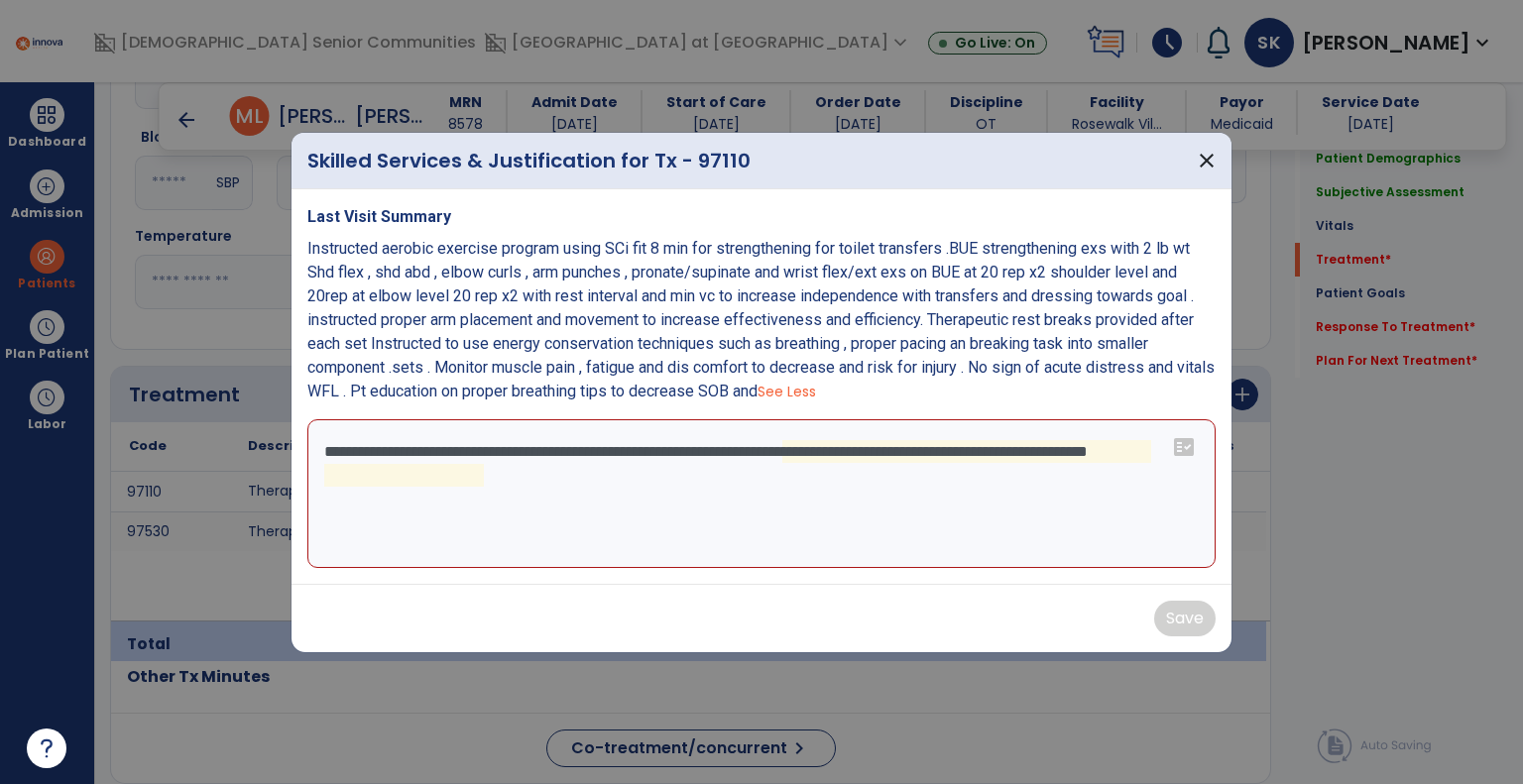 click on "**********" at bounding box center (762, 494) 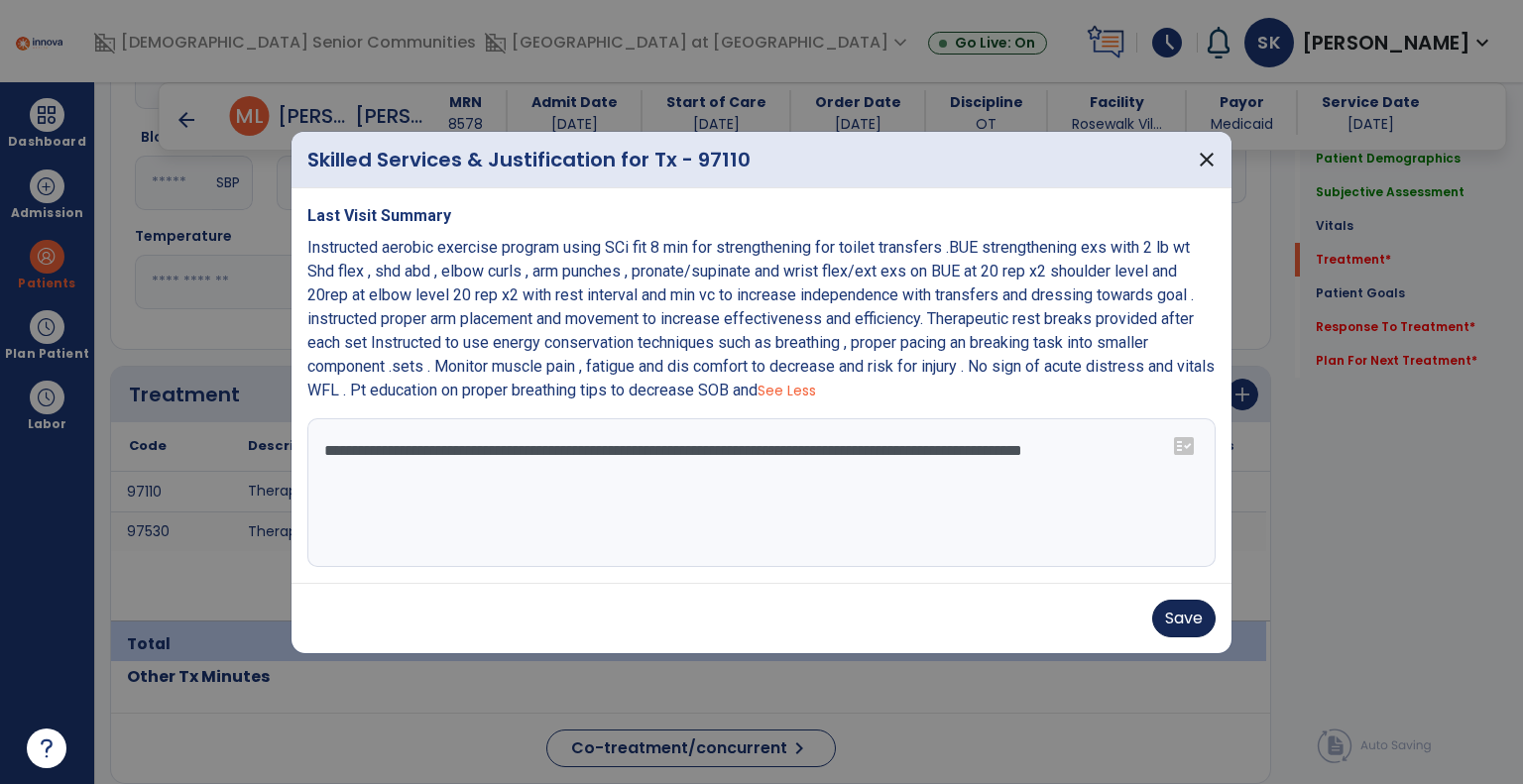 type on "**********" 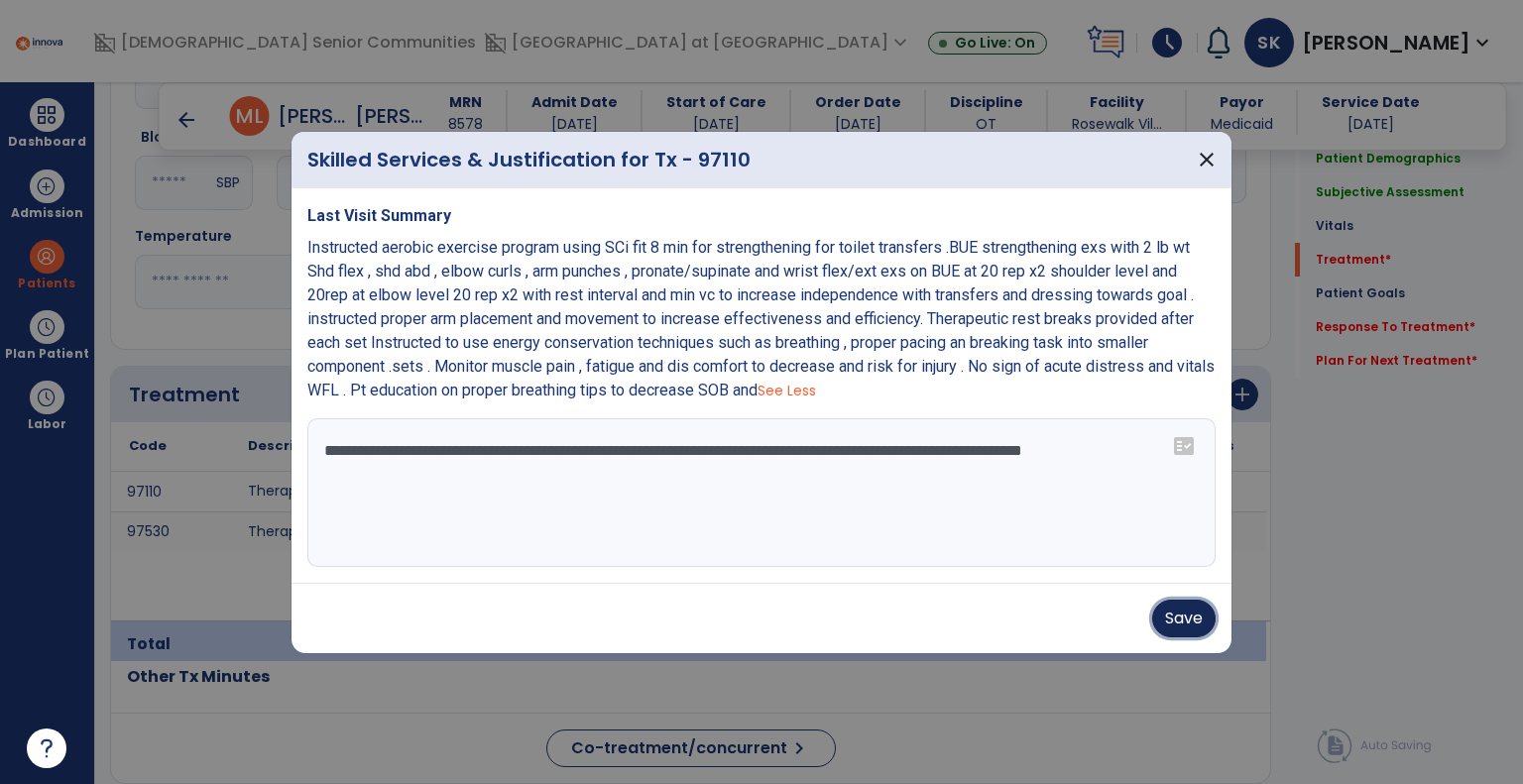 click on "Save" at bounding box center (1184, 618) 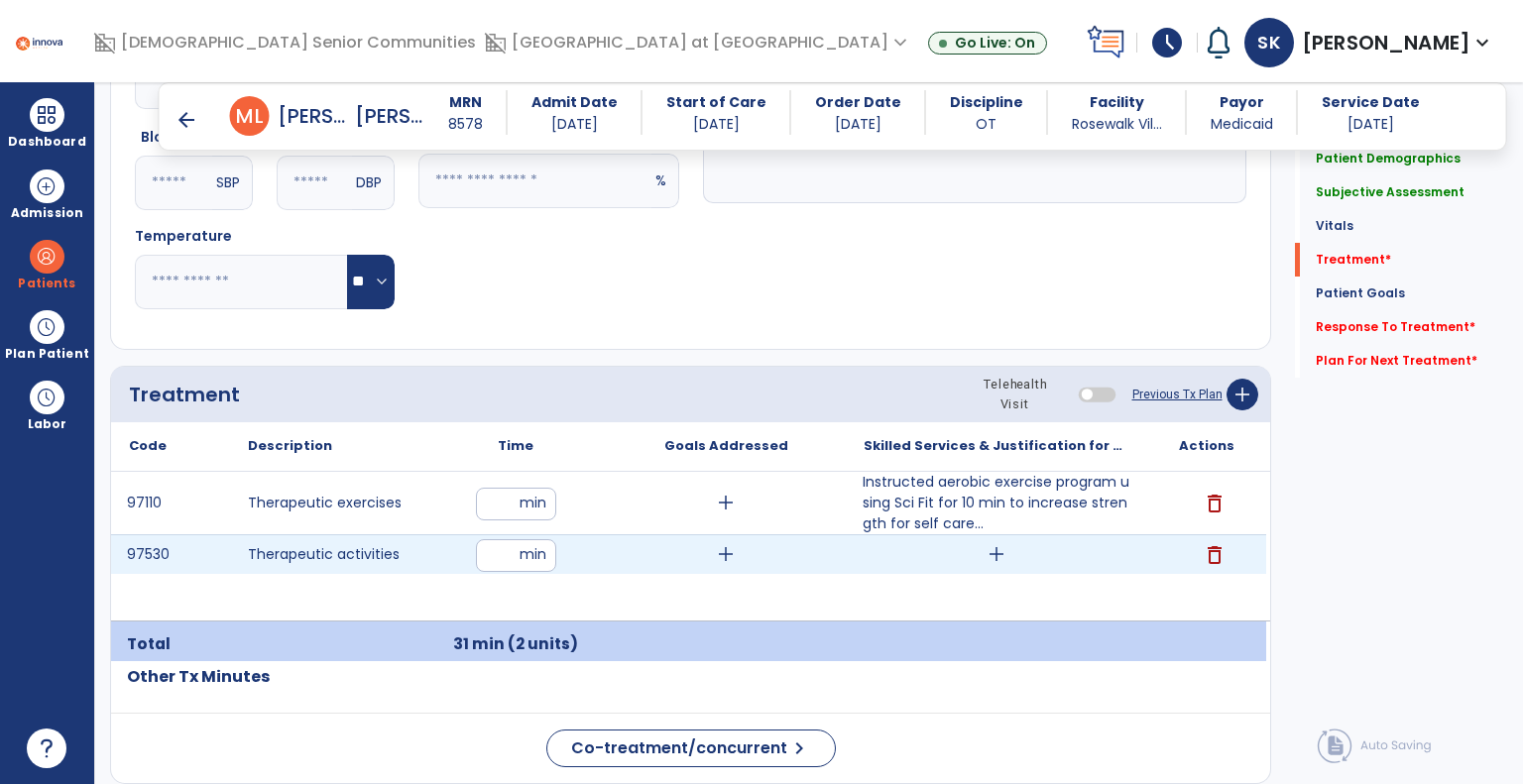 click on "add" at bounding box center [996, 554] 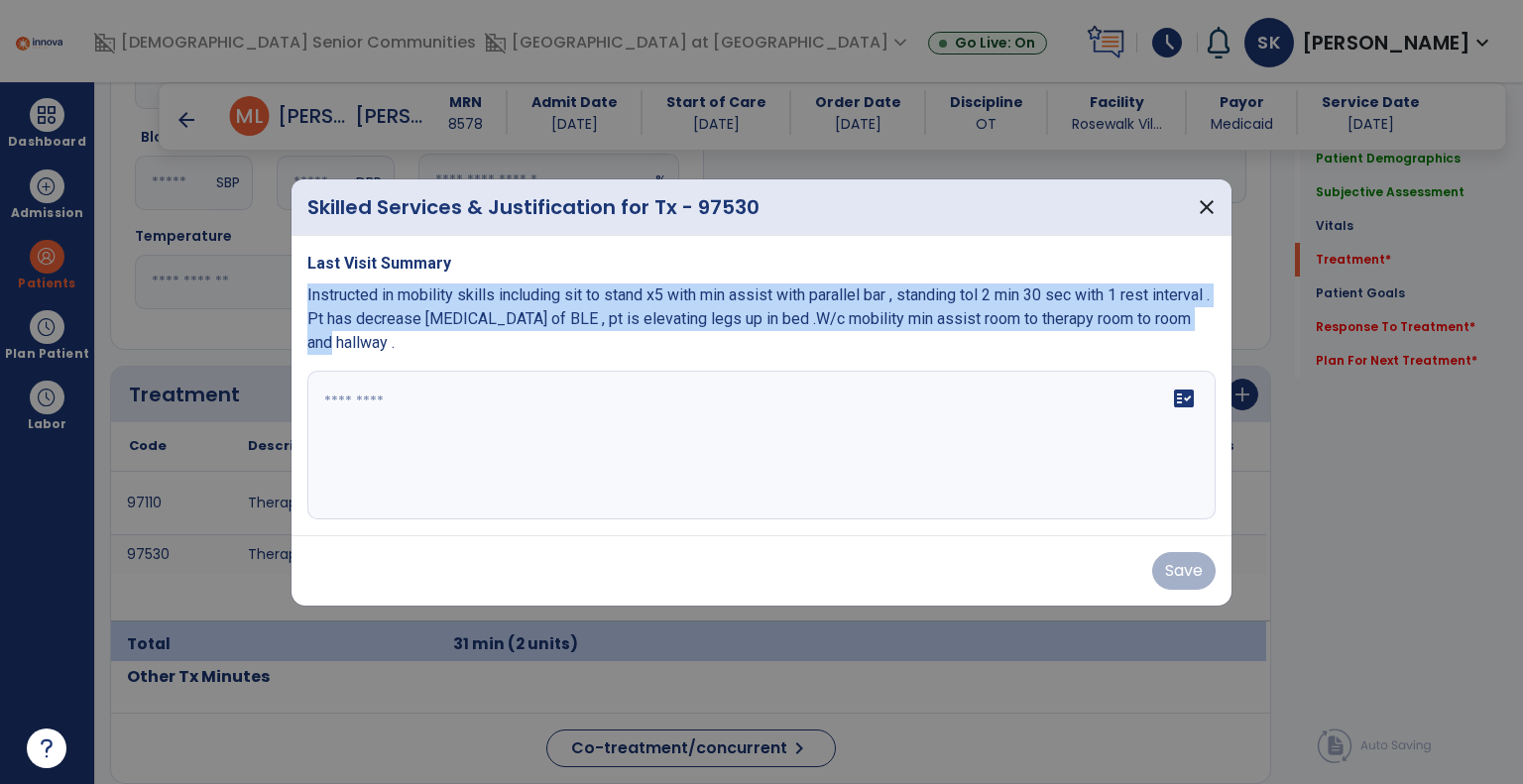 drag, startPoint x: 301, startPoint y: 302, endPoint x: 1213, endPoint y: 325, distance: 912.29 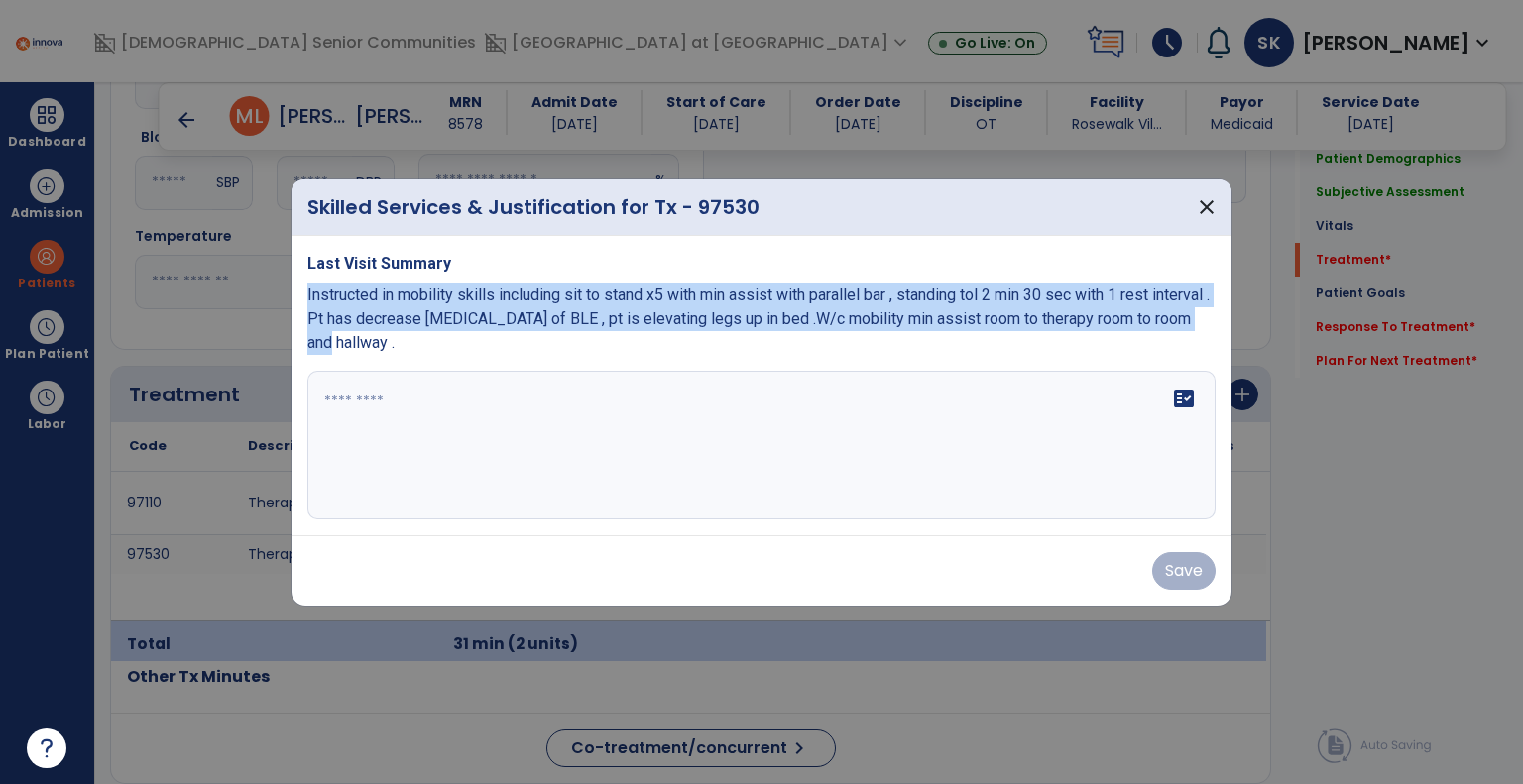 click on "Last Visit Summary Instructed  in mobility skills including sit to stand  x5 with min assist with parallel bar  , standing tol  2 min 30 sec with 1 rest interval . Pt has decrease [MEDICAL_DATA] of BLE  , pt is elevating  legs up  in bed .W/c mobility  min assist room to therapy room to room  and hallway .   fact_check" at bounding box center (762, 386) 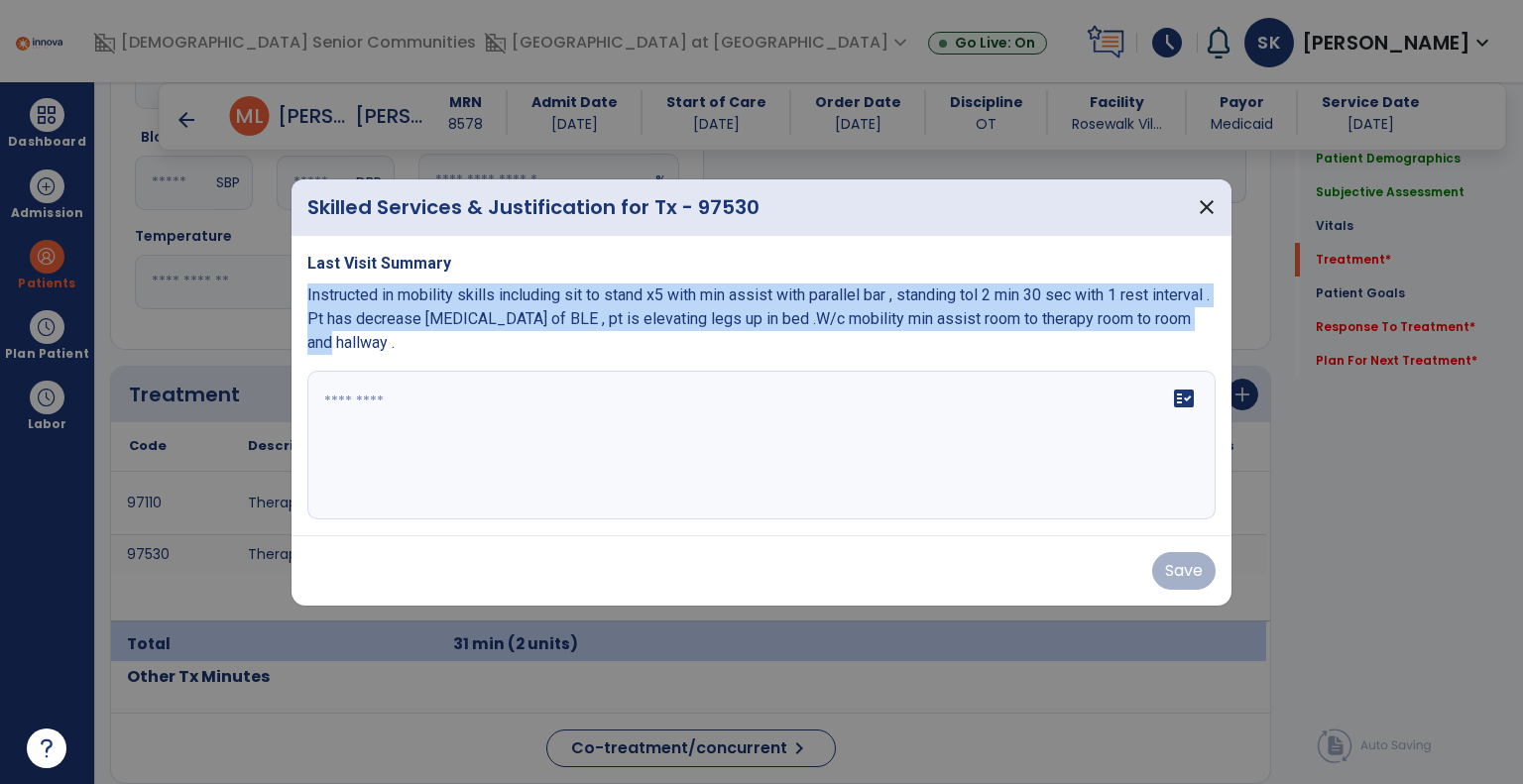 copy on "Instructed  in mobility skills including sit to stand  x5 with min assist with parallel bar  , standing tol  2 min 30 sec with 1 rest interval . Pt has decrease [MEDICAL_DATA] of BLE  , pt is elevating  legs up  in bed .W/c mobility  min assist room to therapy room to room  and hallway" 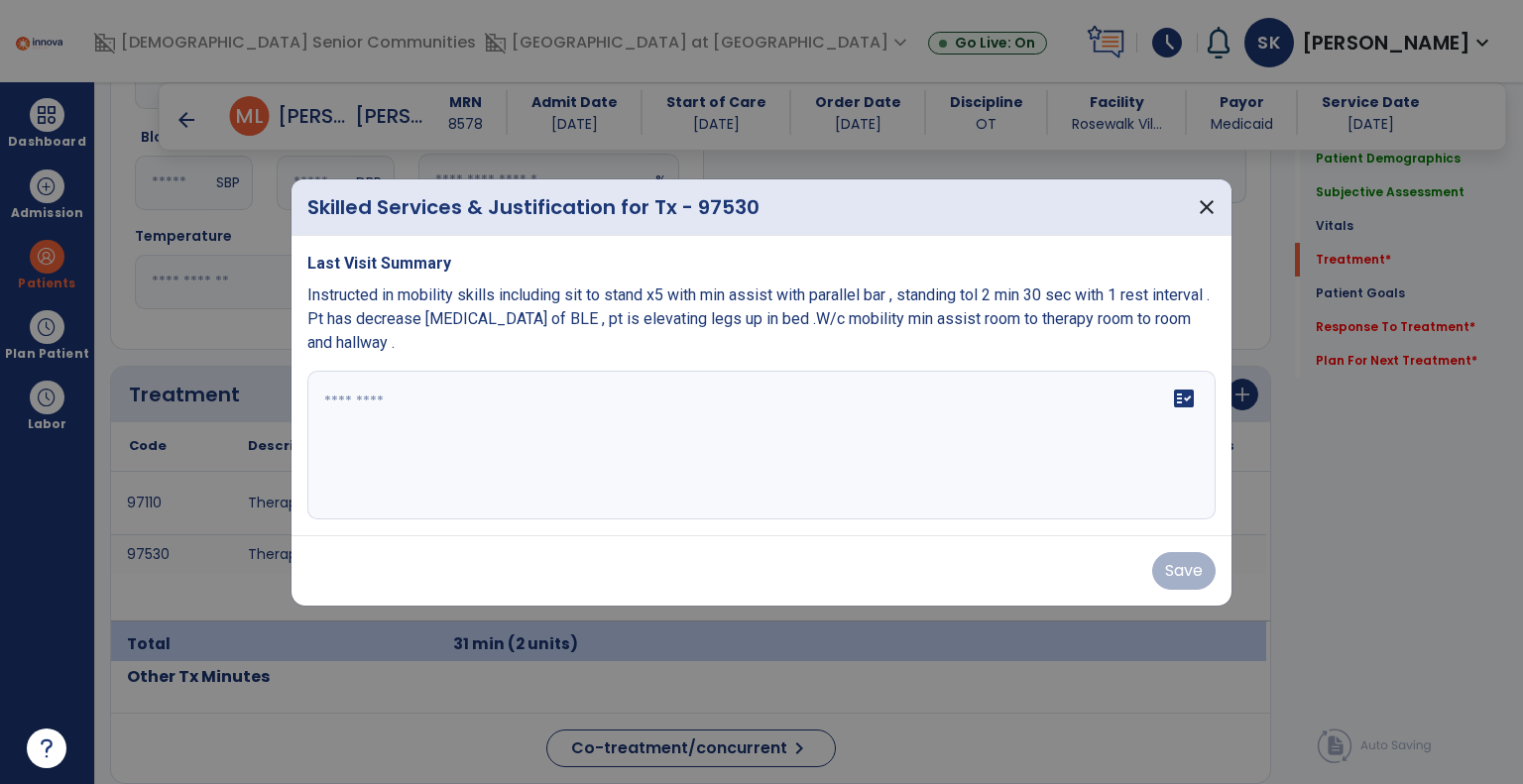 click on "fact_check" at bounding box center (762, 445) 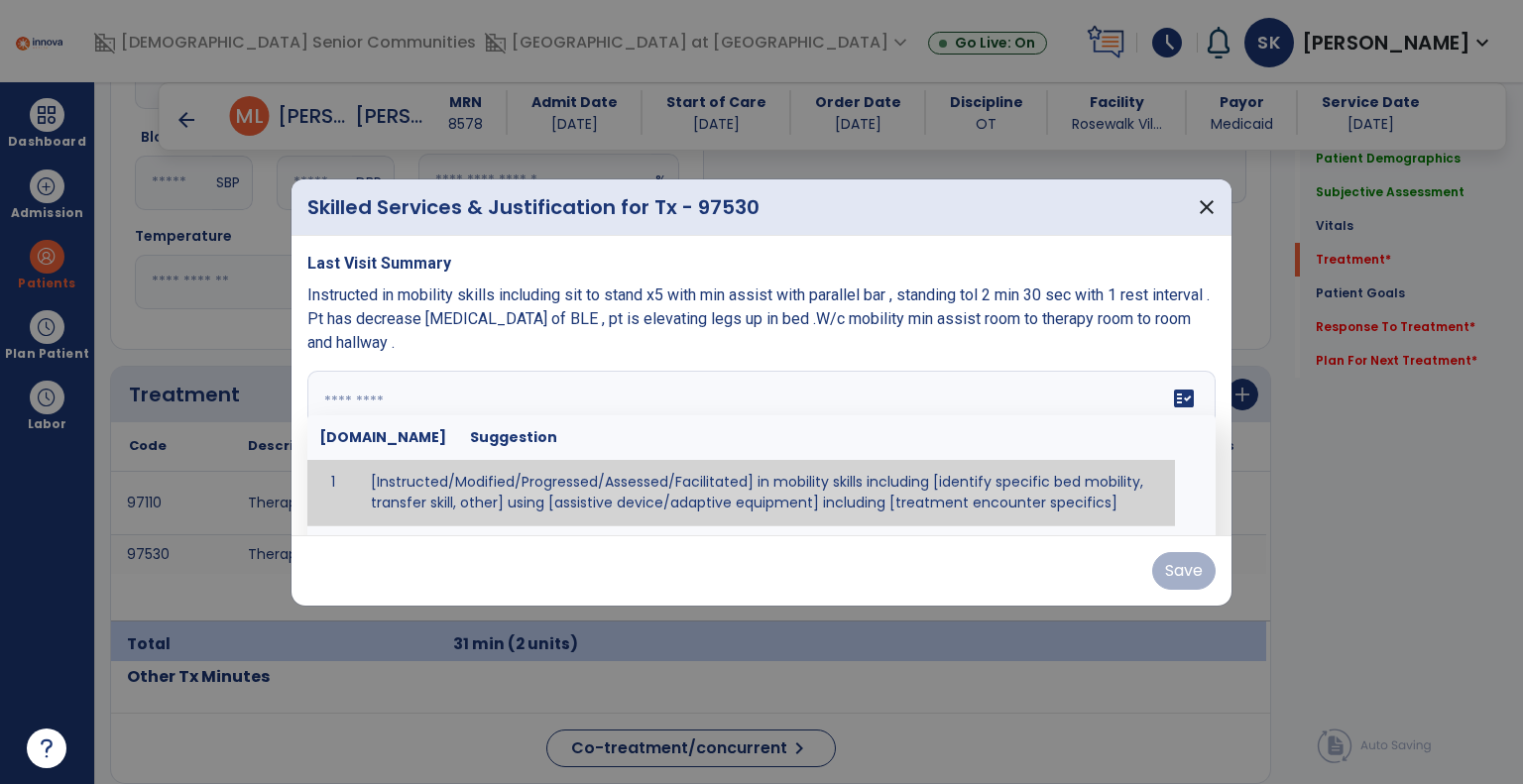 click at bounding box center (762, 445) 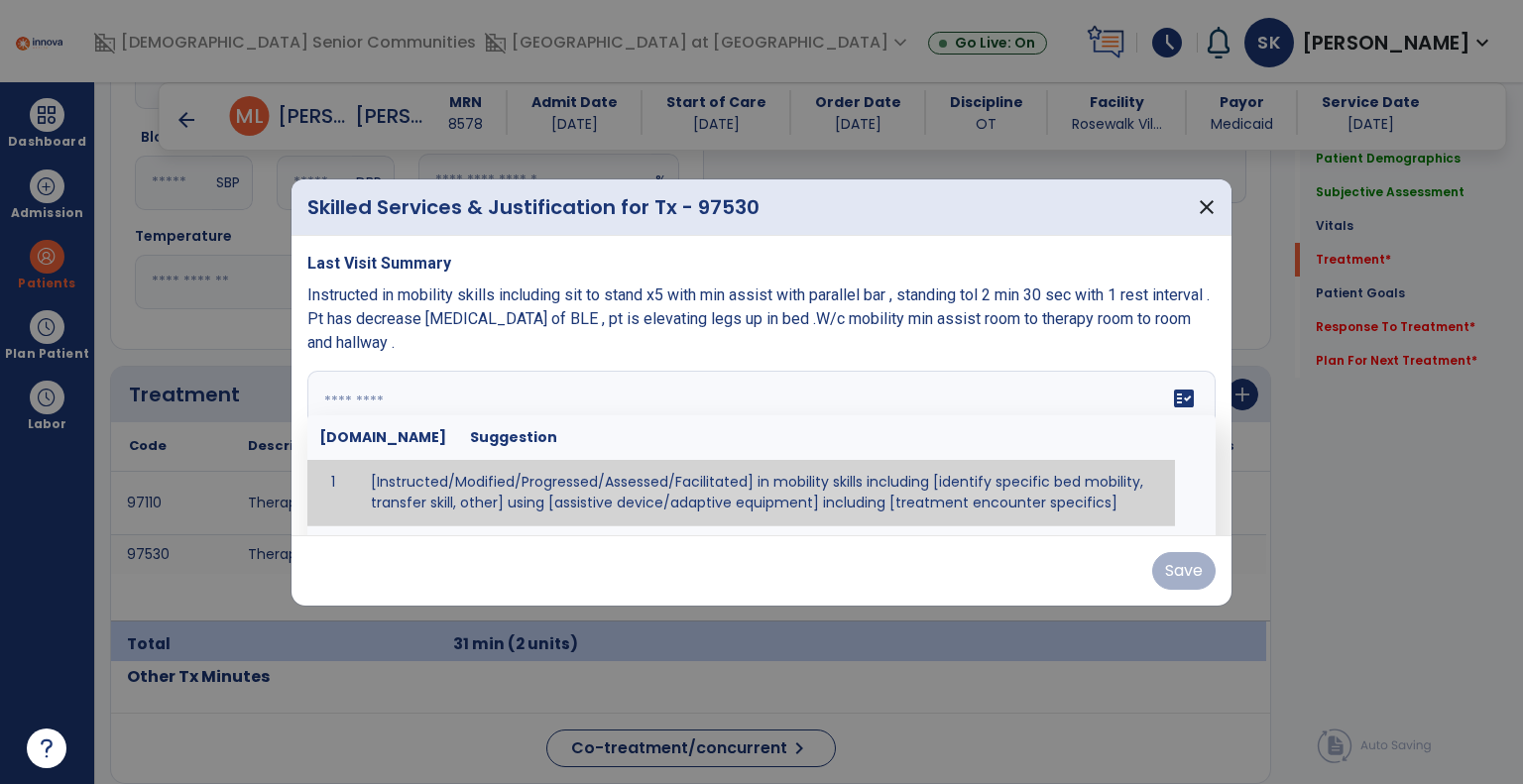 paste on "**********" 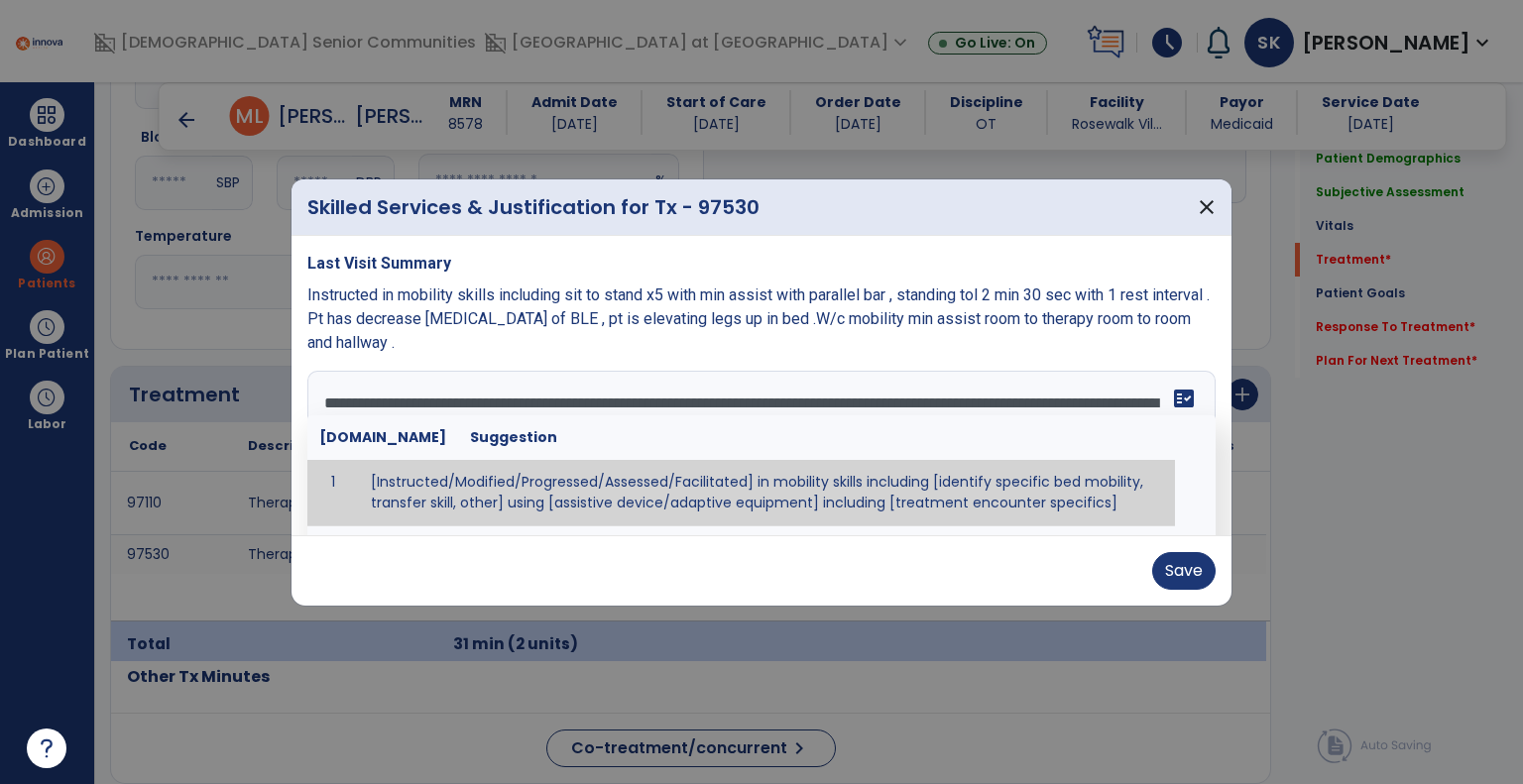 click at bounding box center (762, 392) 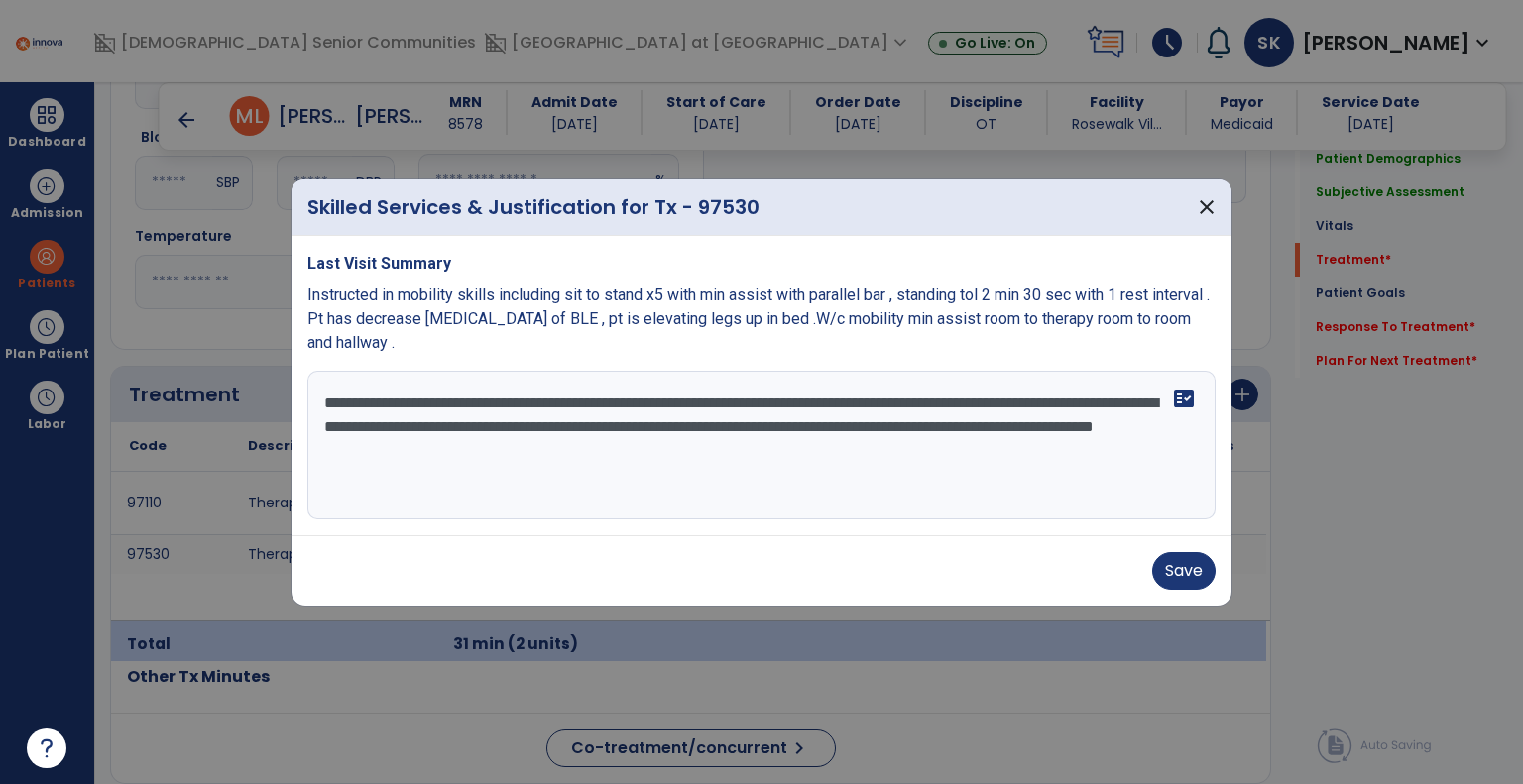 click on "**********" at bounding box center (762, 445) 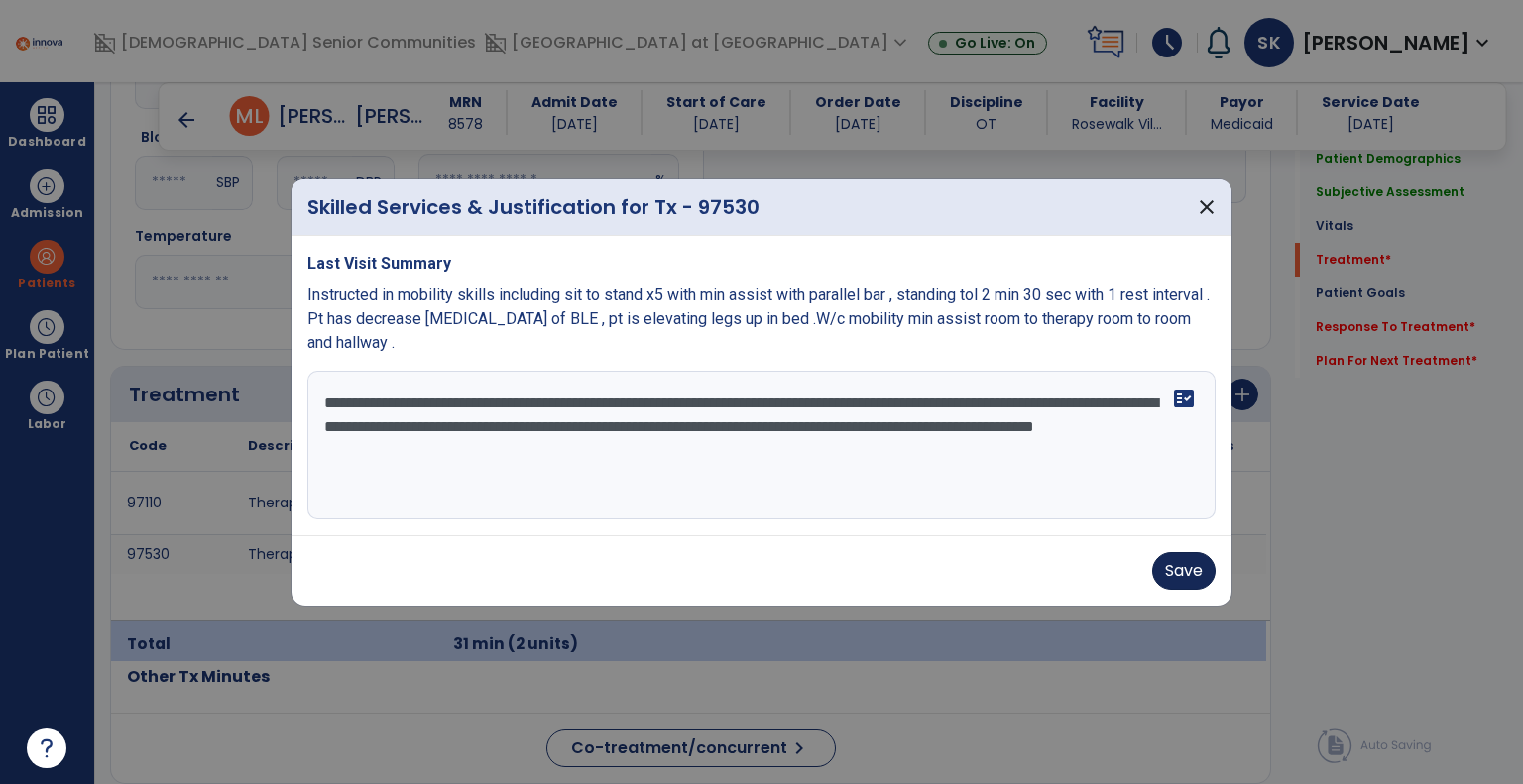 type on "**********" 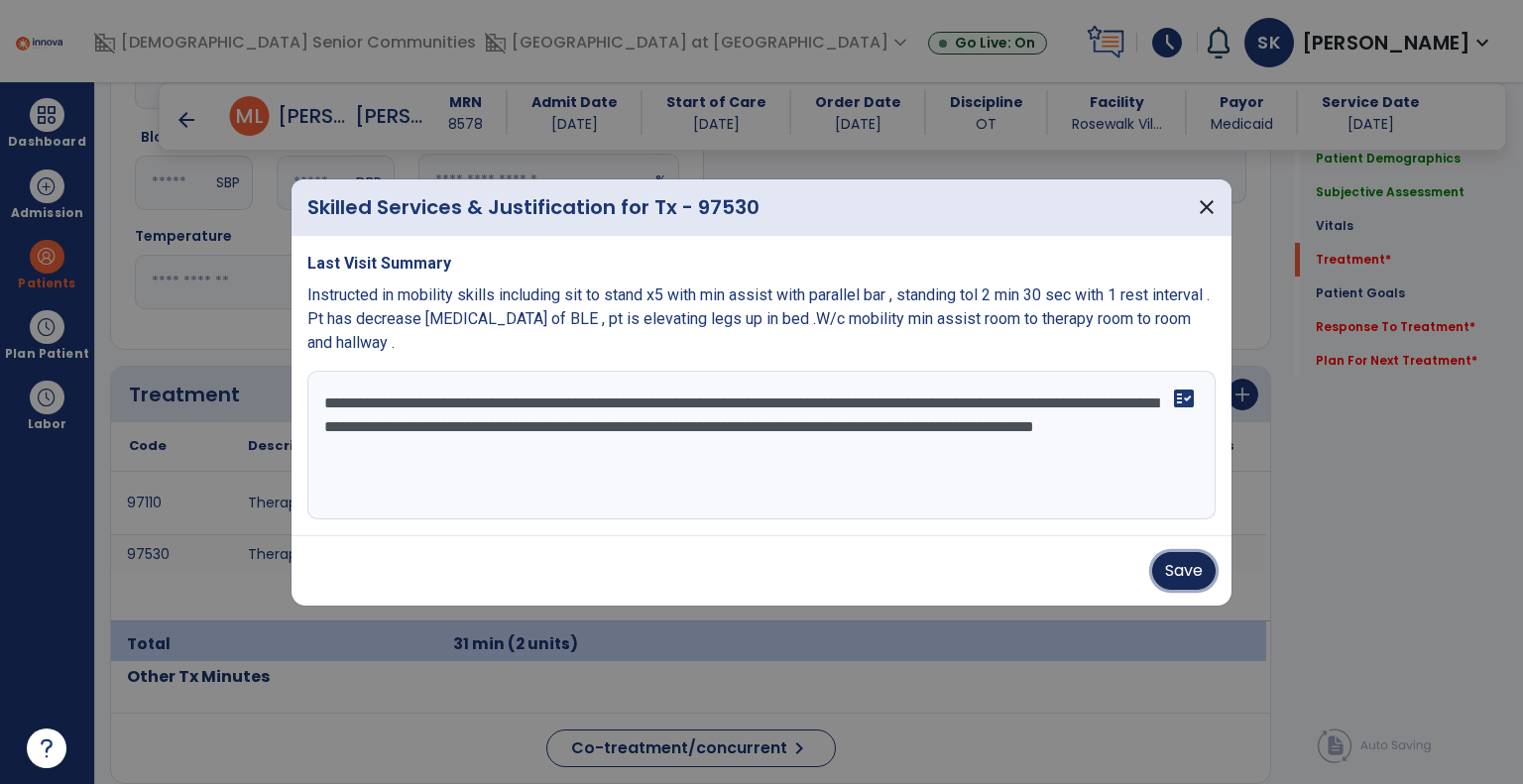 click on "Save" at bounding box center [1184, 571] 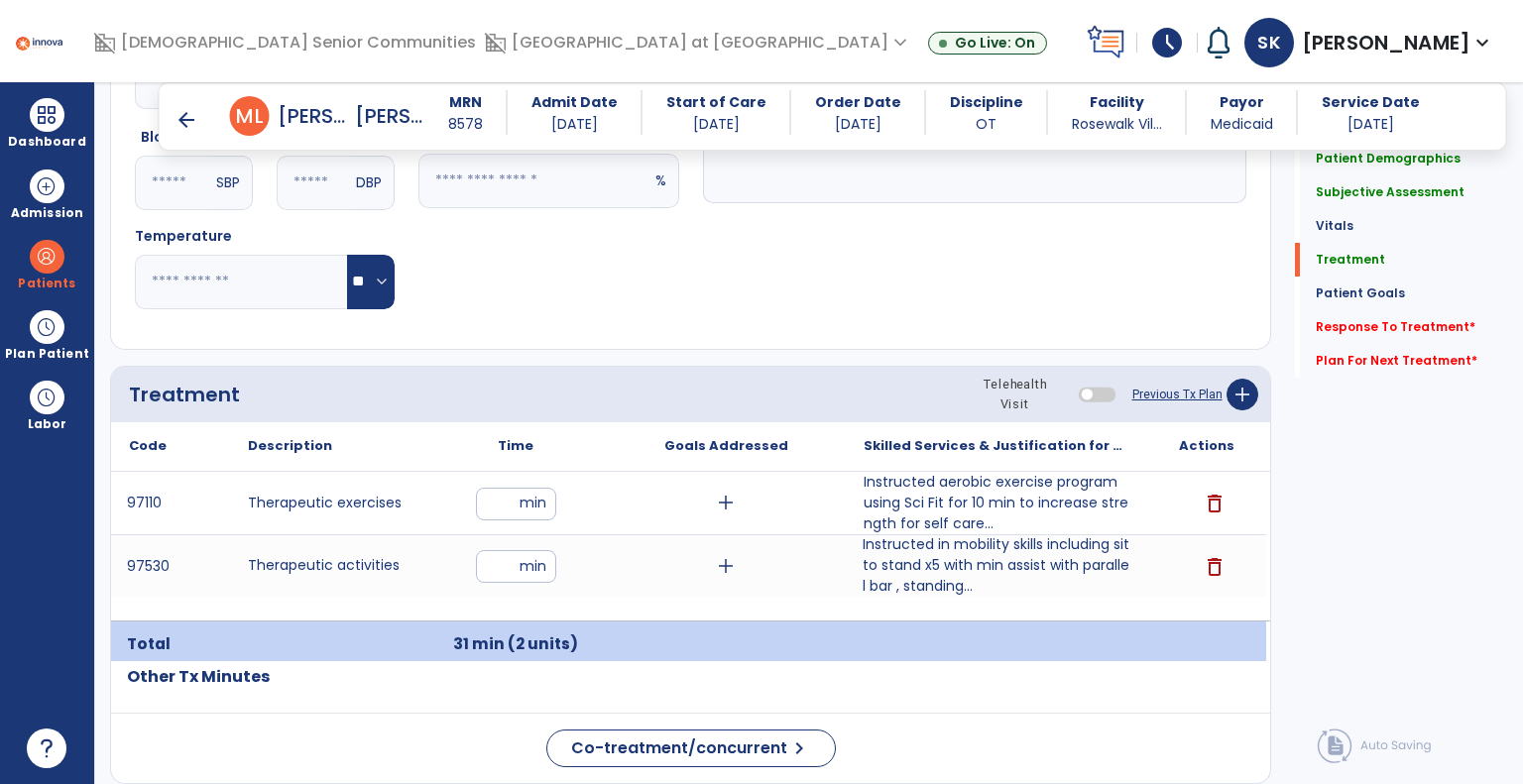 click on "arrow_back" at bounding box center (186, 120) 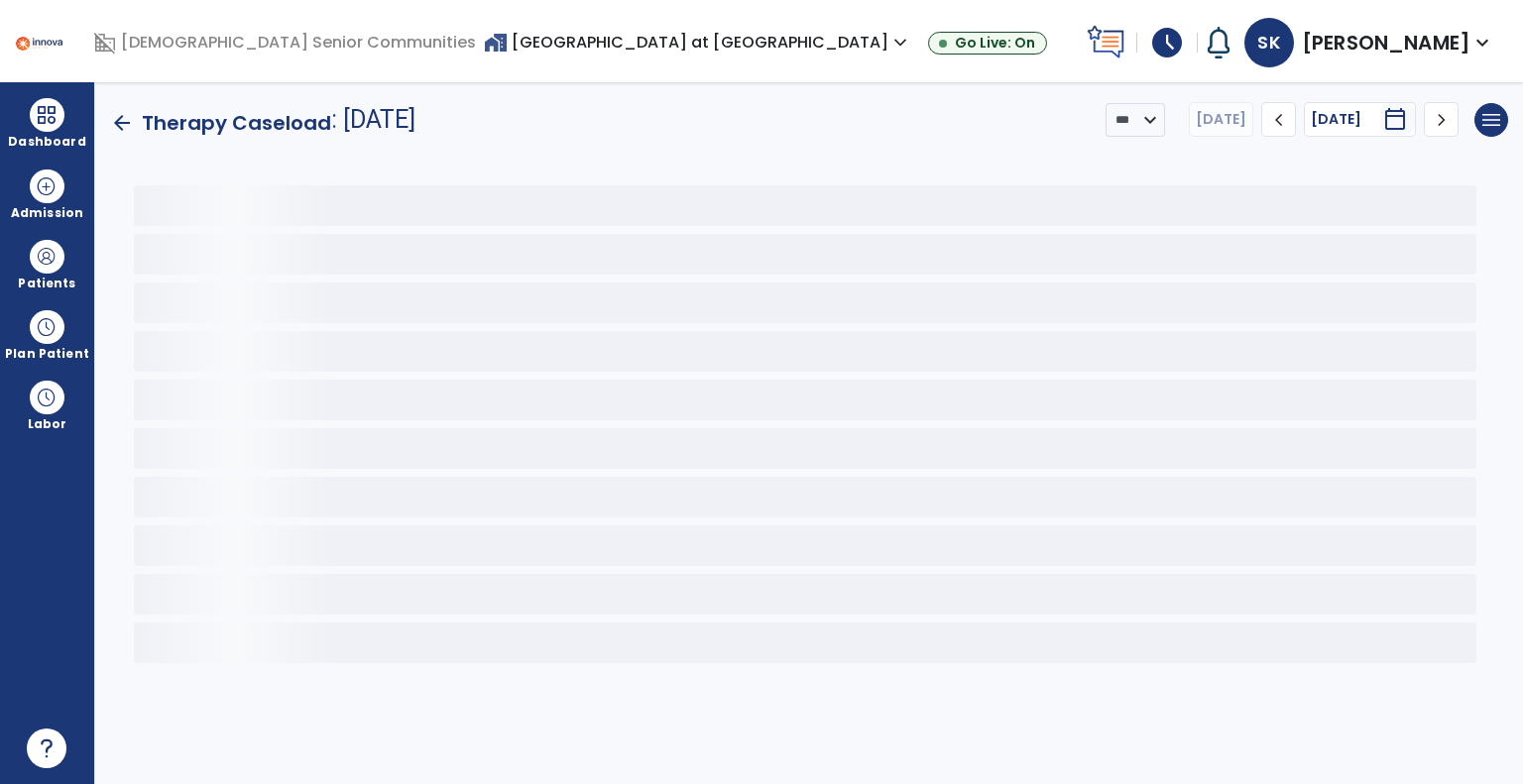 scroll, scrollTop: 0, scrollLeft: 0, axis: both 